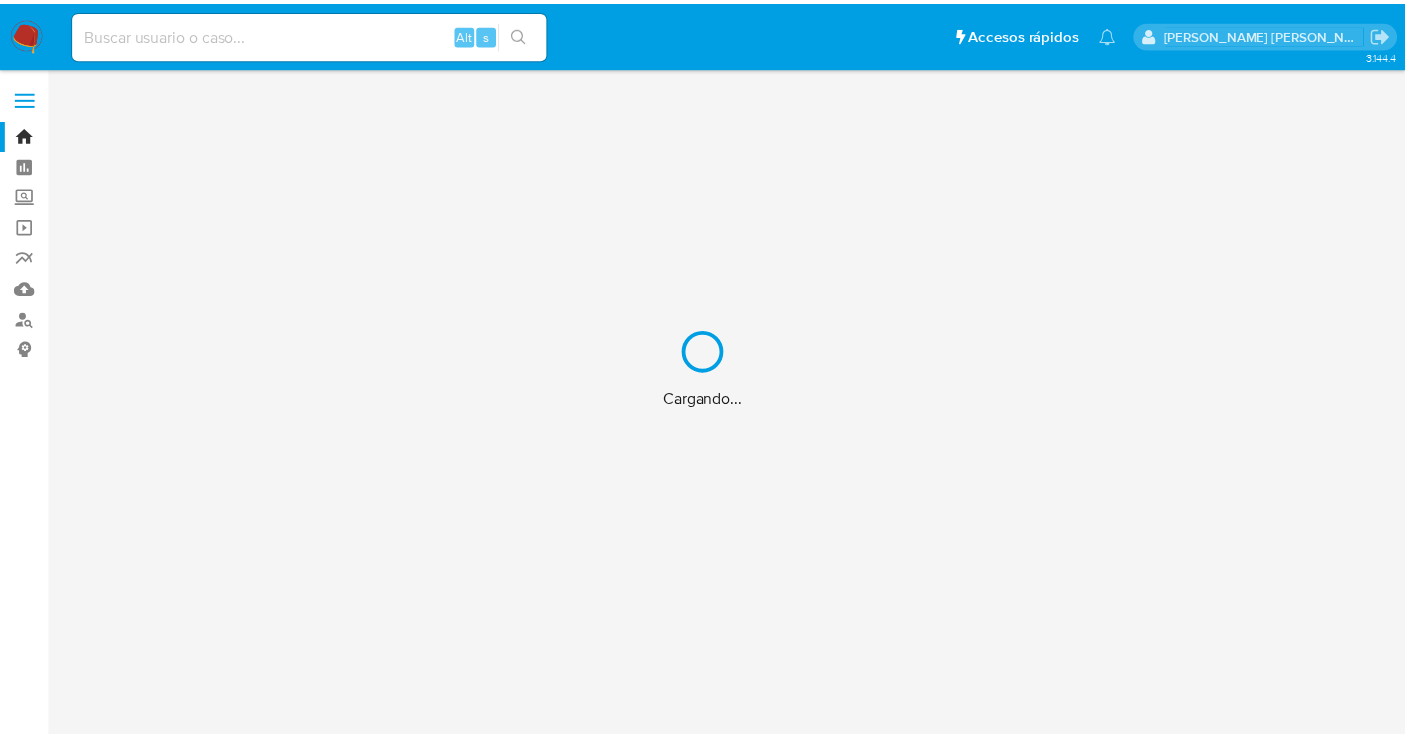 scroll, scrollTop: 0, scrollLeft: 0, axis: both 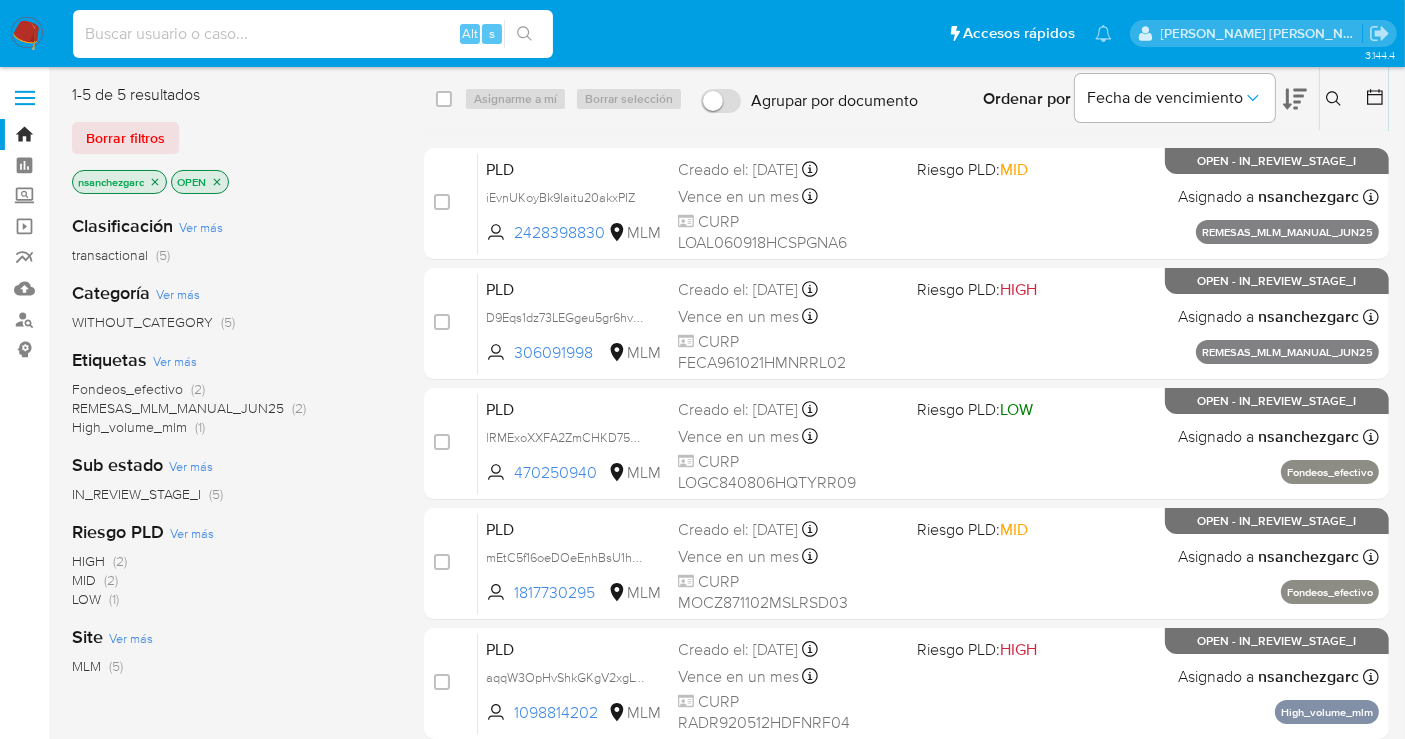 click at bounding box center (313, 34) 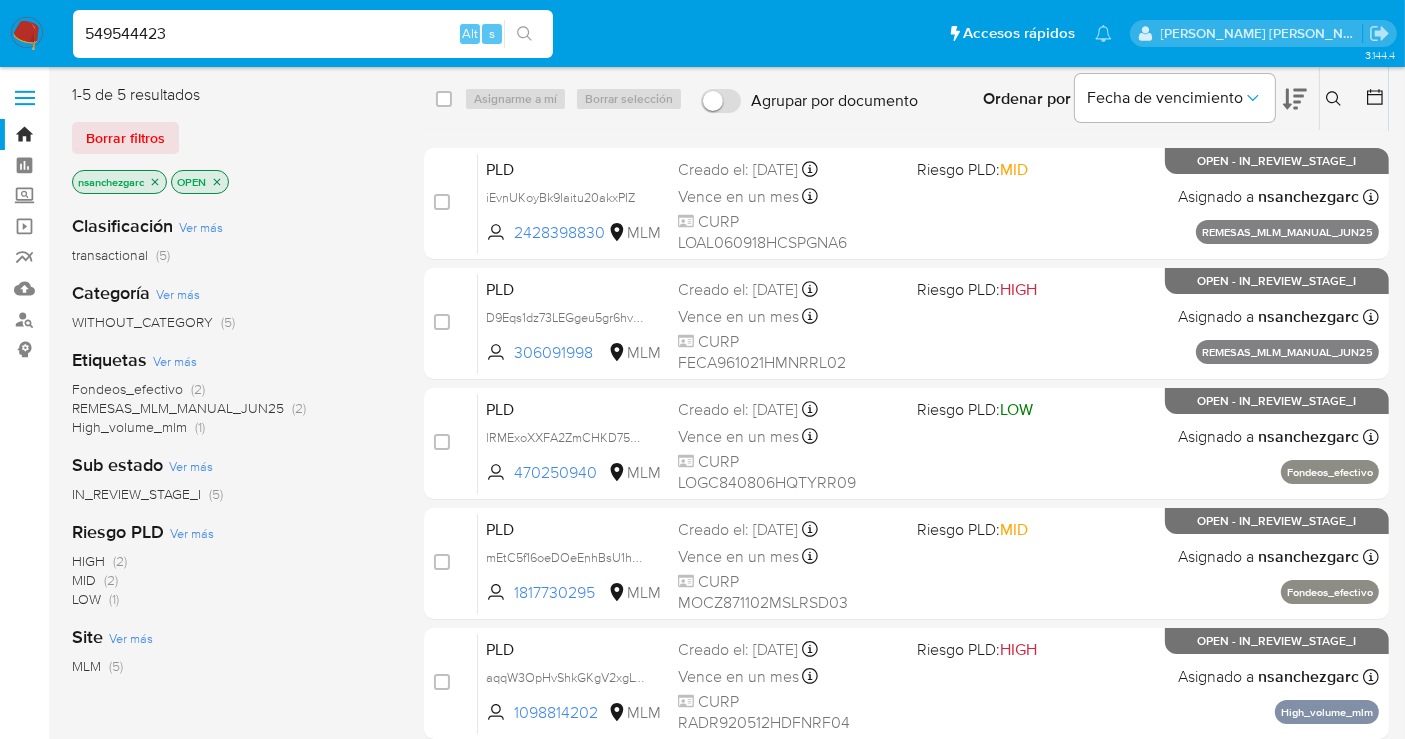 type on "549544423" 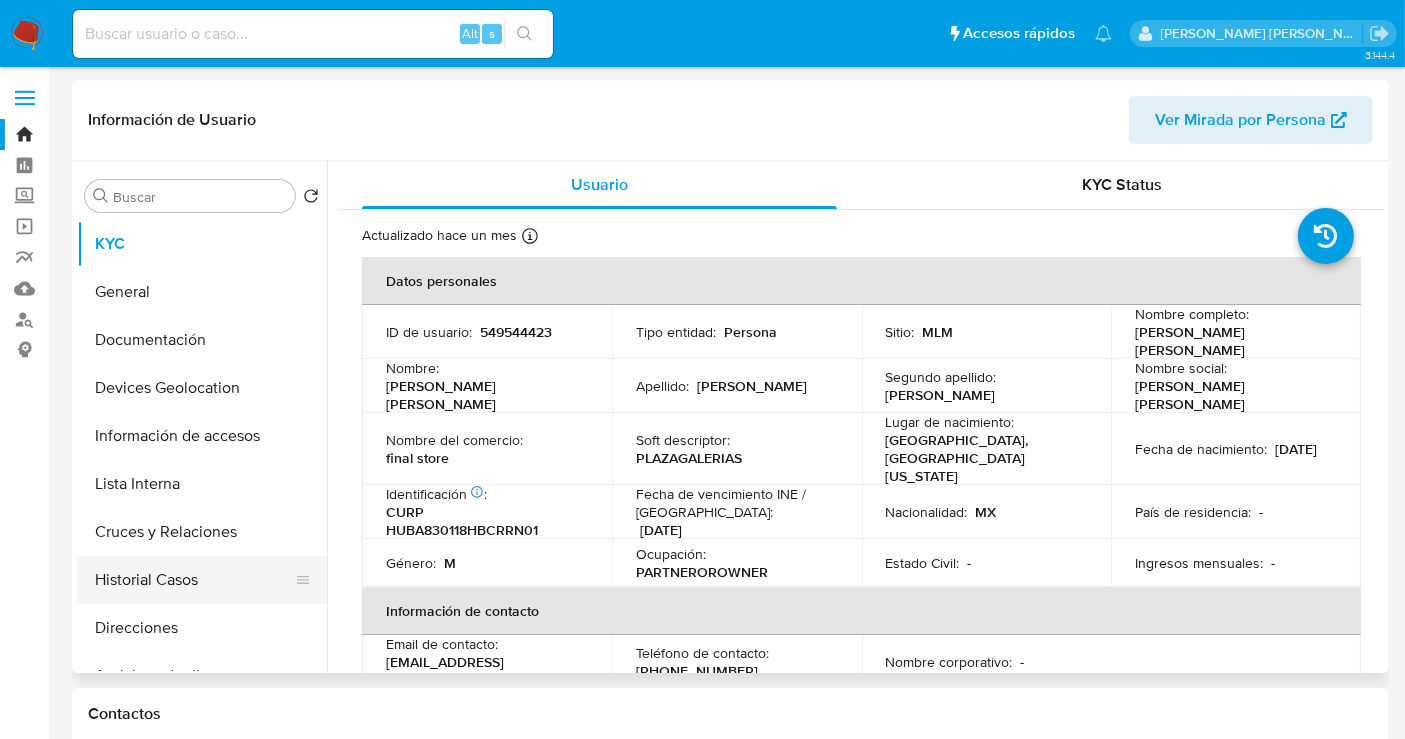 select on "10" 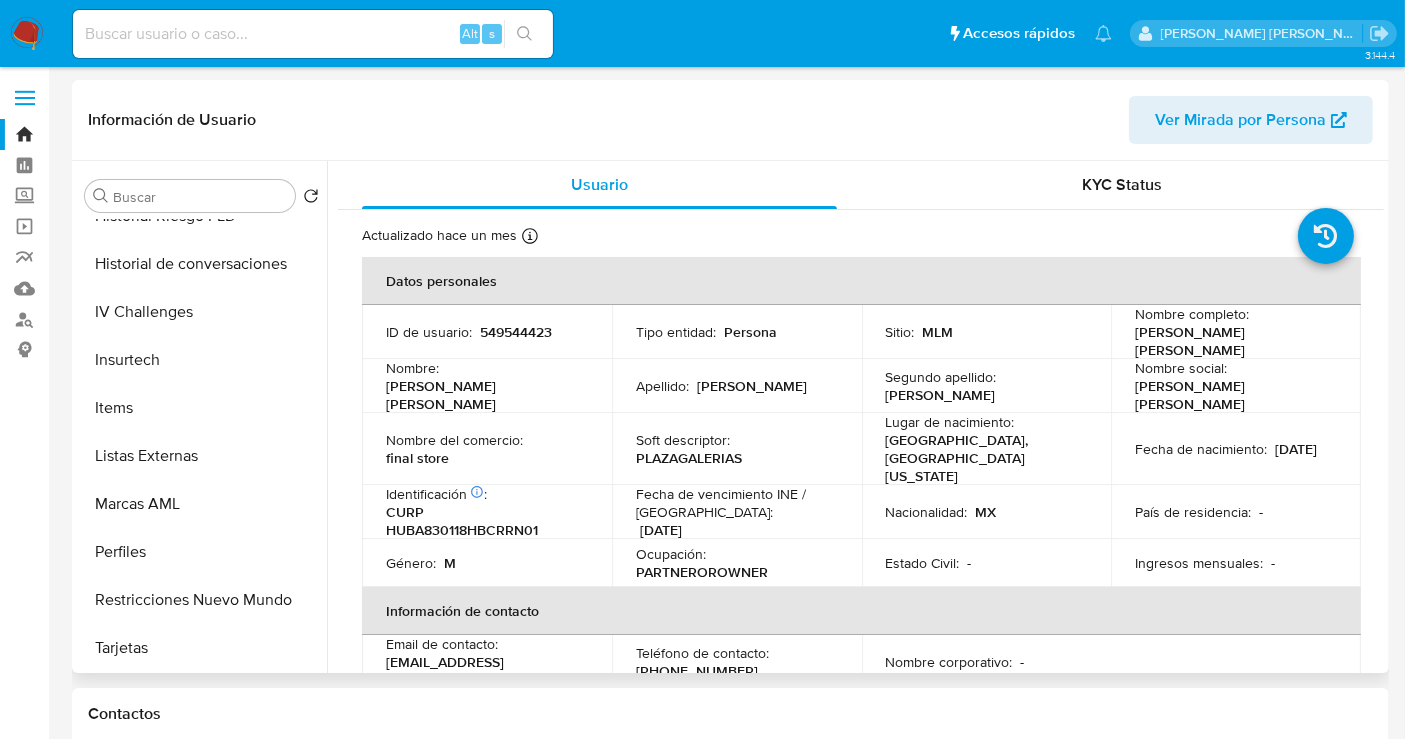 scroll, scrollTop: 797, scrollLeft: 0, axis: vertical 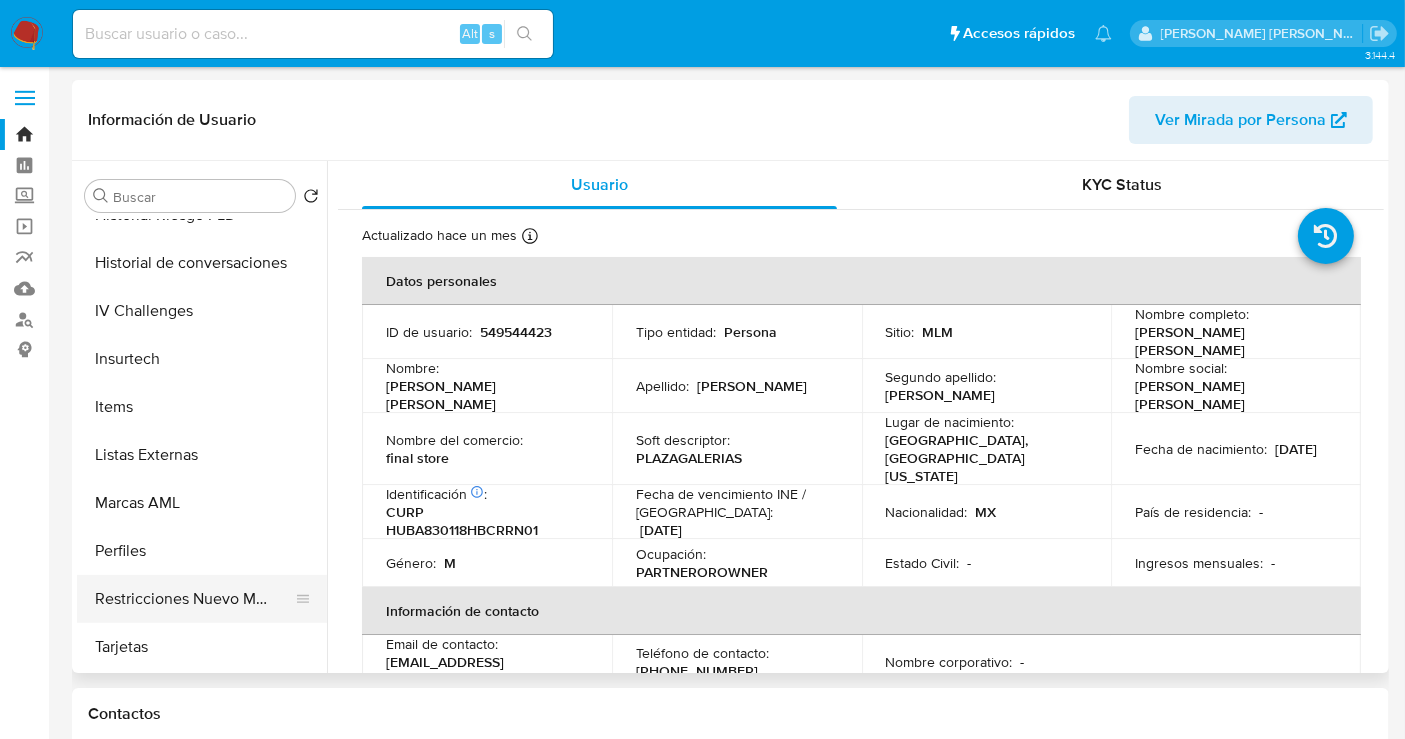 click on "Restricciones Nuevo Mundo" at bounding box center [194, 599] 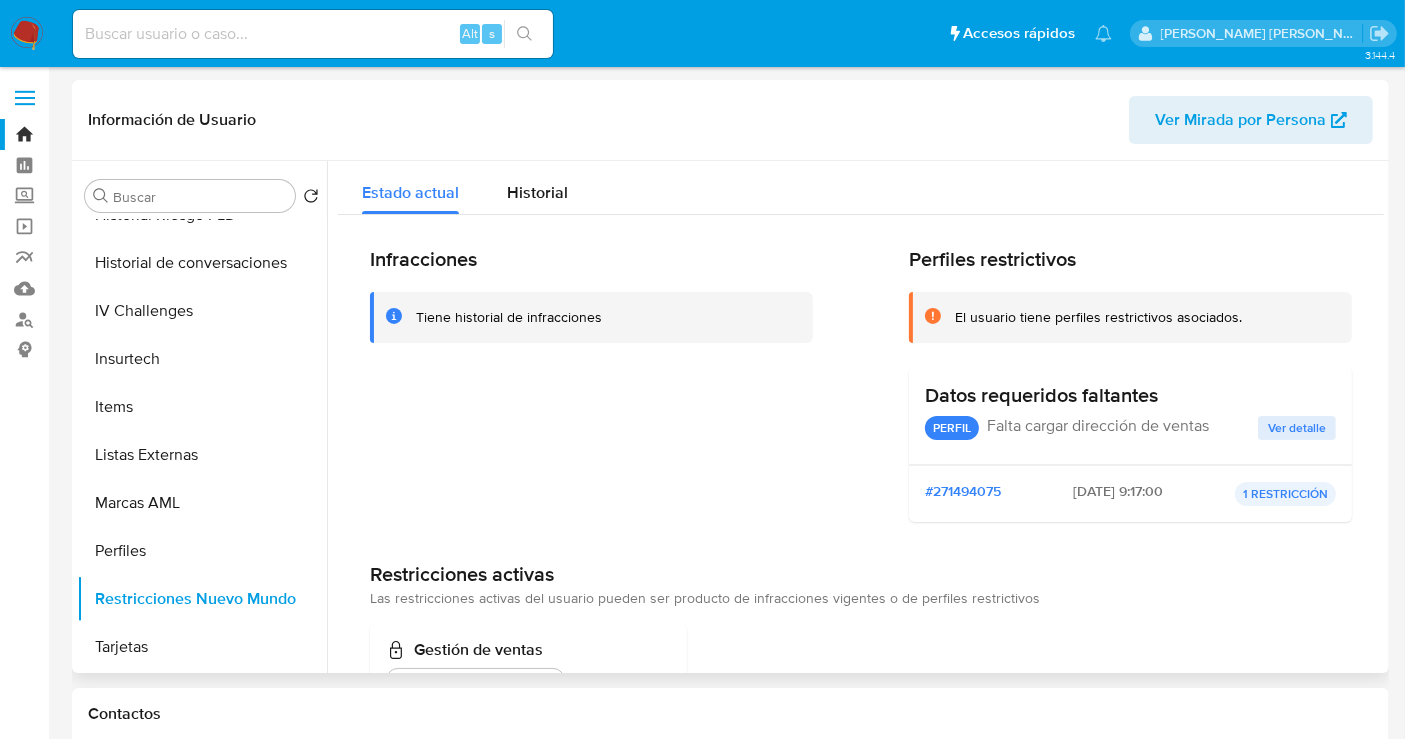 scroll, scrollTop: 796, scrollLeft: 0, axis: vertical 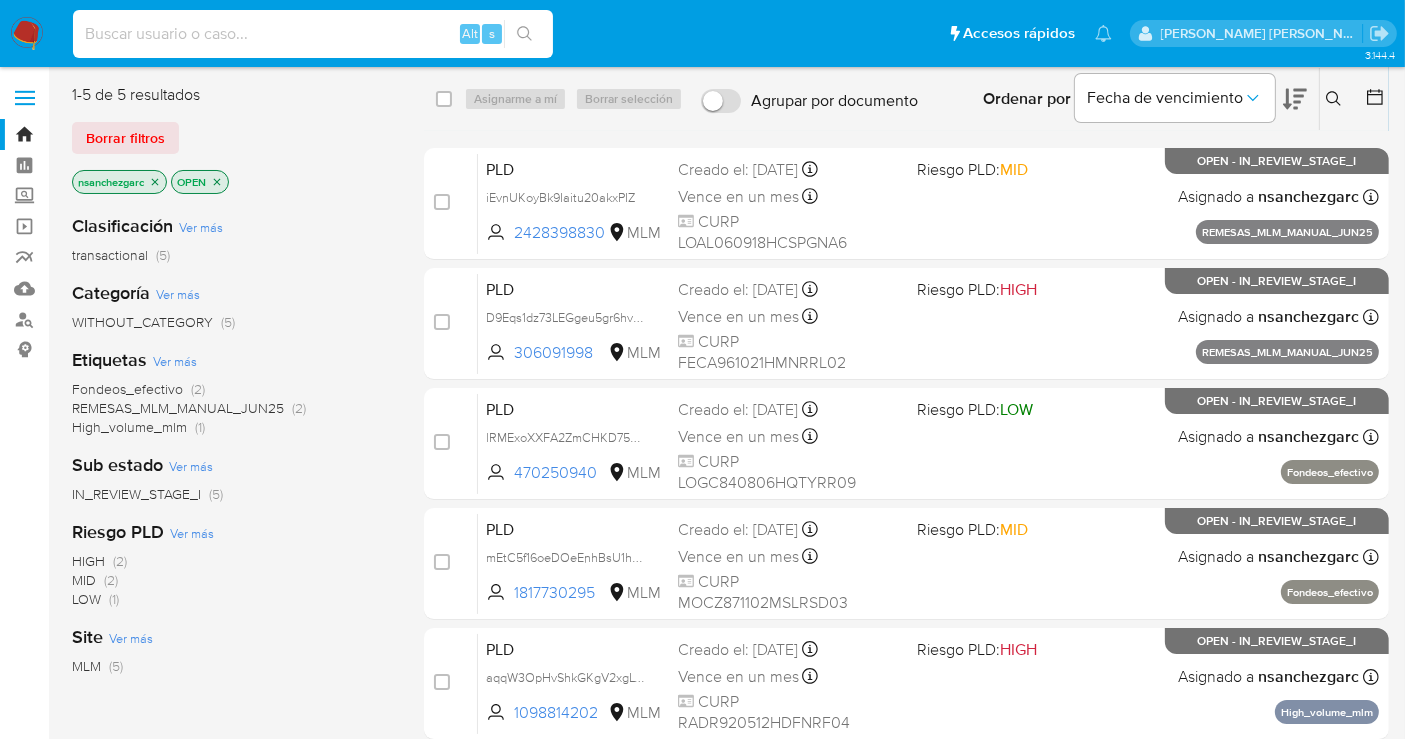 click at bounding box center (313, 34) 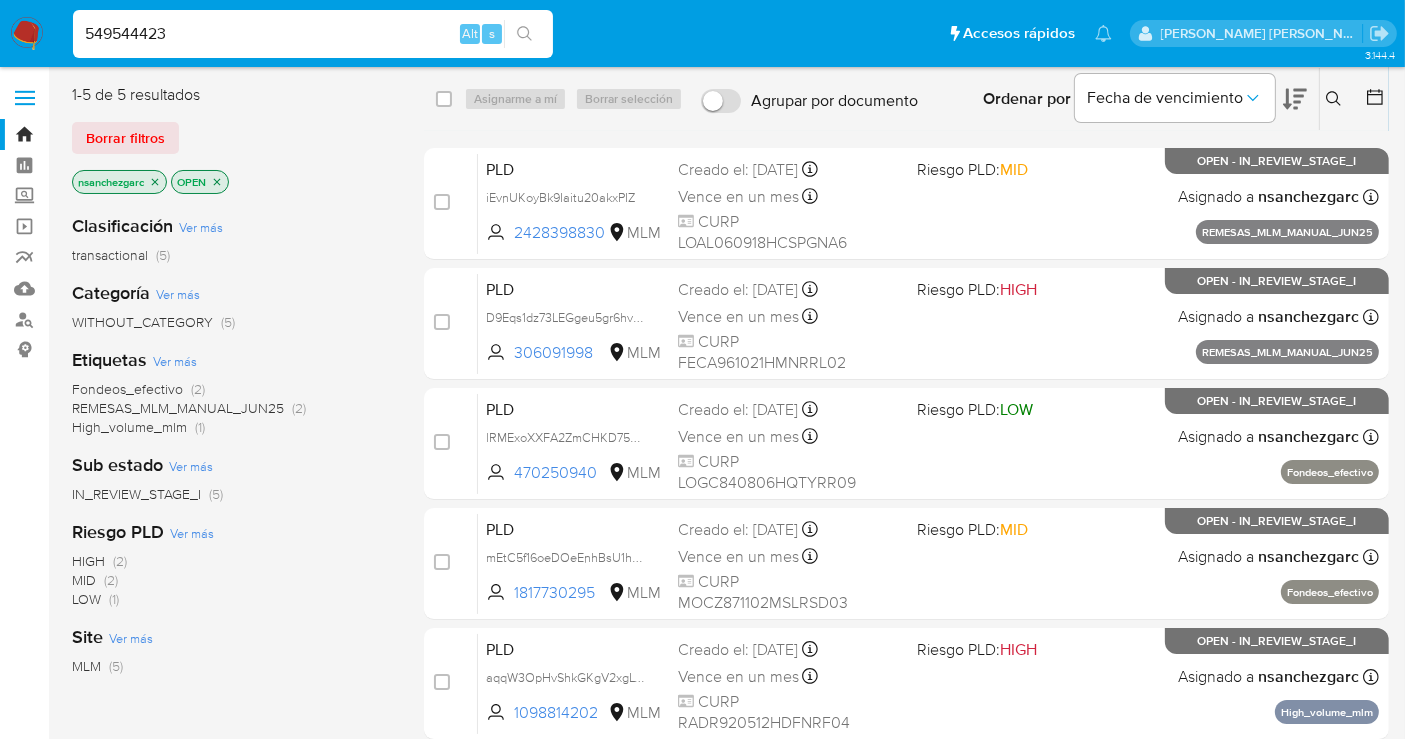 type on "549544423" 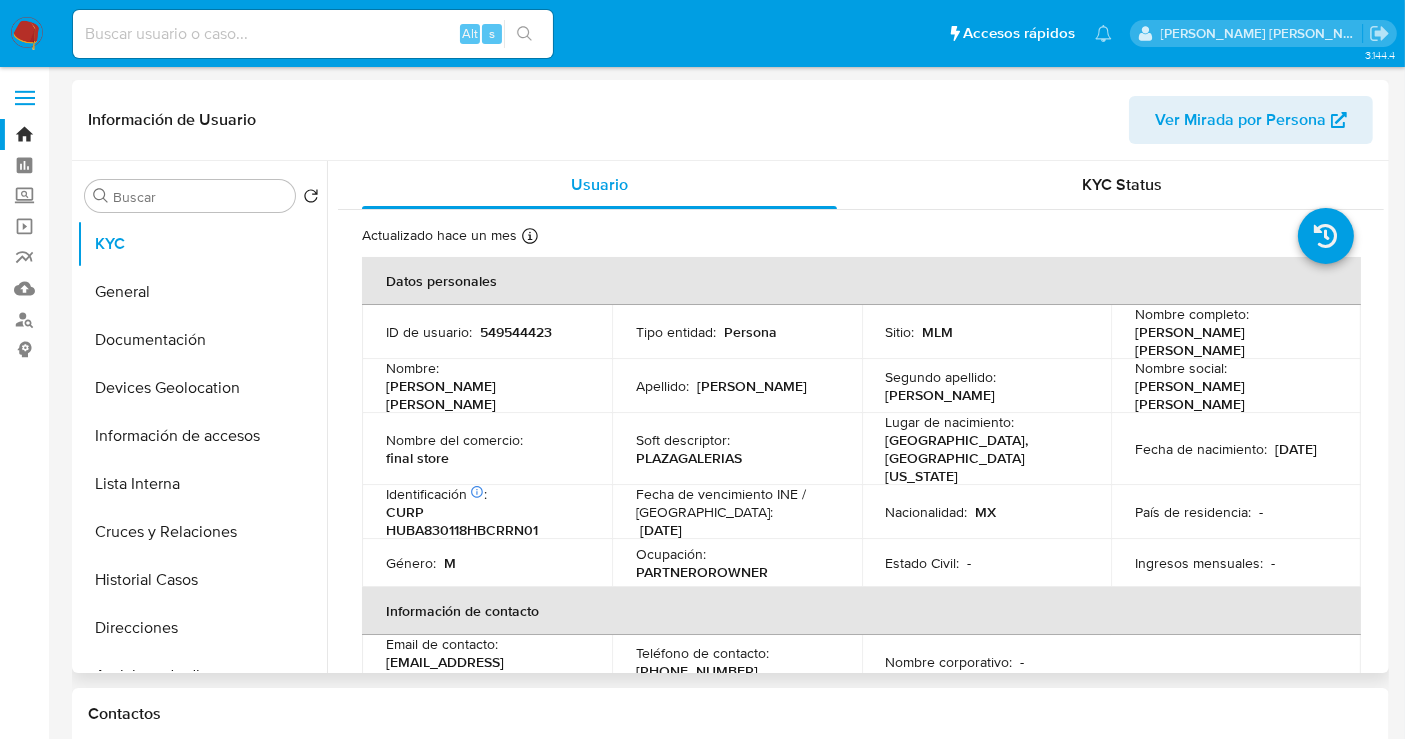 select on "10" 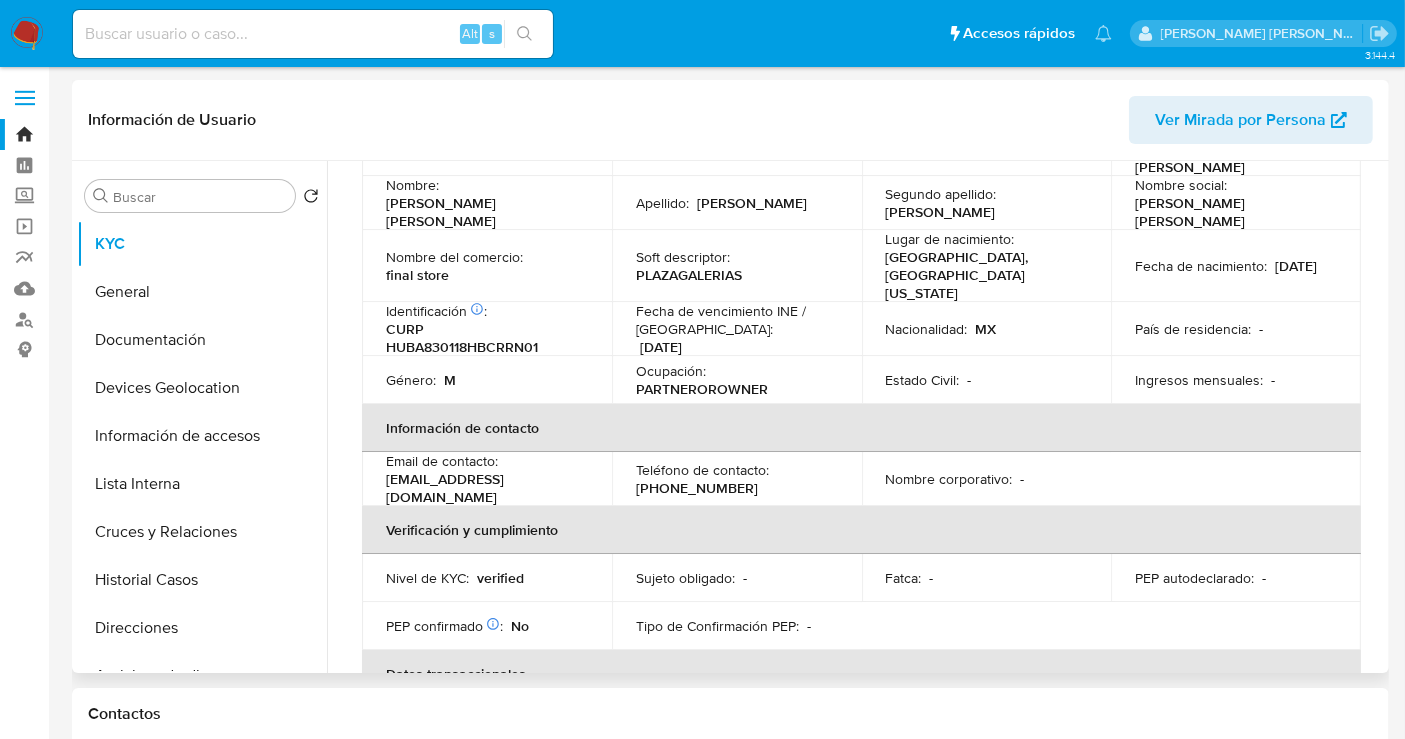 scroll, scrollTop: 444, scrollLeft: 0, axis: vertical 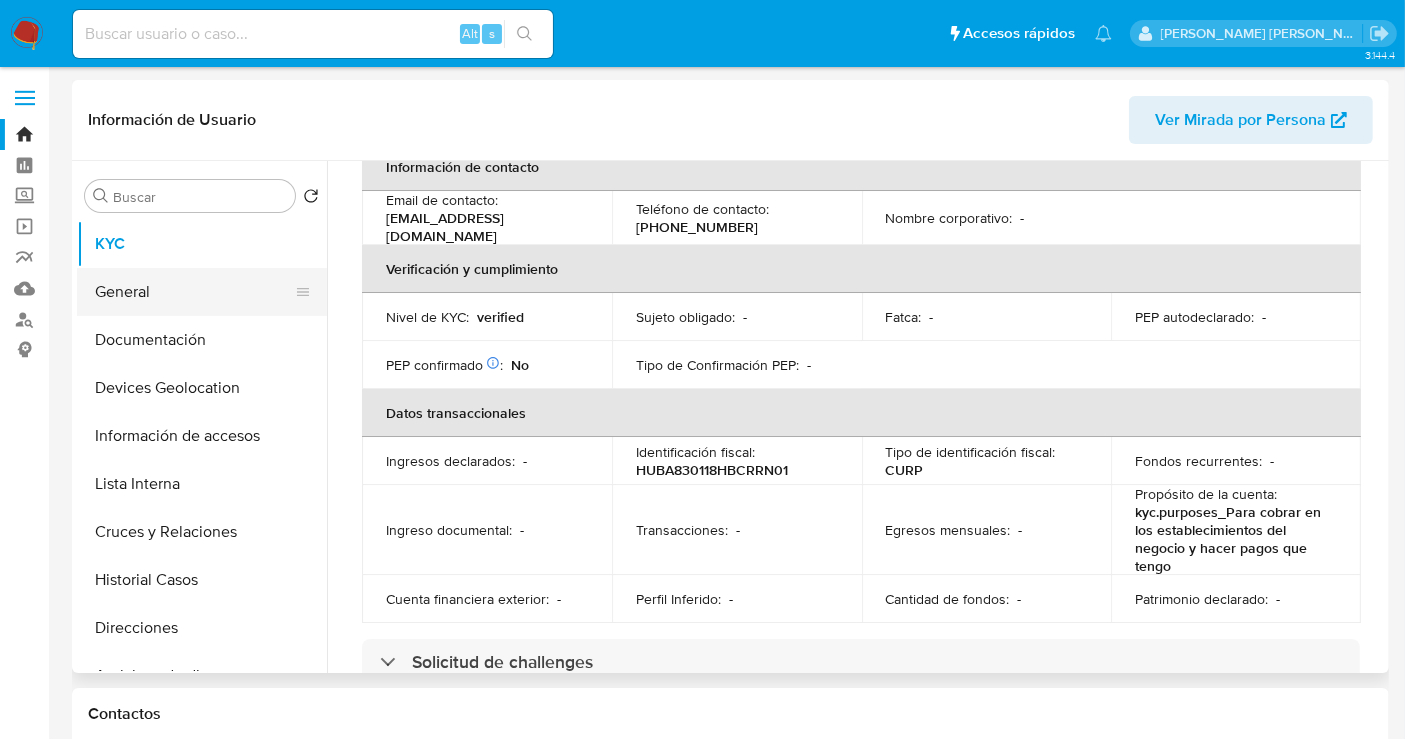 click on "General" at bounding box center [194, 292] 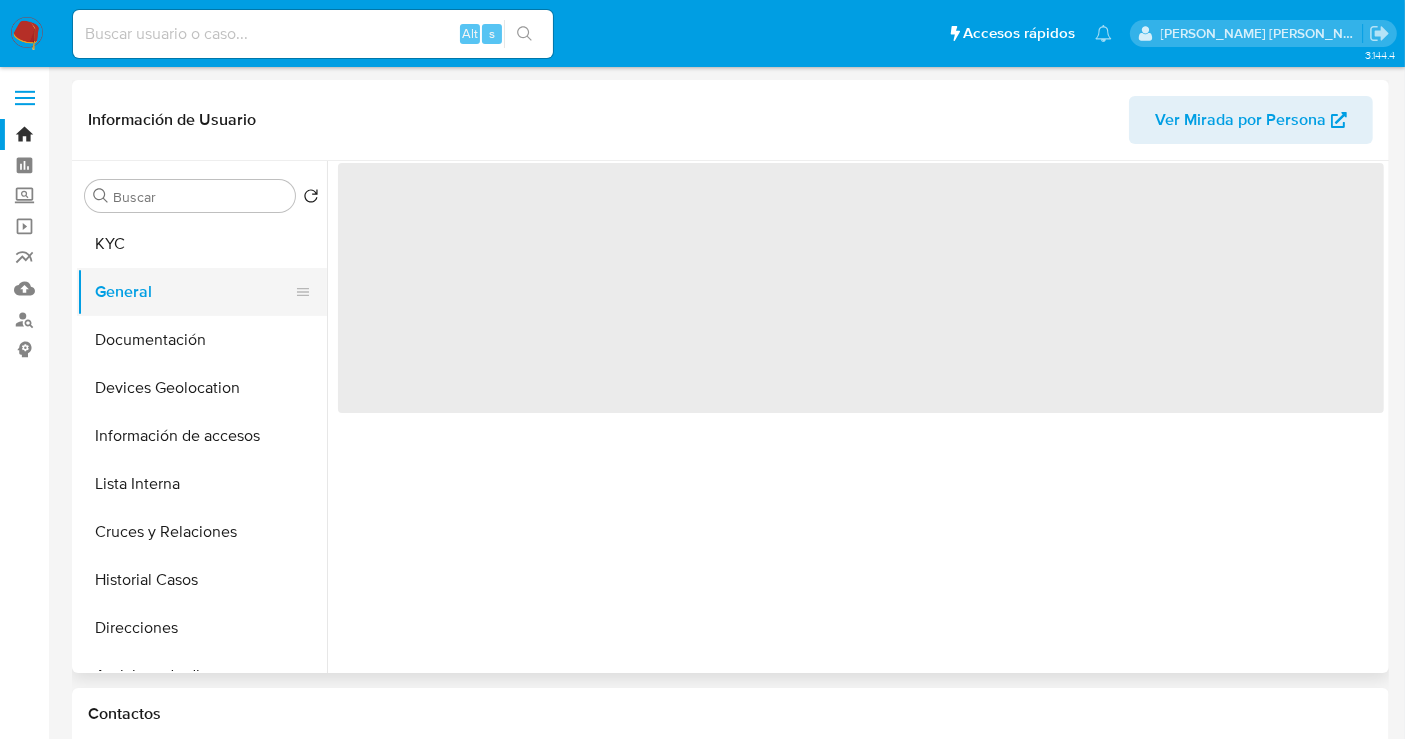 scroll, scrollTop: 0, scrollLeft: 0, axis: both 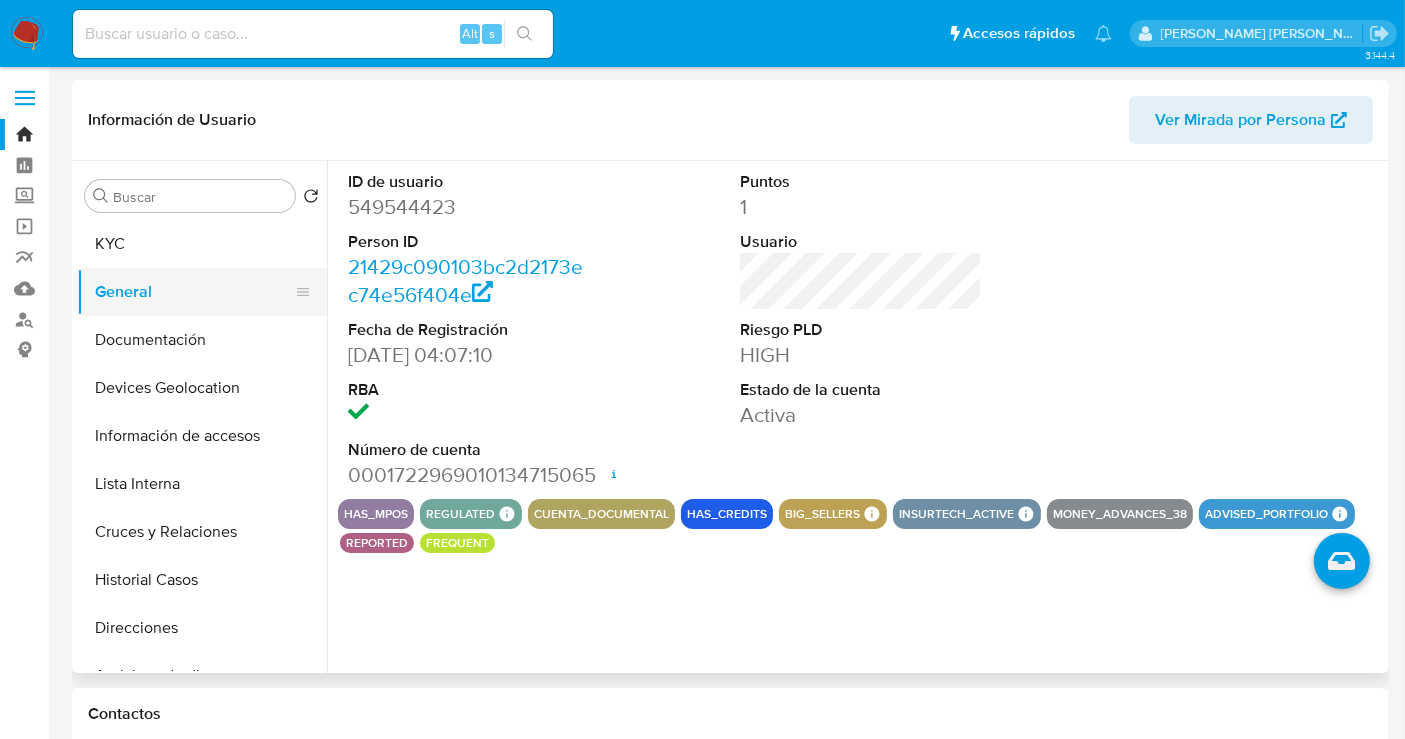 type 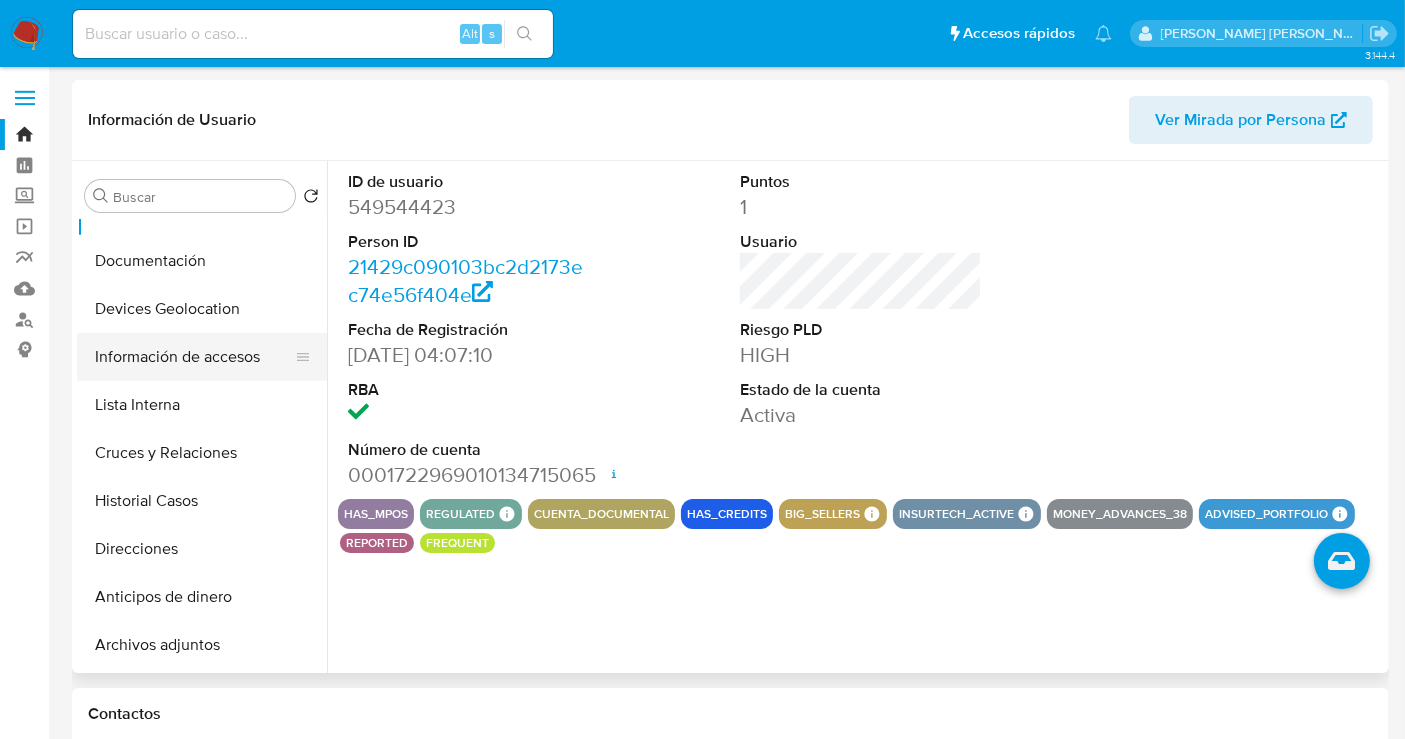 scroll, scrollTop: 111, scrollLeft: 0, axis: vertical 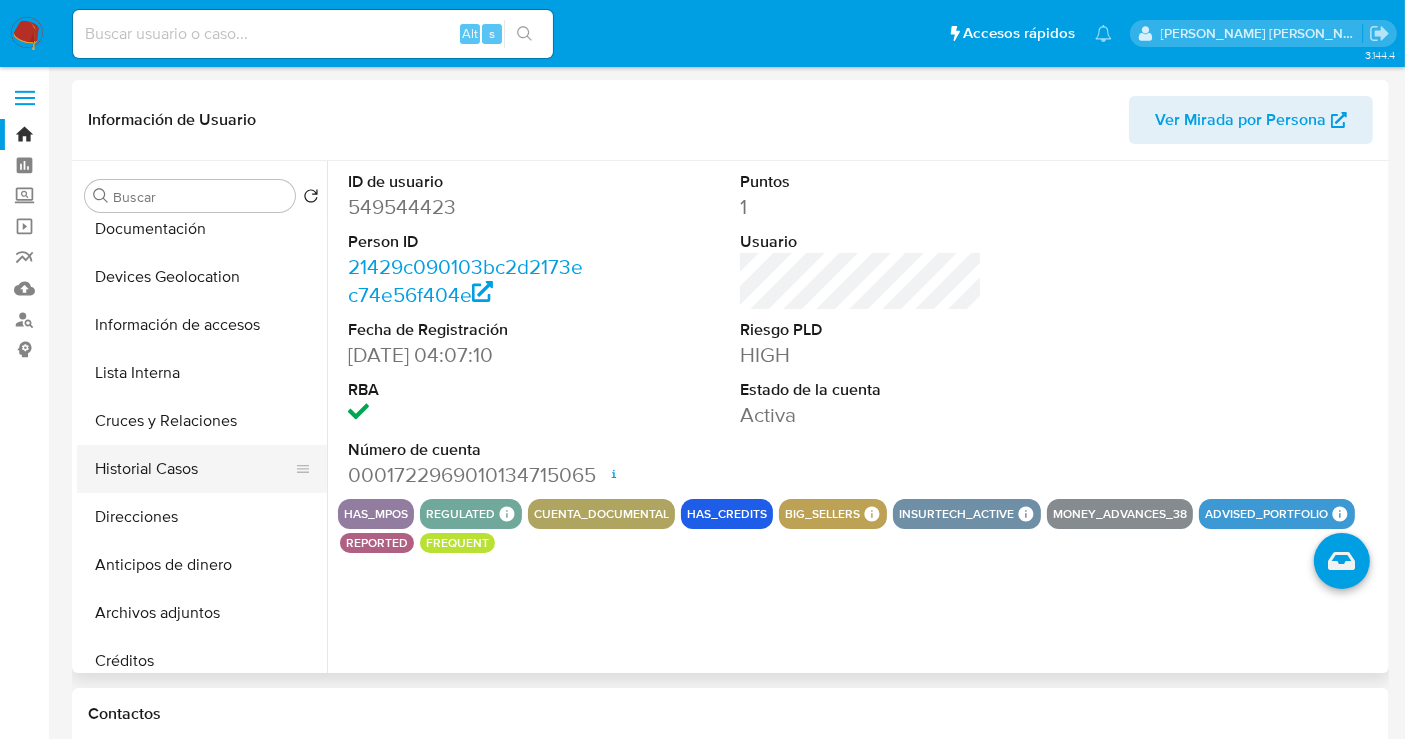 click on "Historial Casos" at bounding box center [194, 469] 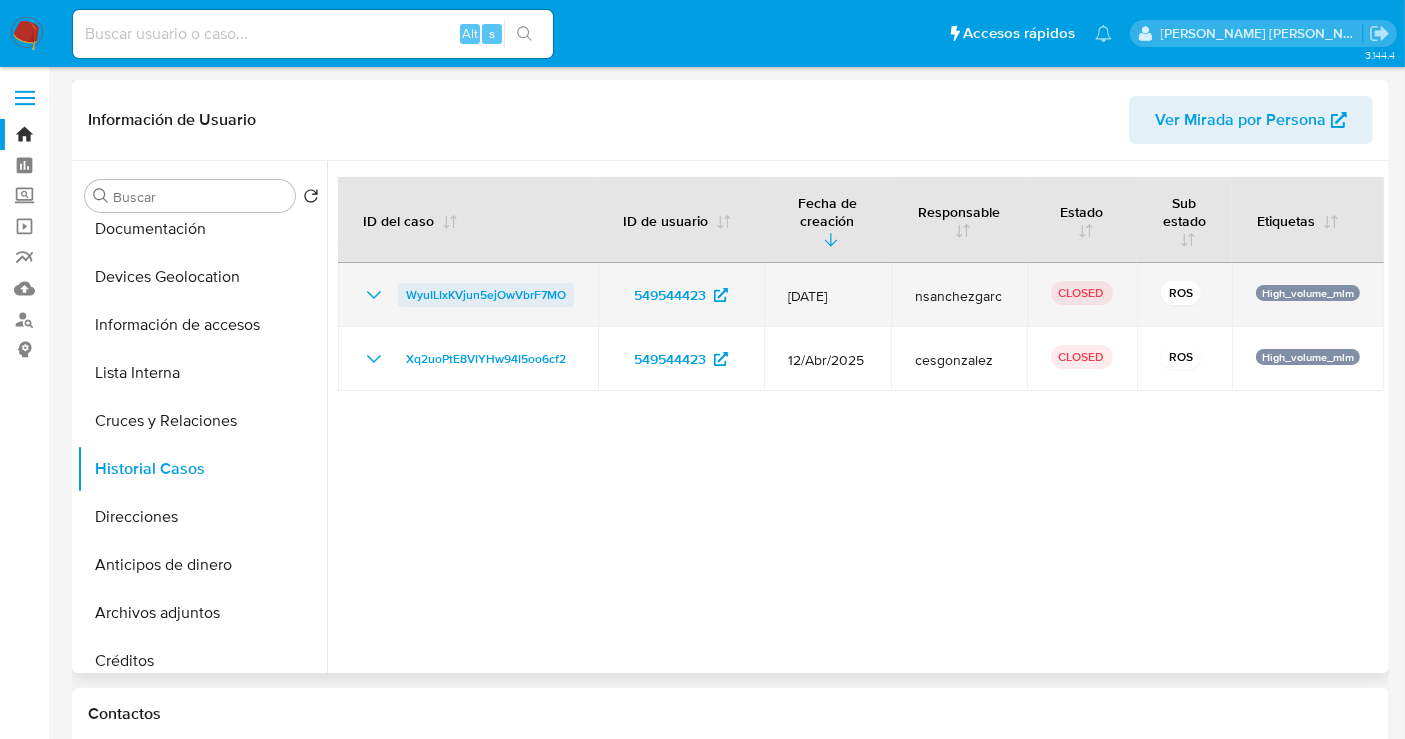 click on "WyuILIxKVjun5ejOwVbrF7MO" at bounding box center (486, 295) 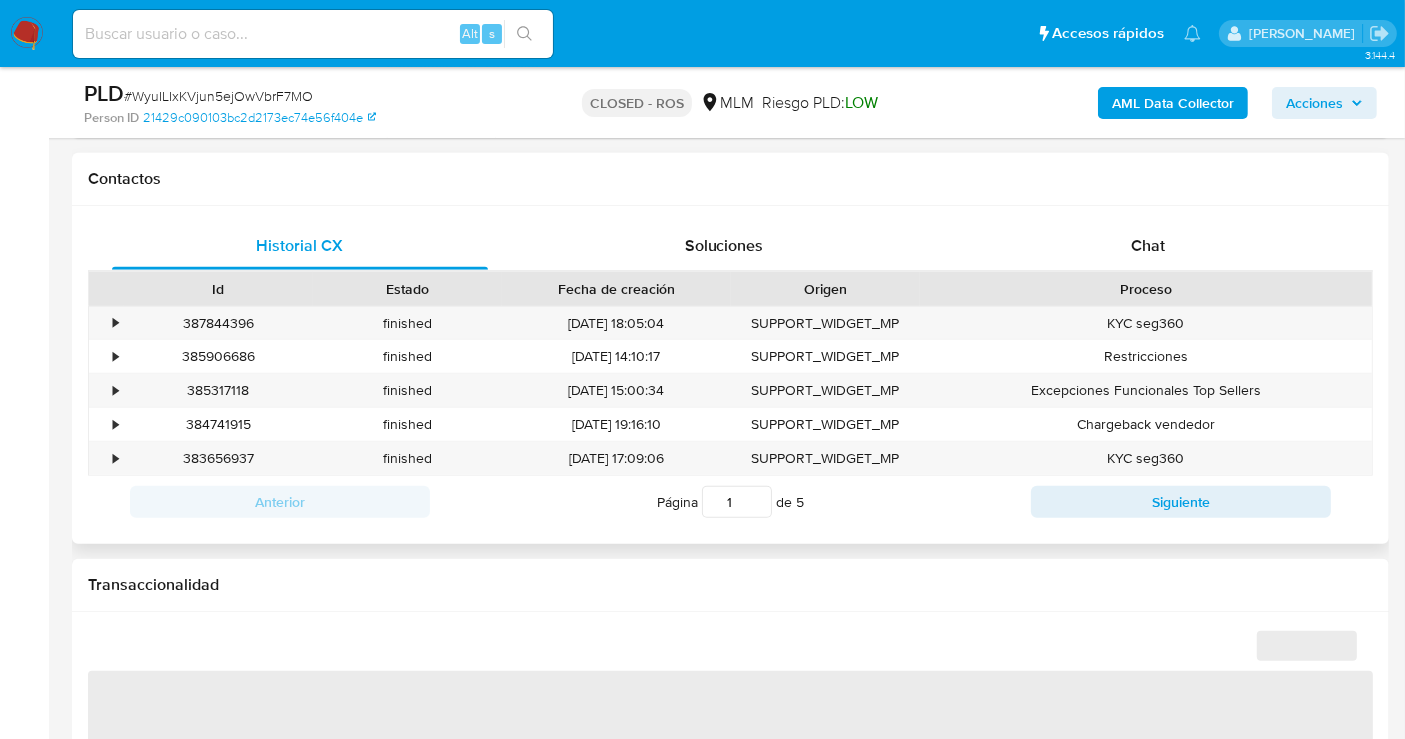 scroll, scrollTop: 666, scrollLeft: 0, axis: vertical 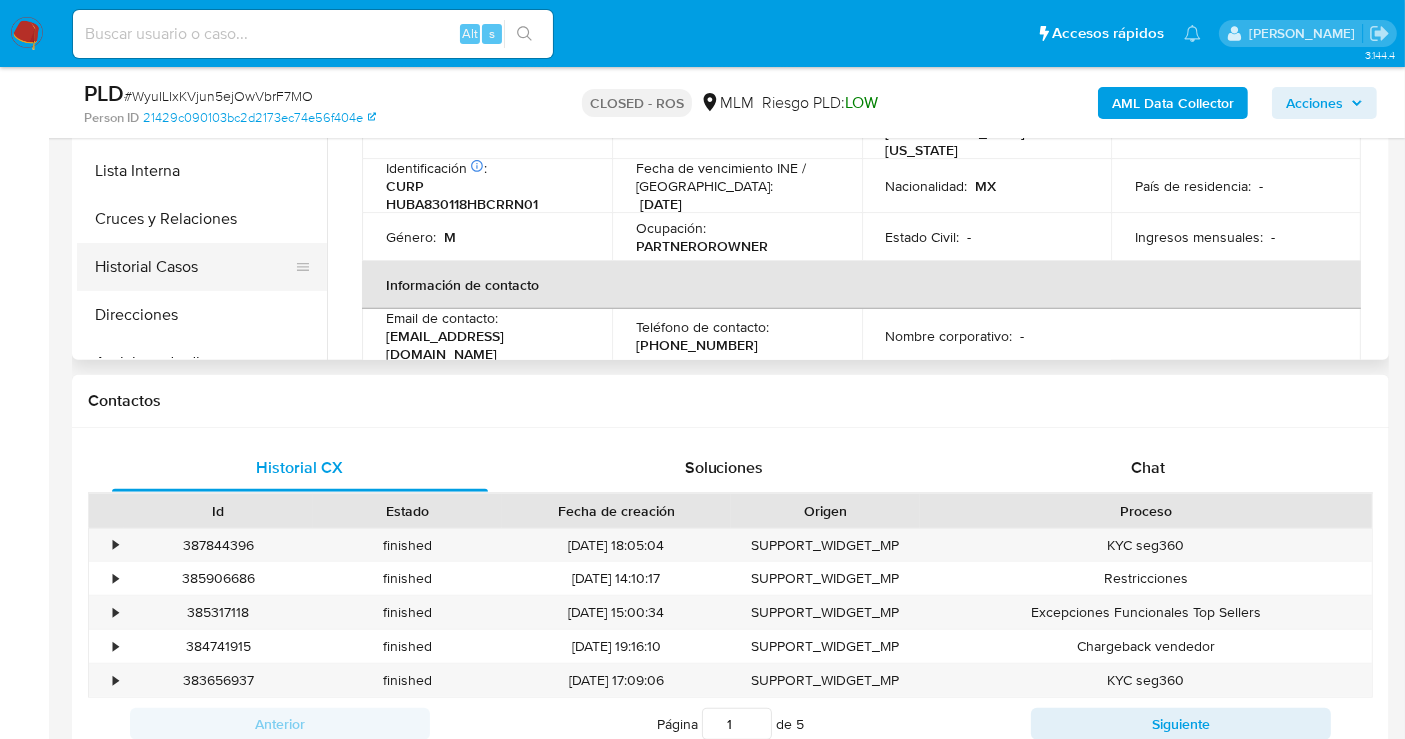 select on "10" 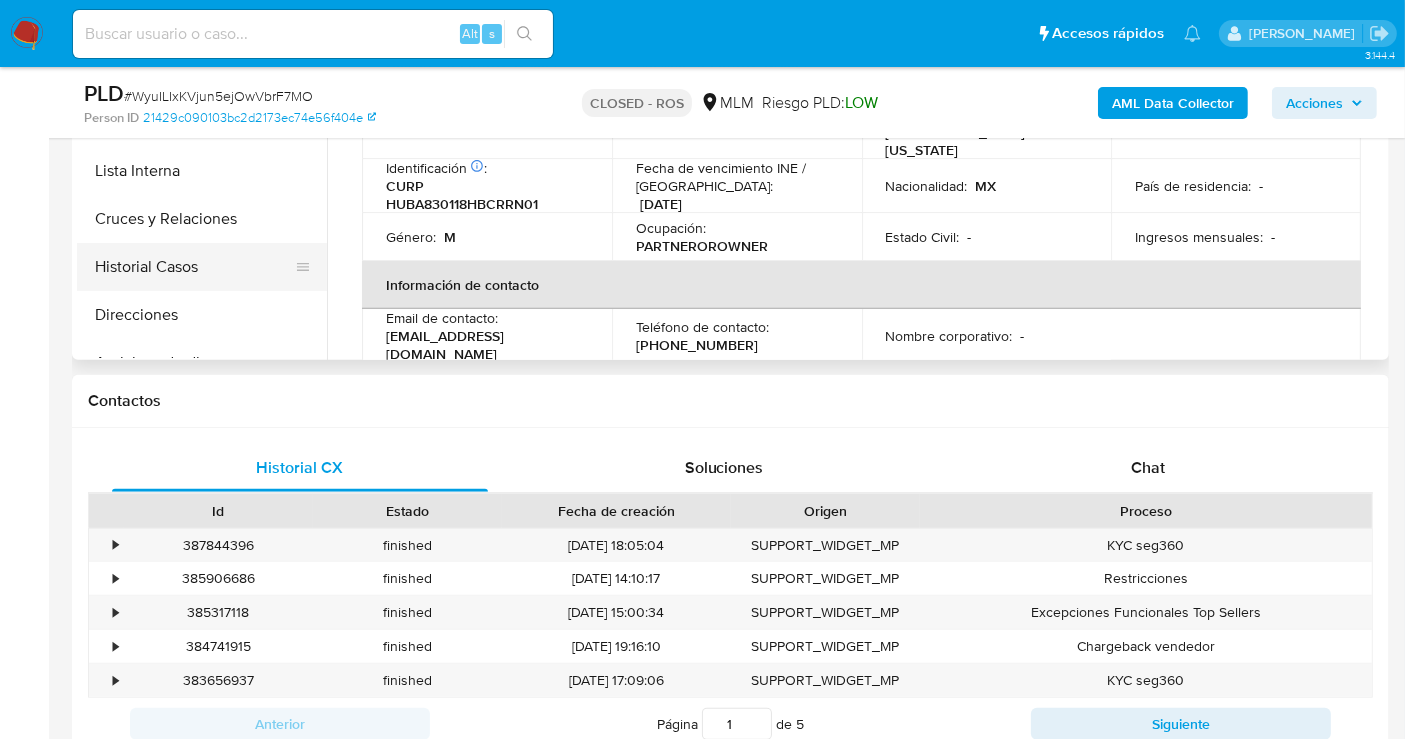 click on "Historial Casos" at bounding box center (194, 267) 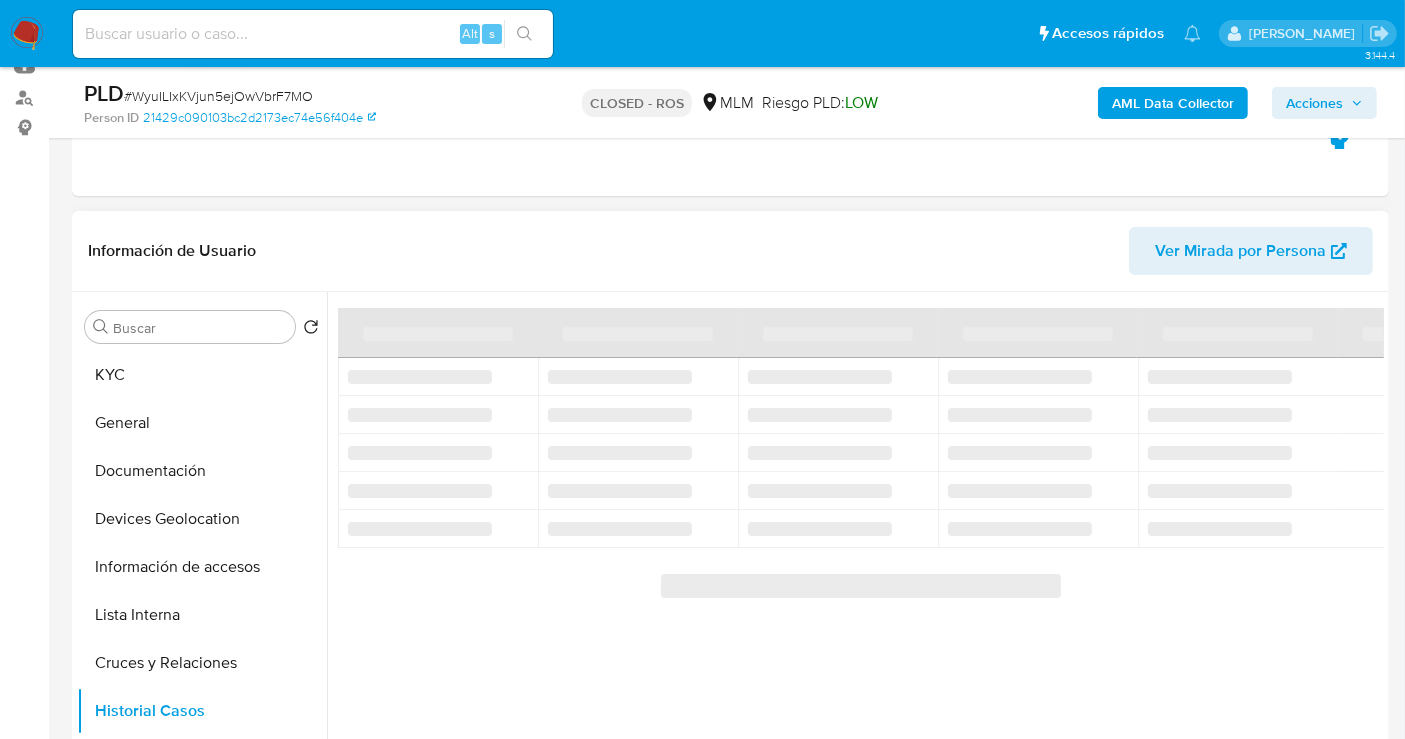 scroll, scrollTop: 0, scrollLeft: 0, axis: both 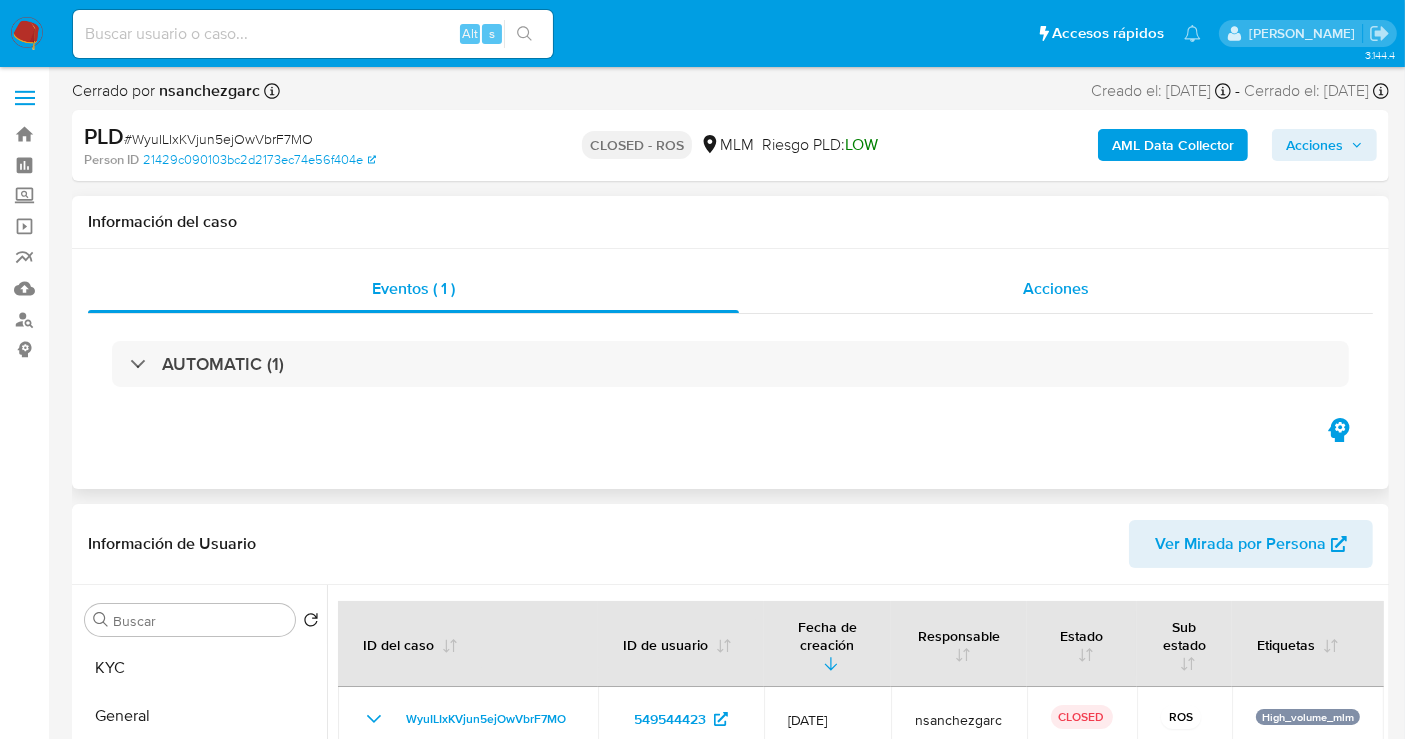 click on "Acciones" at bounding box center (1056, 288) 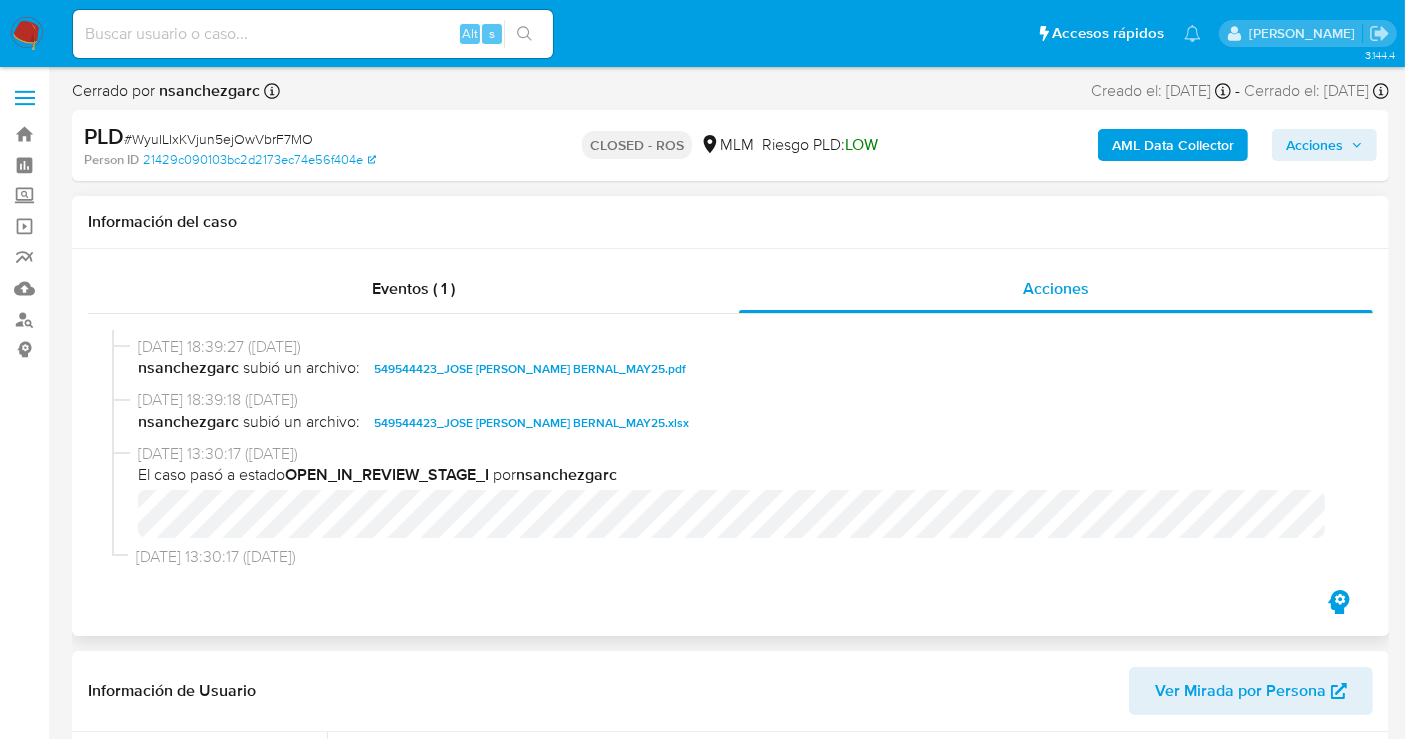 scroll, scrollTop: 1747, scrollLeft: 0, axis: vertical 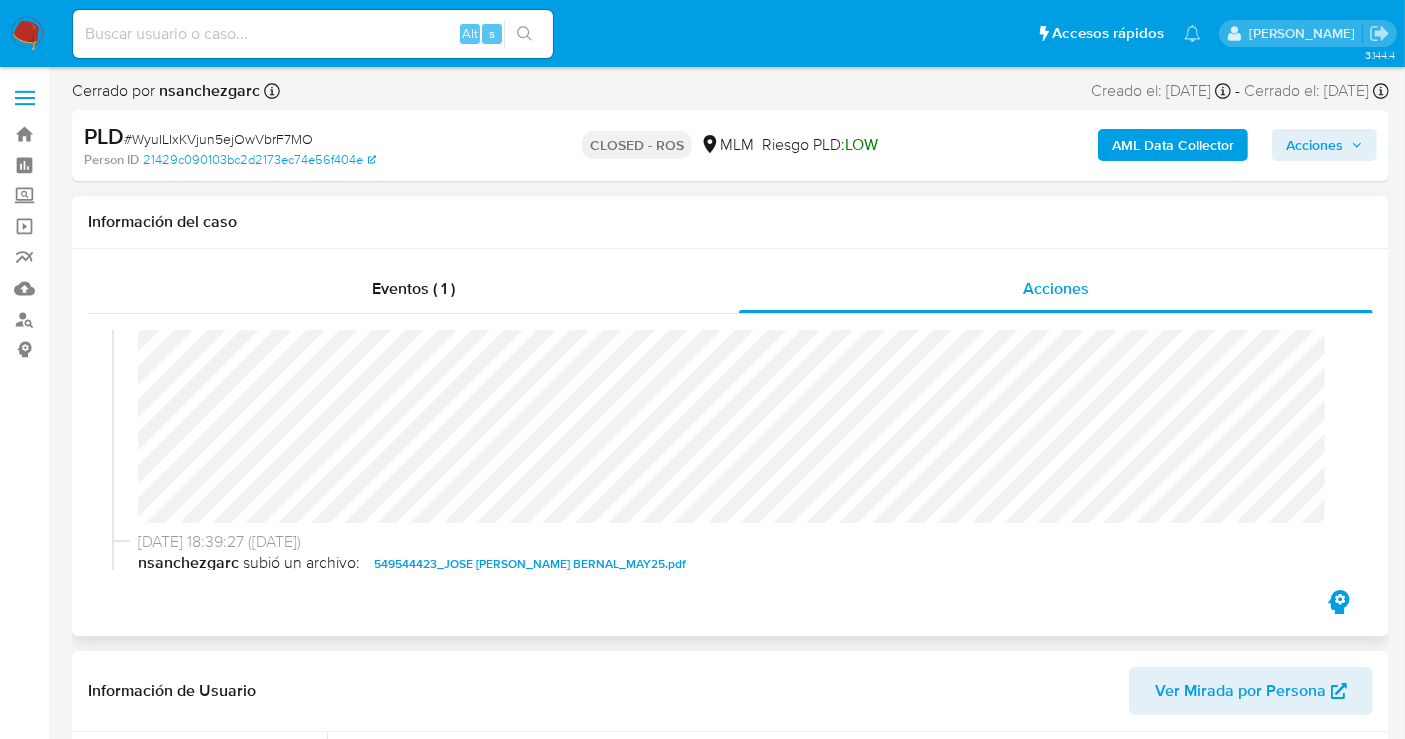 type 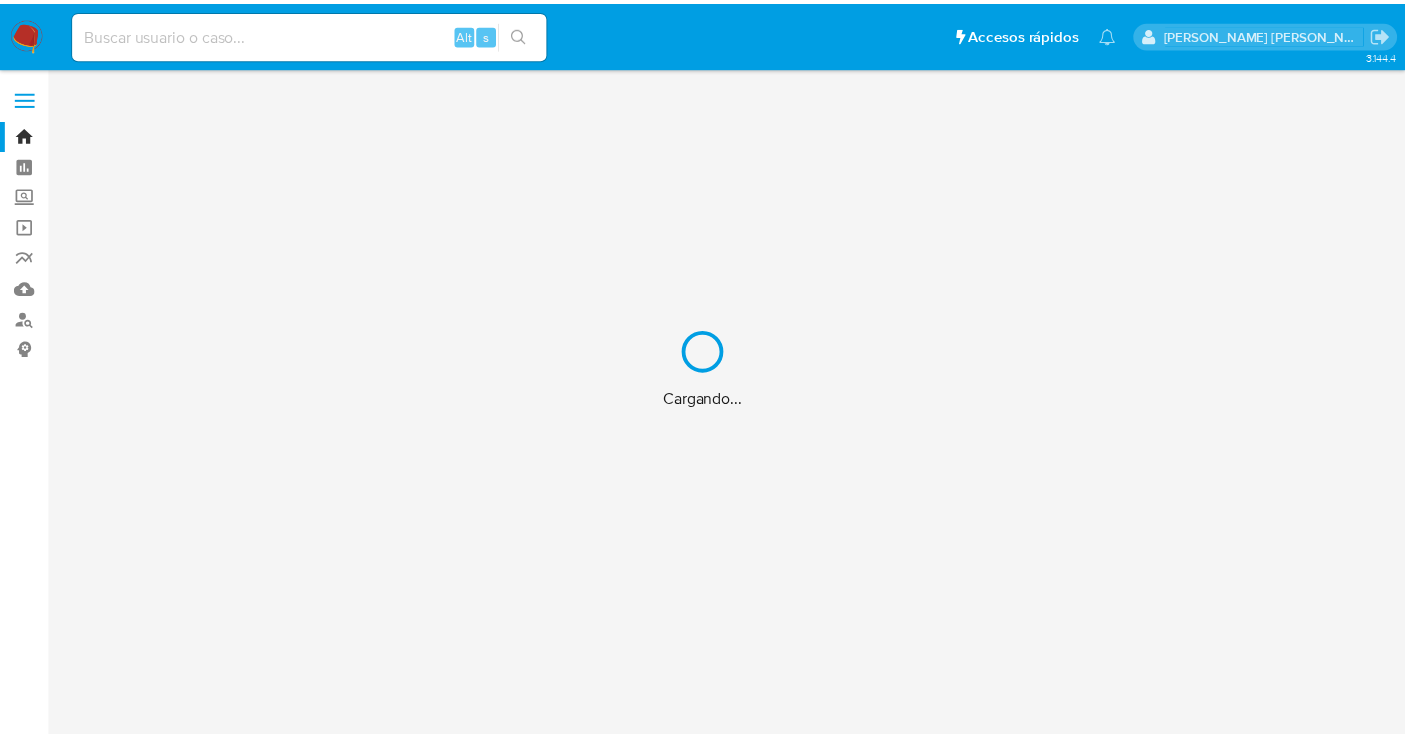 scroll, scrollTop: 0, scrollLeft: 0, axis: both 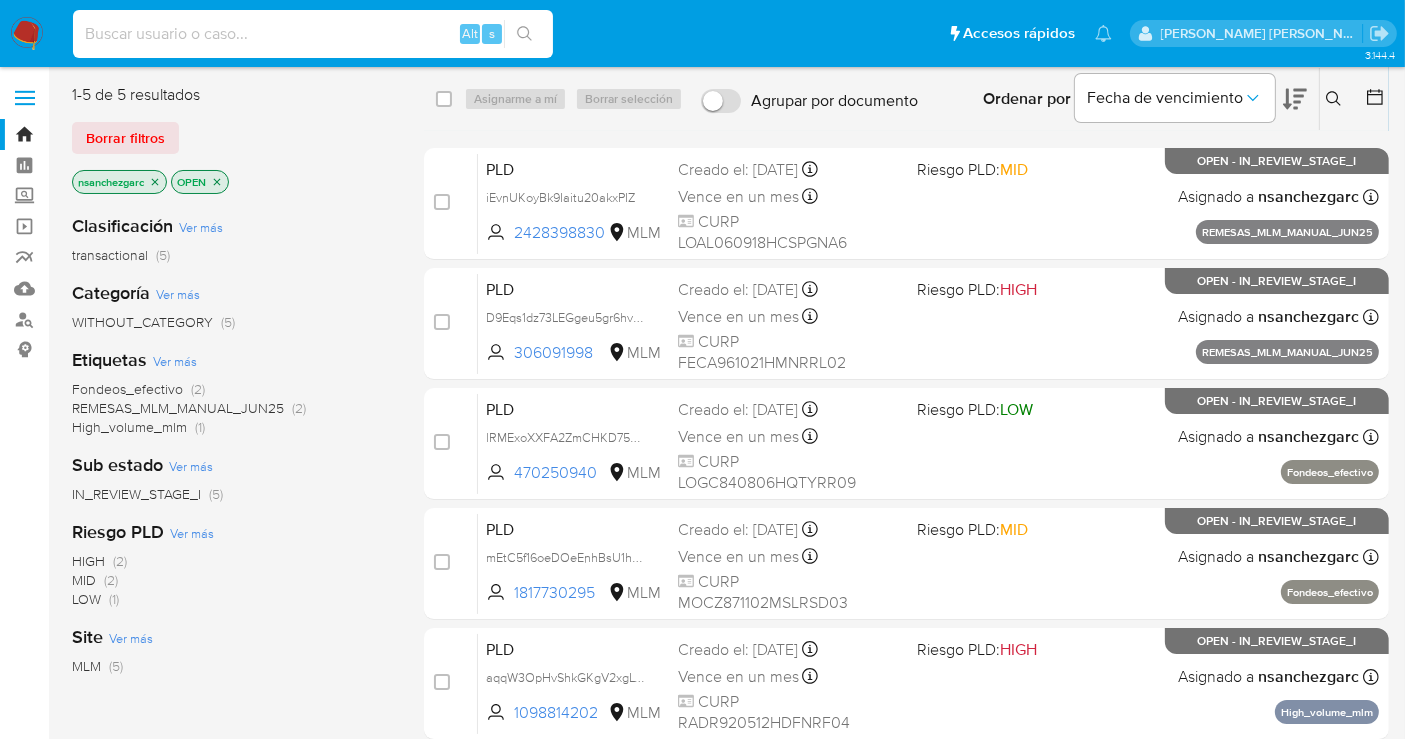click at bounding box center (313, 34) 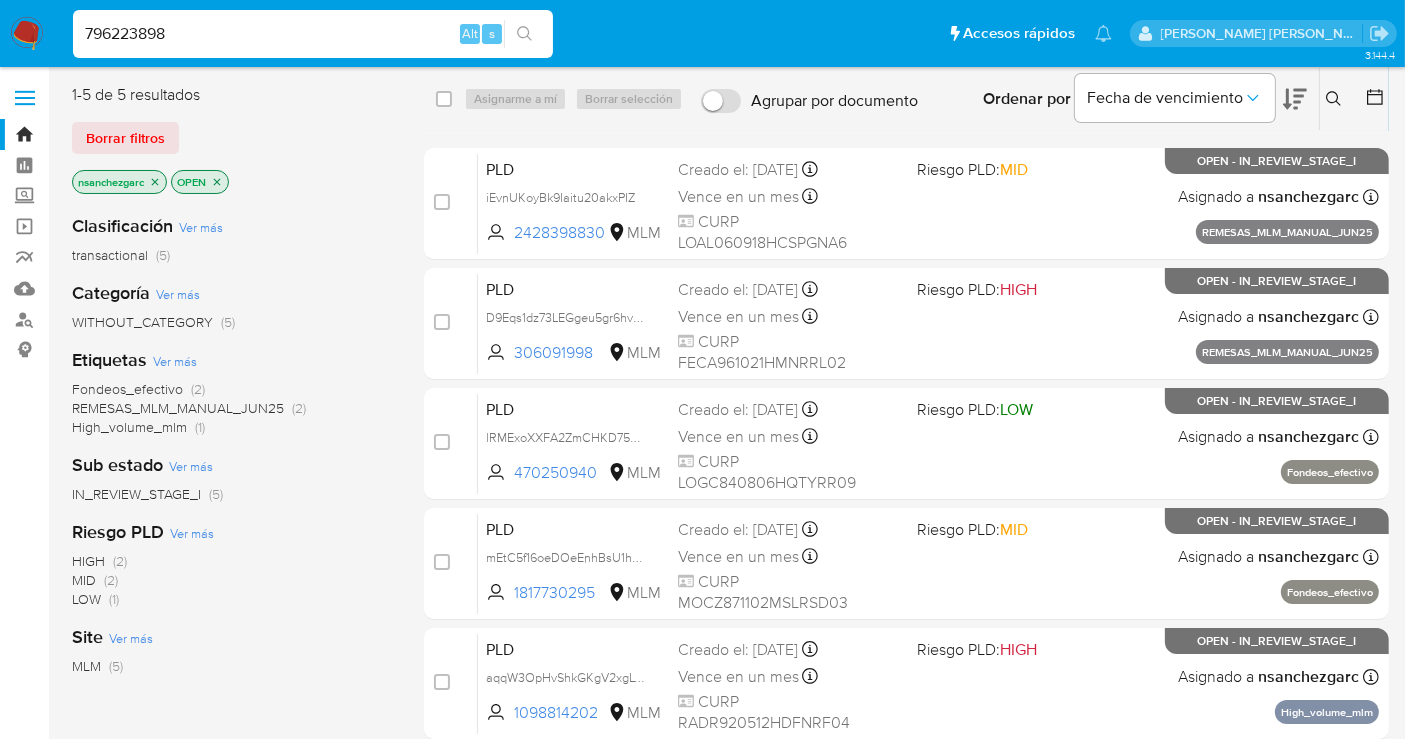 type on "796223898" 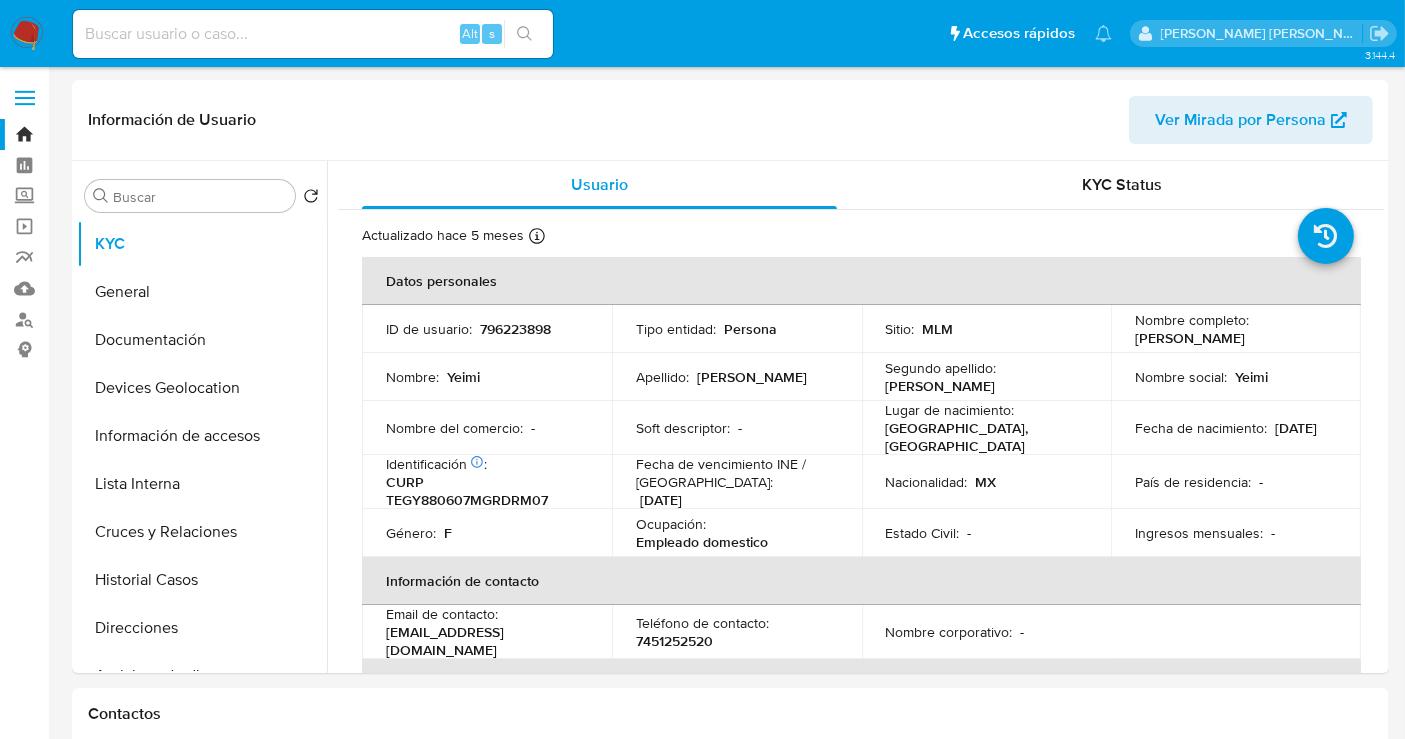 select on "10" 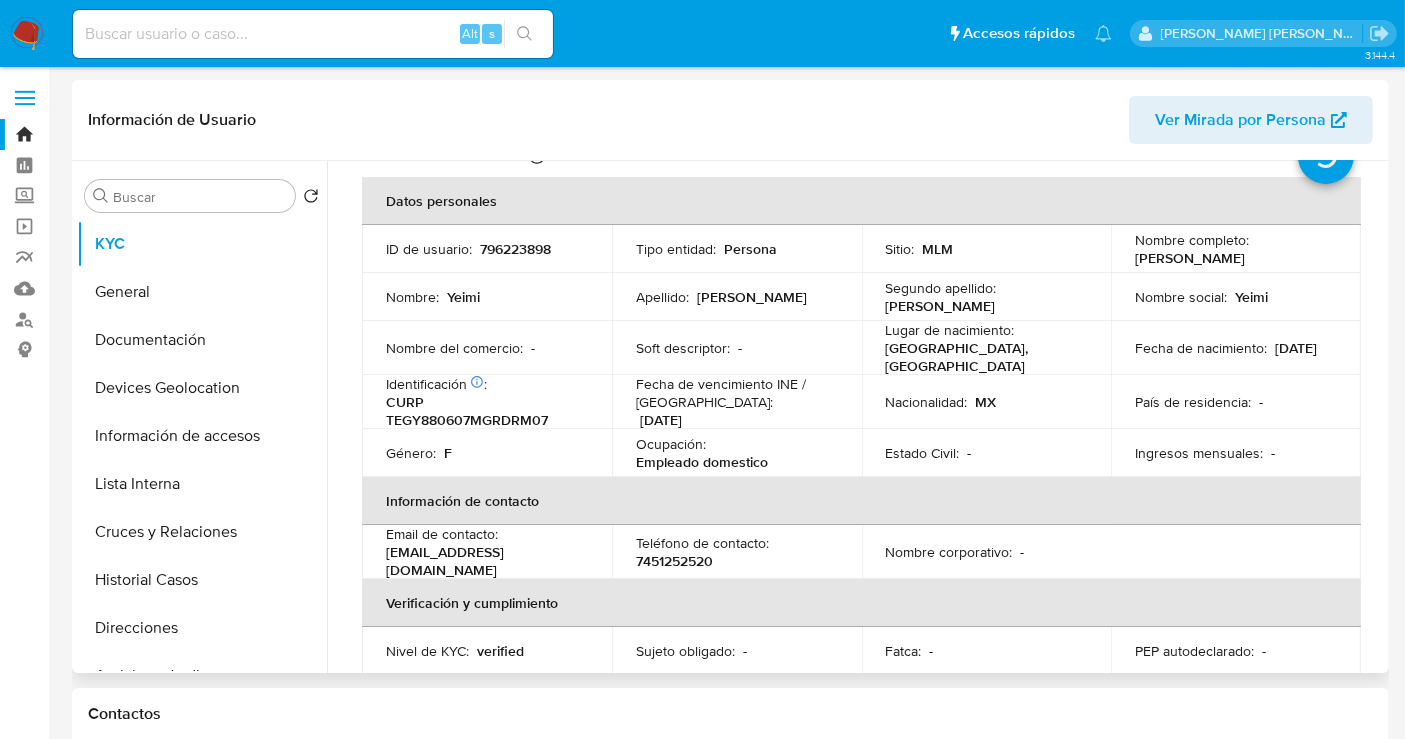 scroll, scrollTop: 111, scrollLeft: 0, axis: vertical 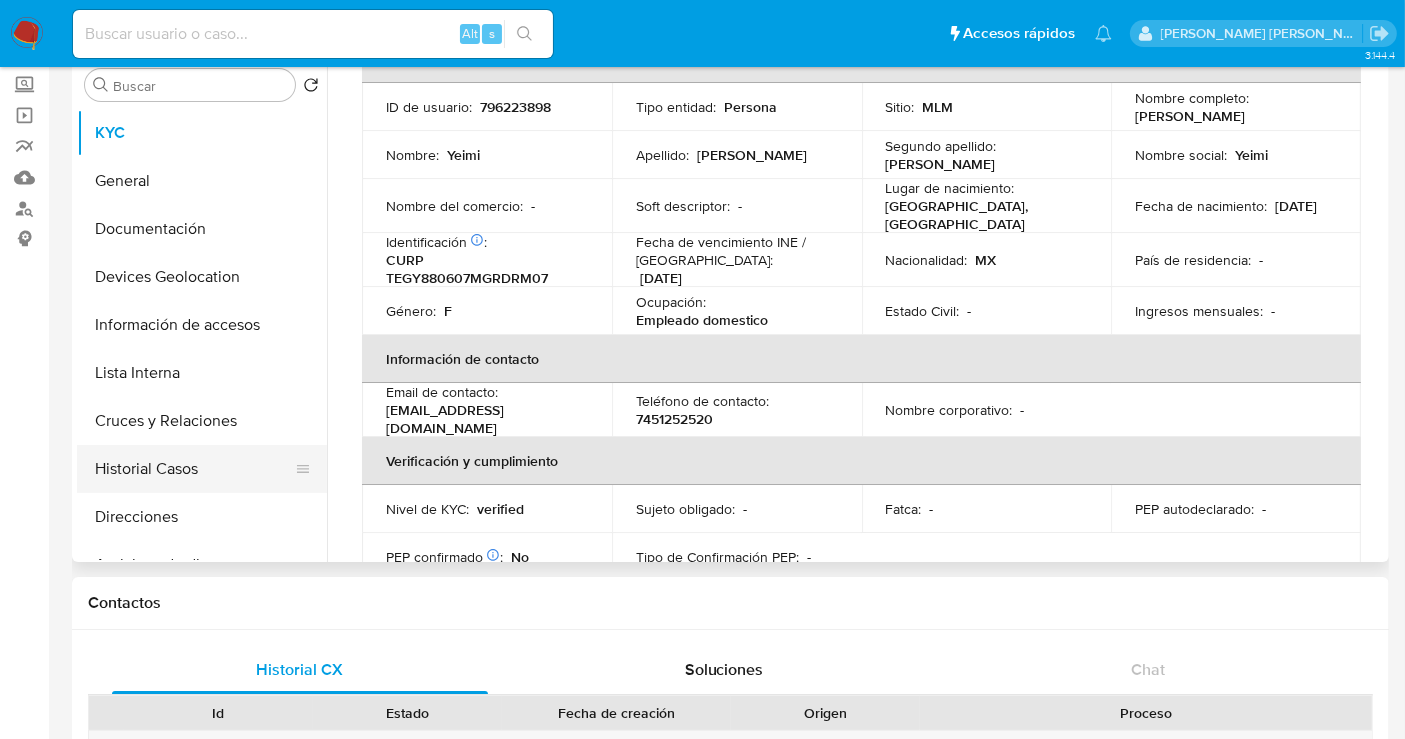 click on "Historial Casos" at bounding box center (194, 469) 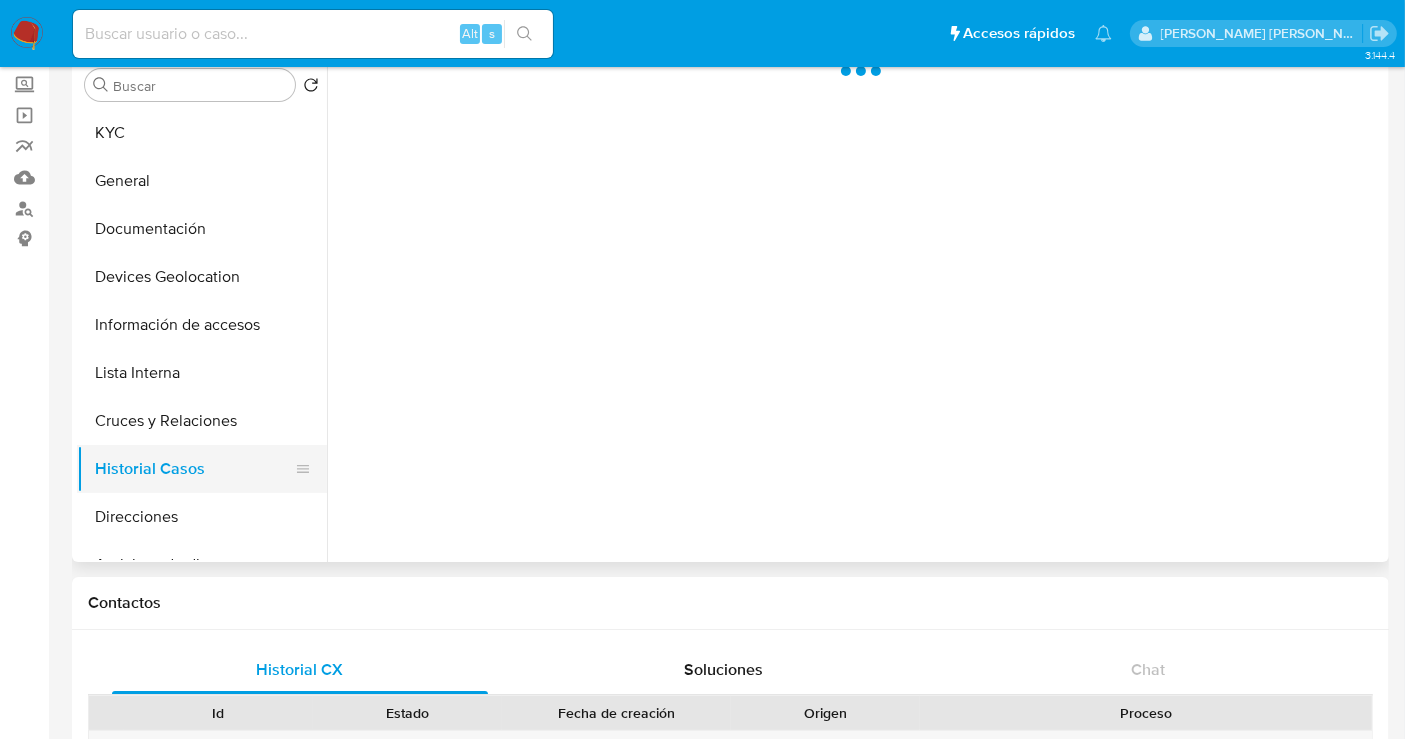 scroll, scrollTop: 0, scrollLeft: 0, axis: both 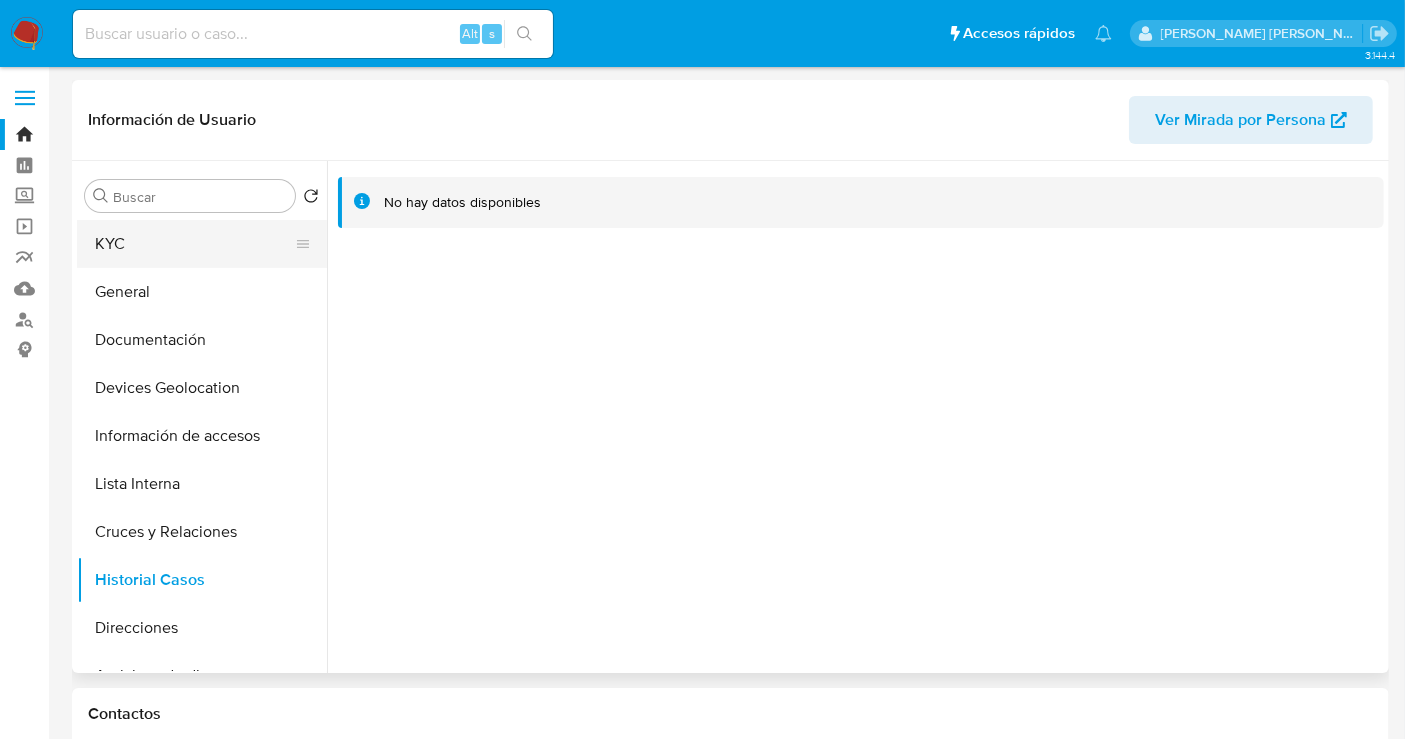 click on "KYC" at bounding box center (194, 244) 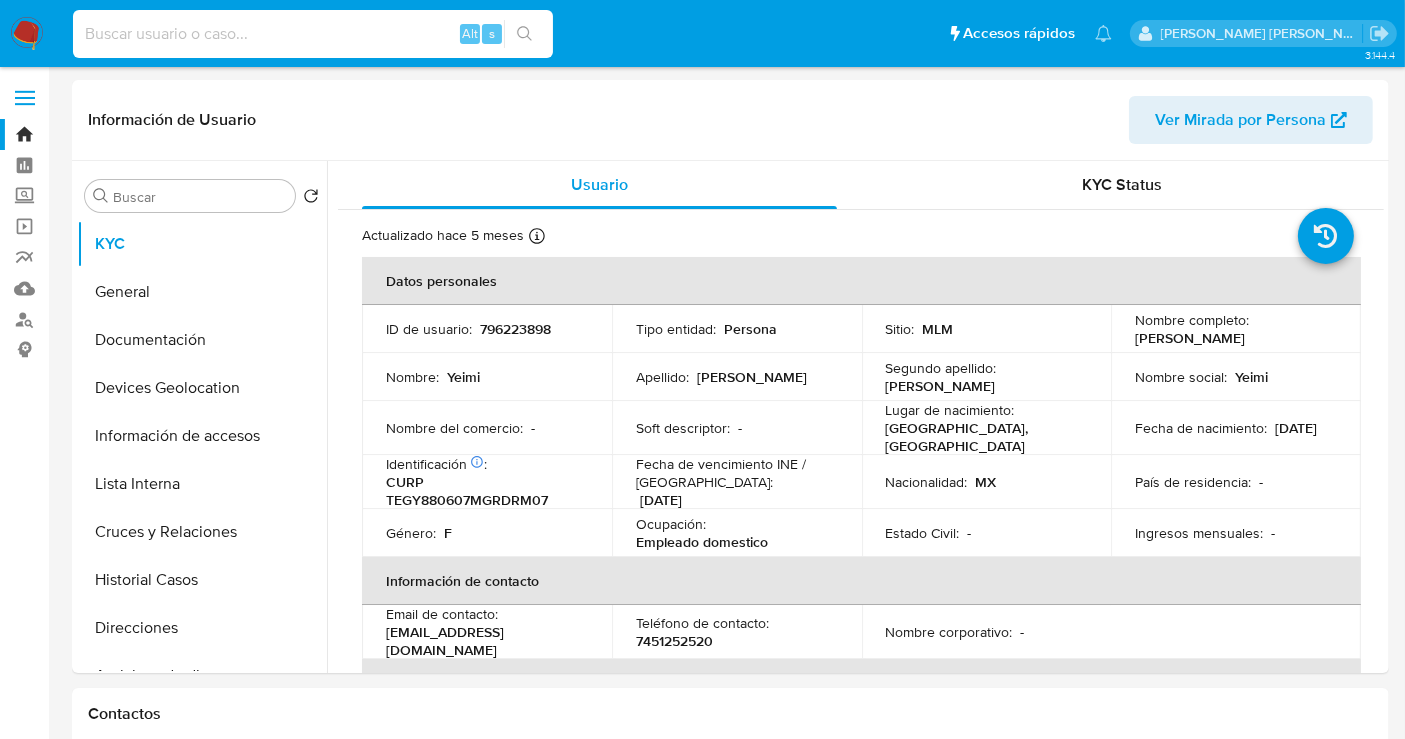 click at bounding box center [313, 34] 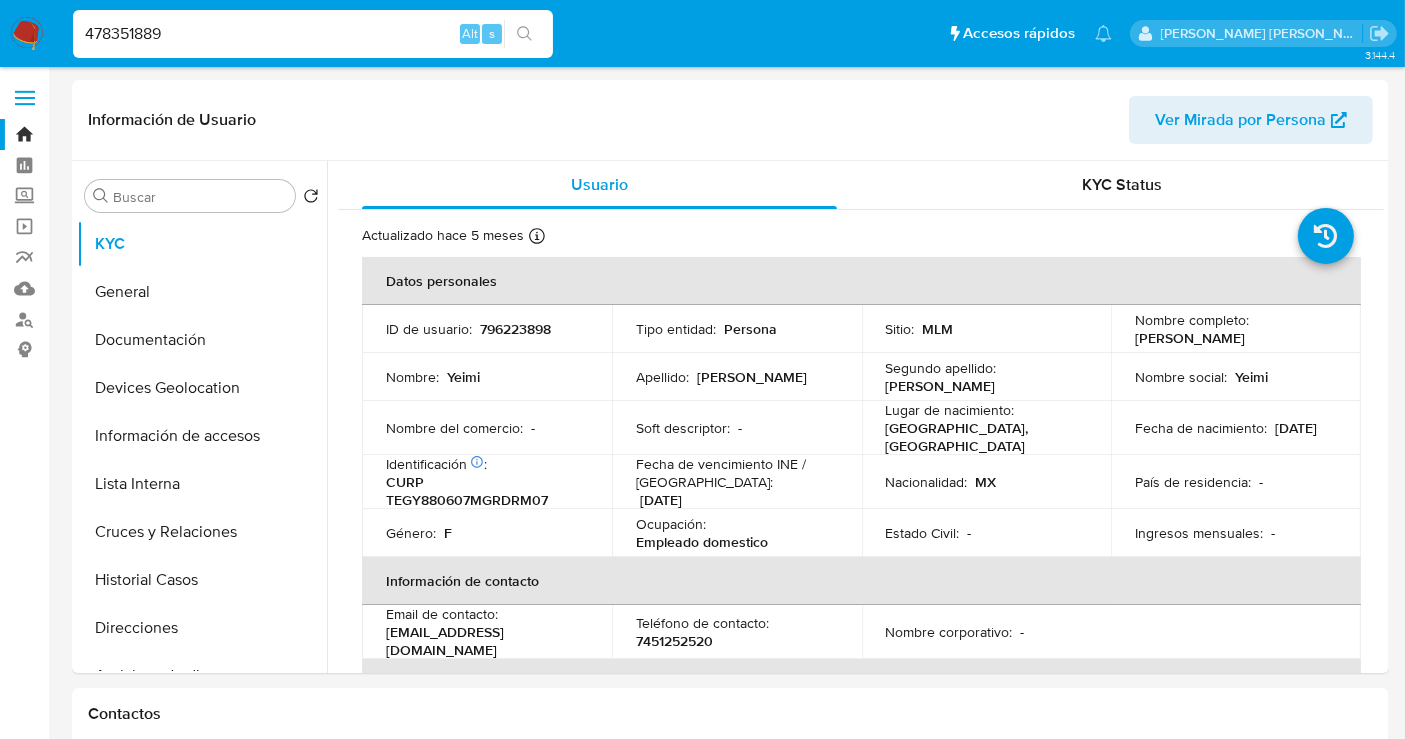 type on "478351889" 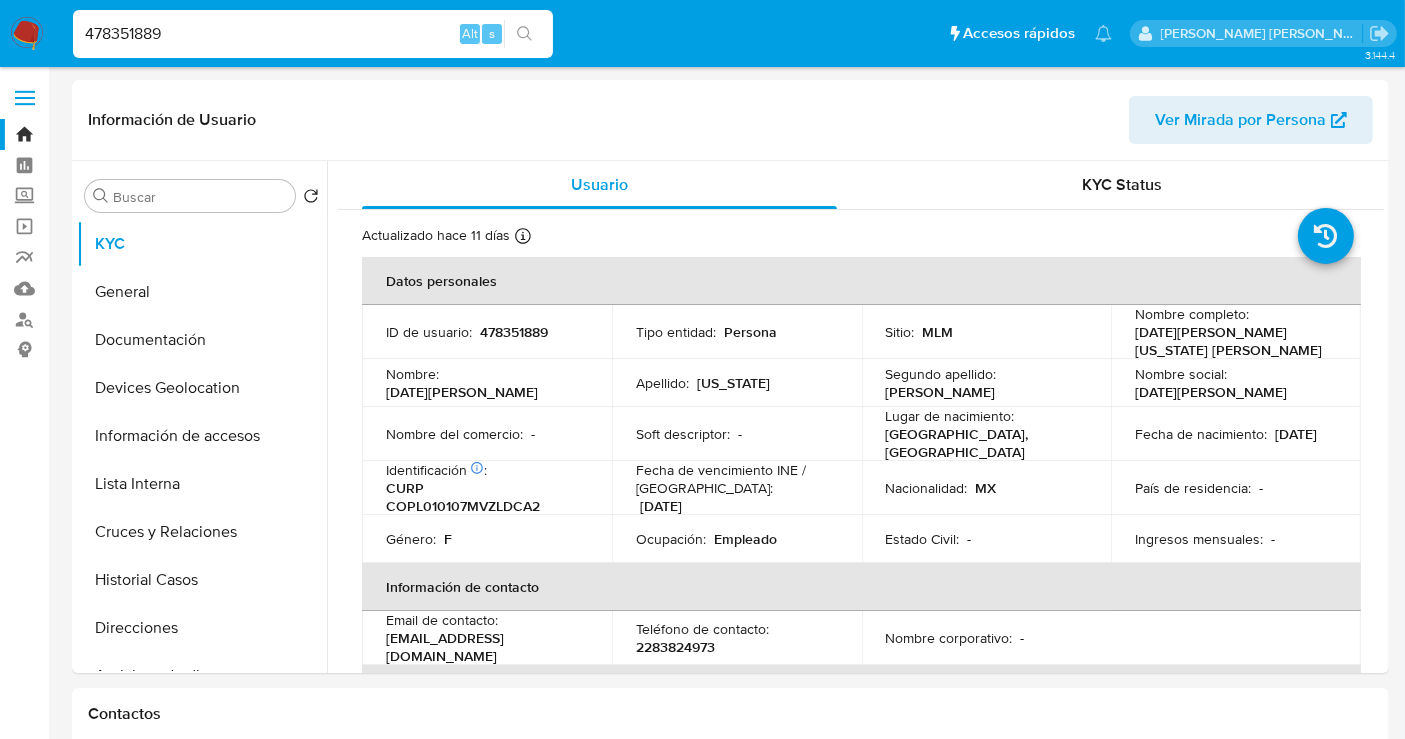 select on "10" 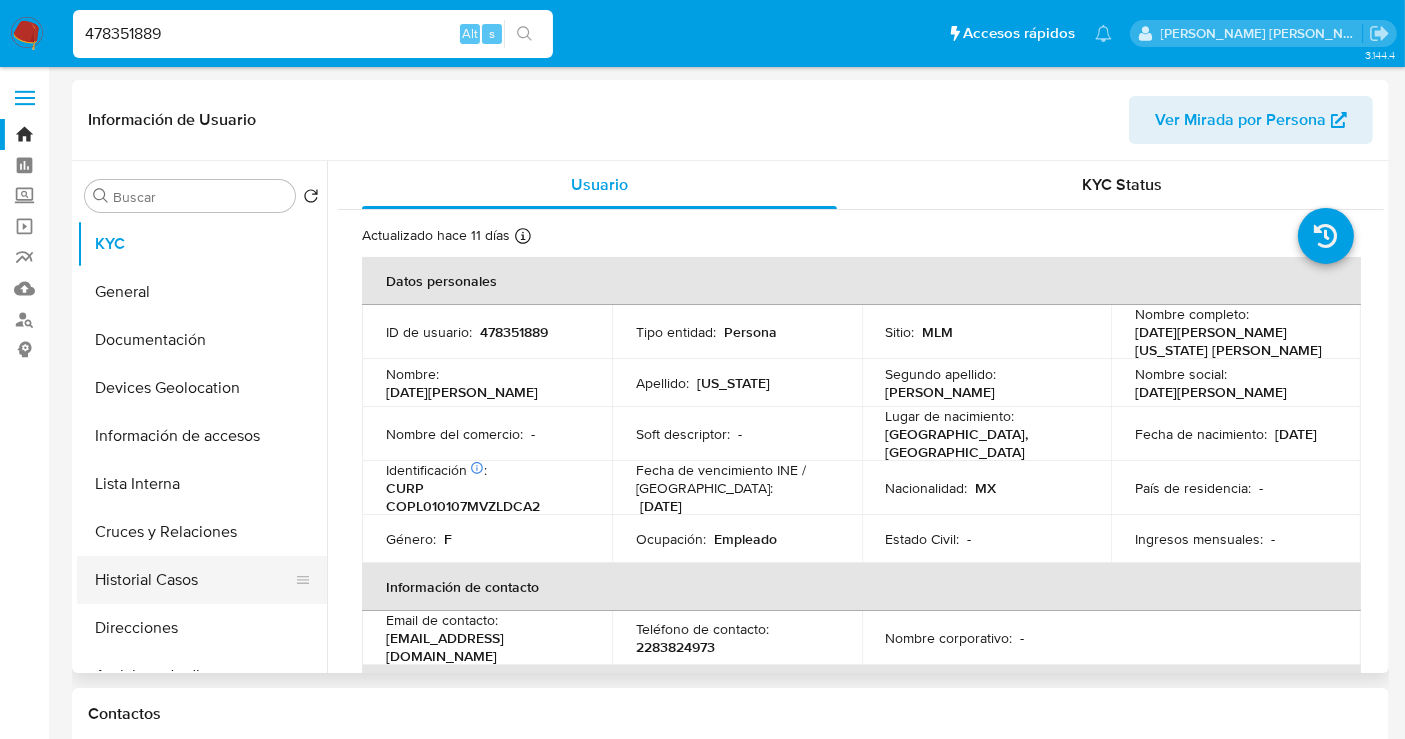 click on "Historial Casos" at bounding box center (194, 580) 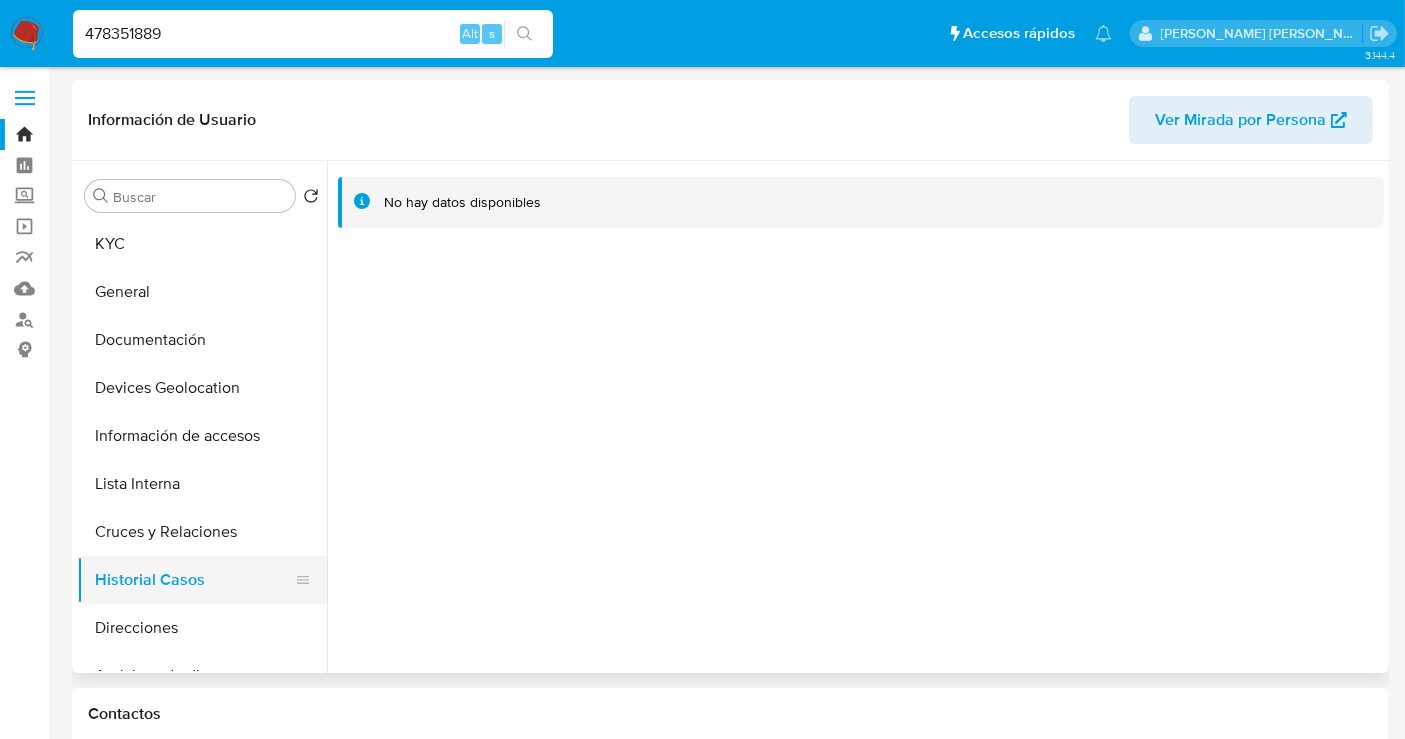 type 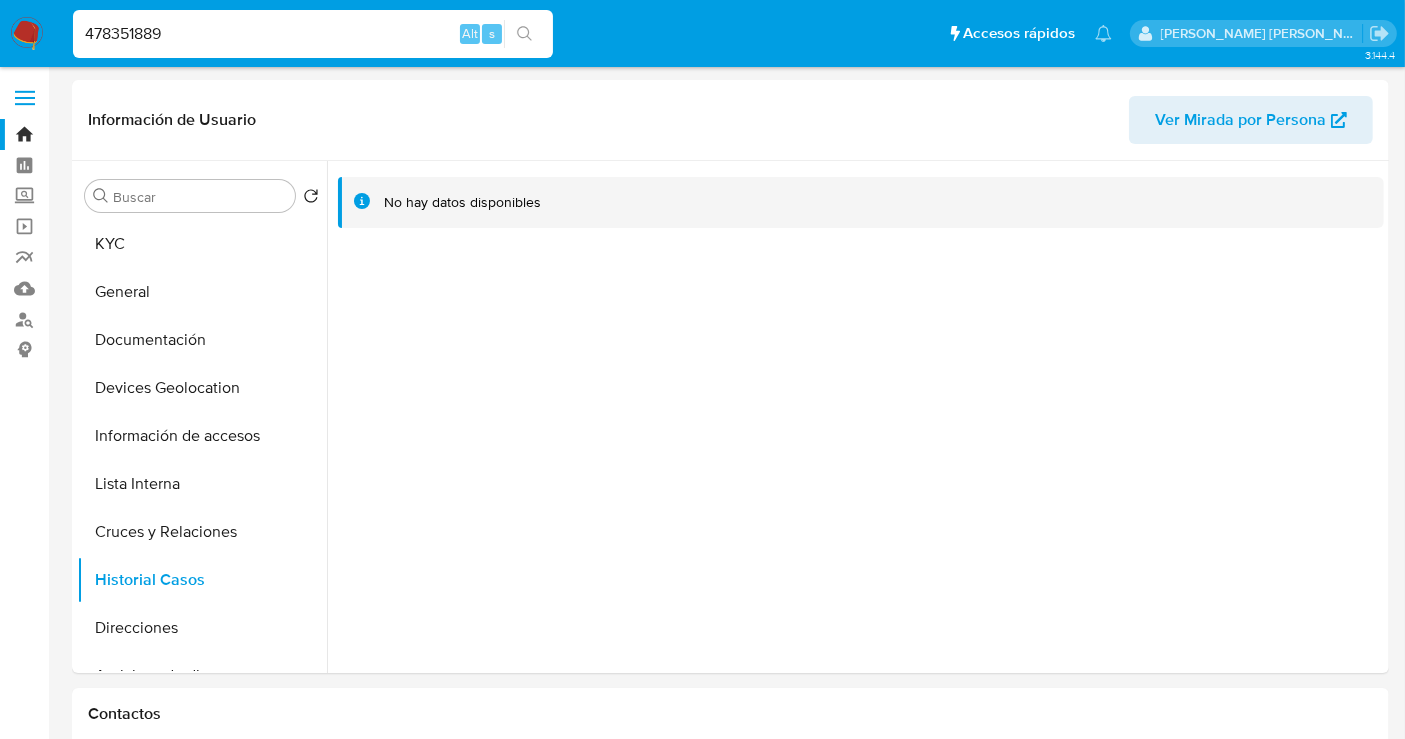 click on "478351889" at bounding box center (313, 34) 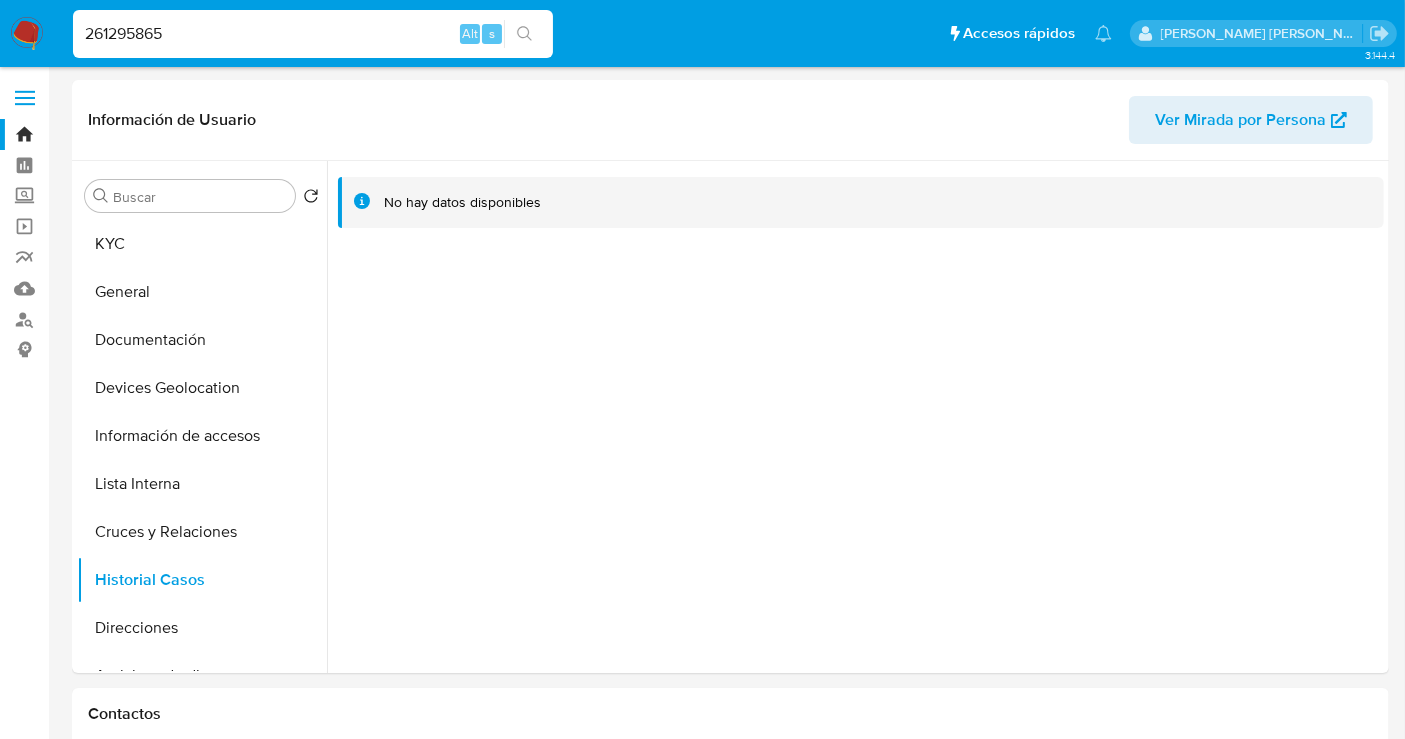 type on "261295865" 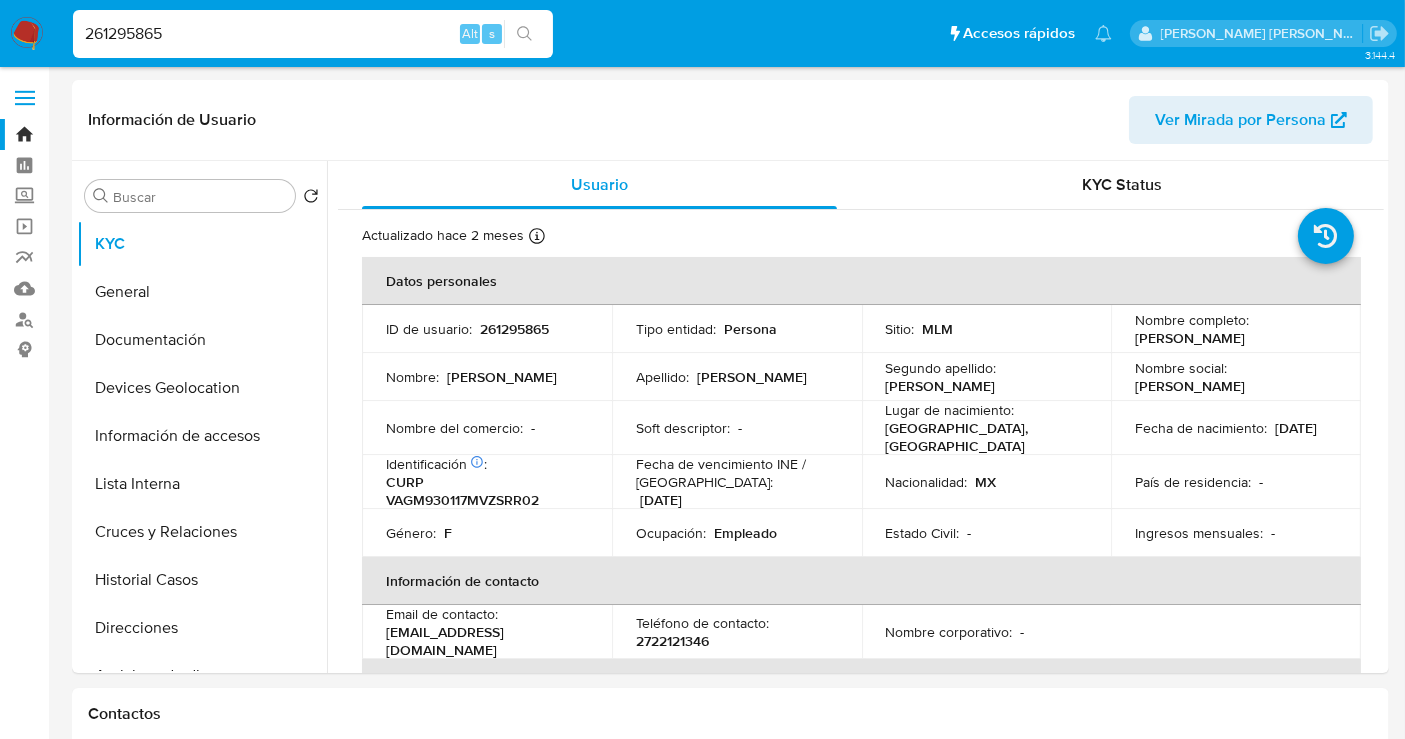 select on "10" 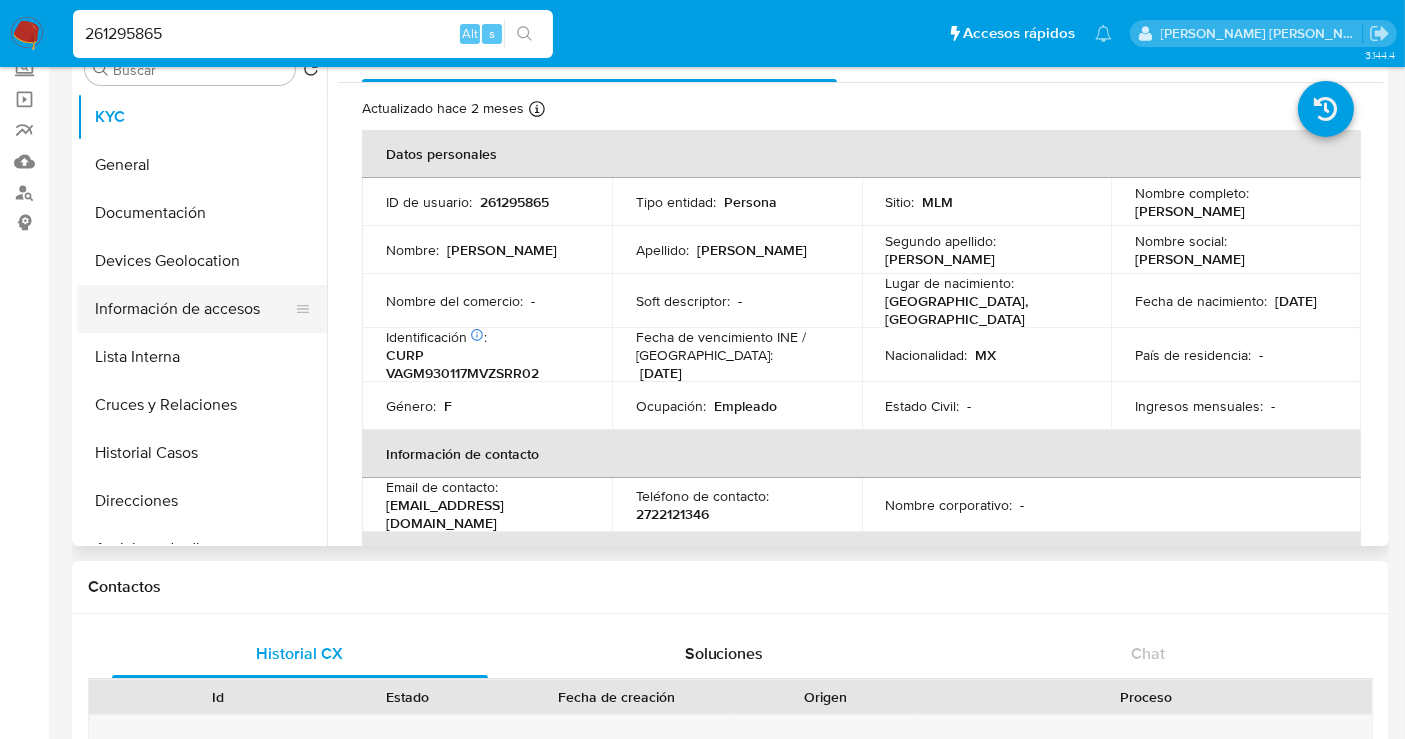 scroll, scrollTop: 0, scrollLeft: 0, axis: both 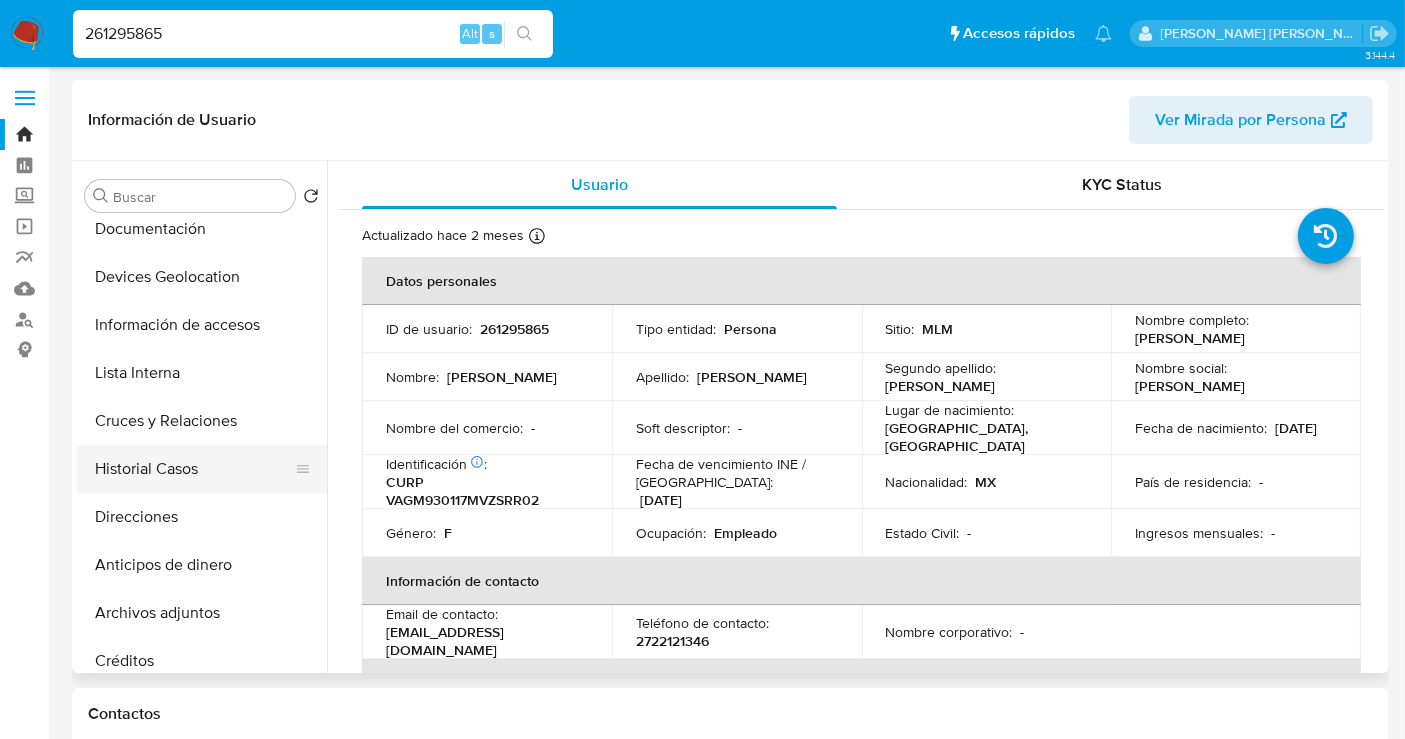 click on "Historial Casos" at bounding box center (194, 469) 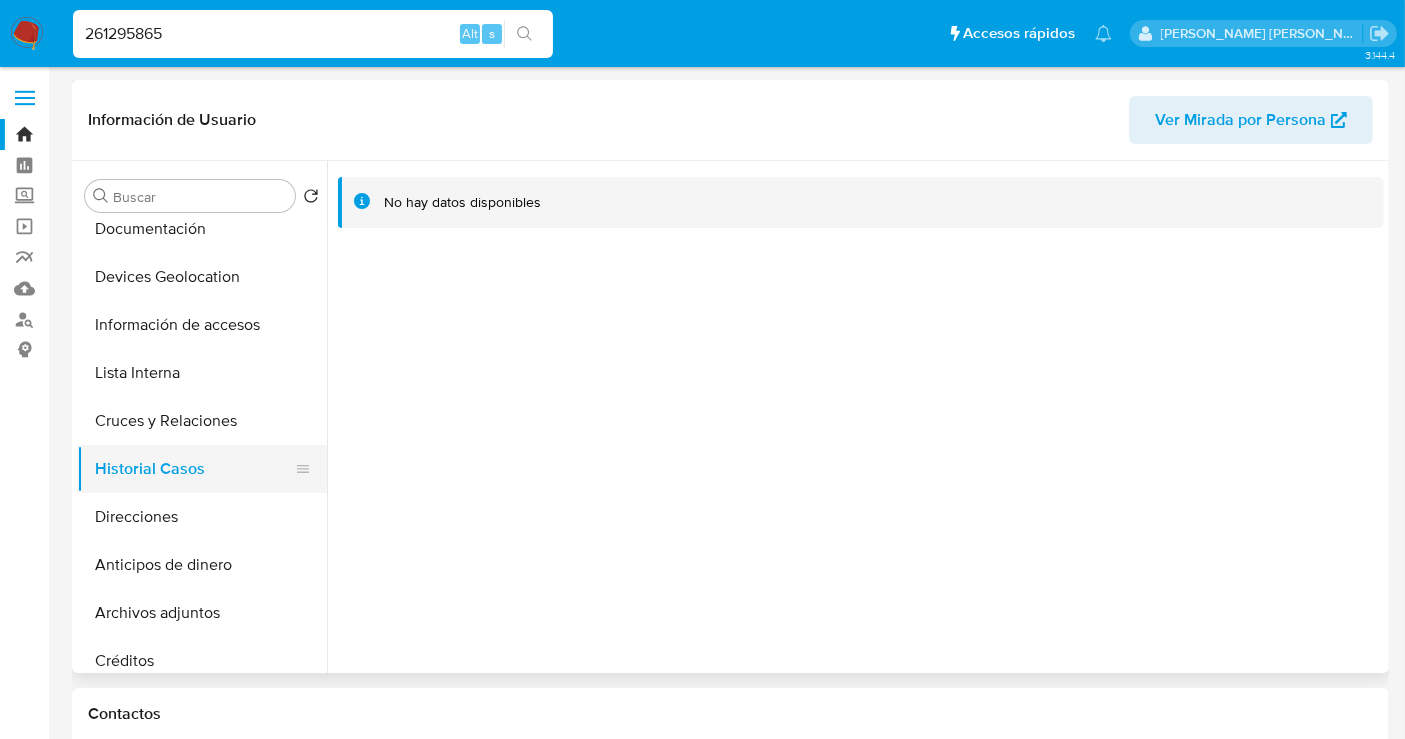 type 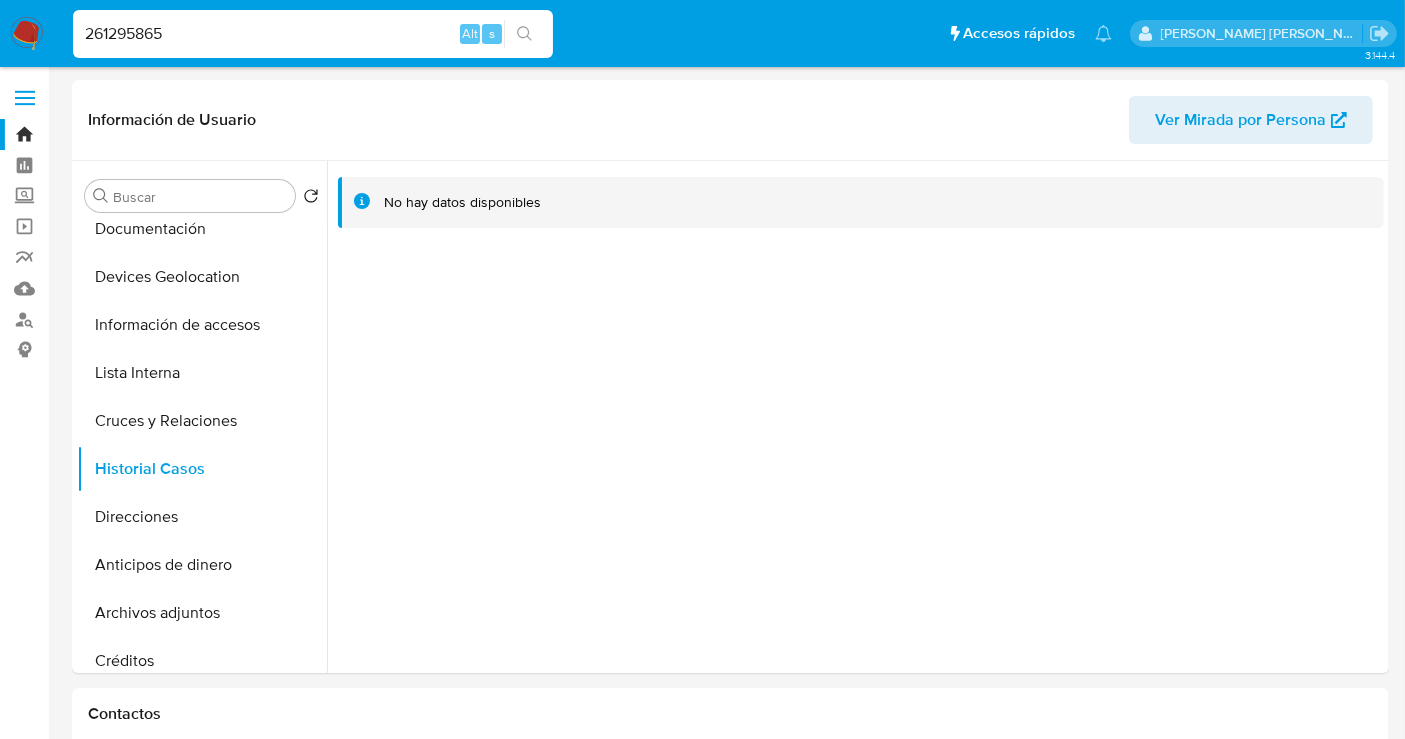 click on "261295865" at bounding box center (313, 34) 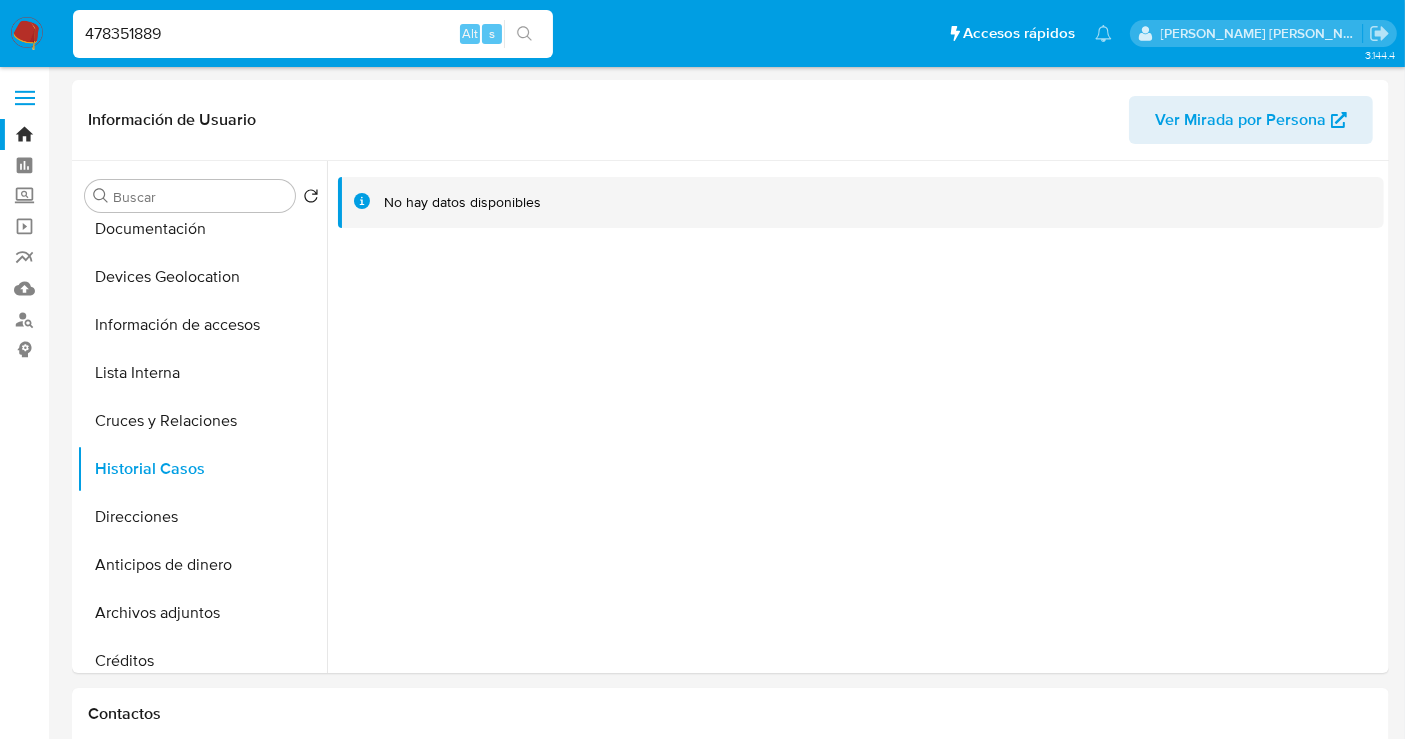 type on "478351889" 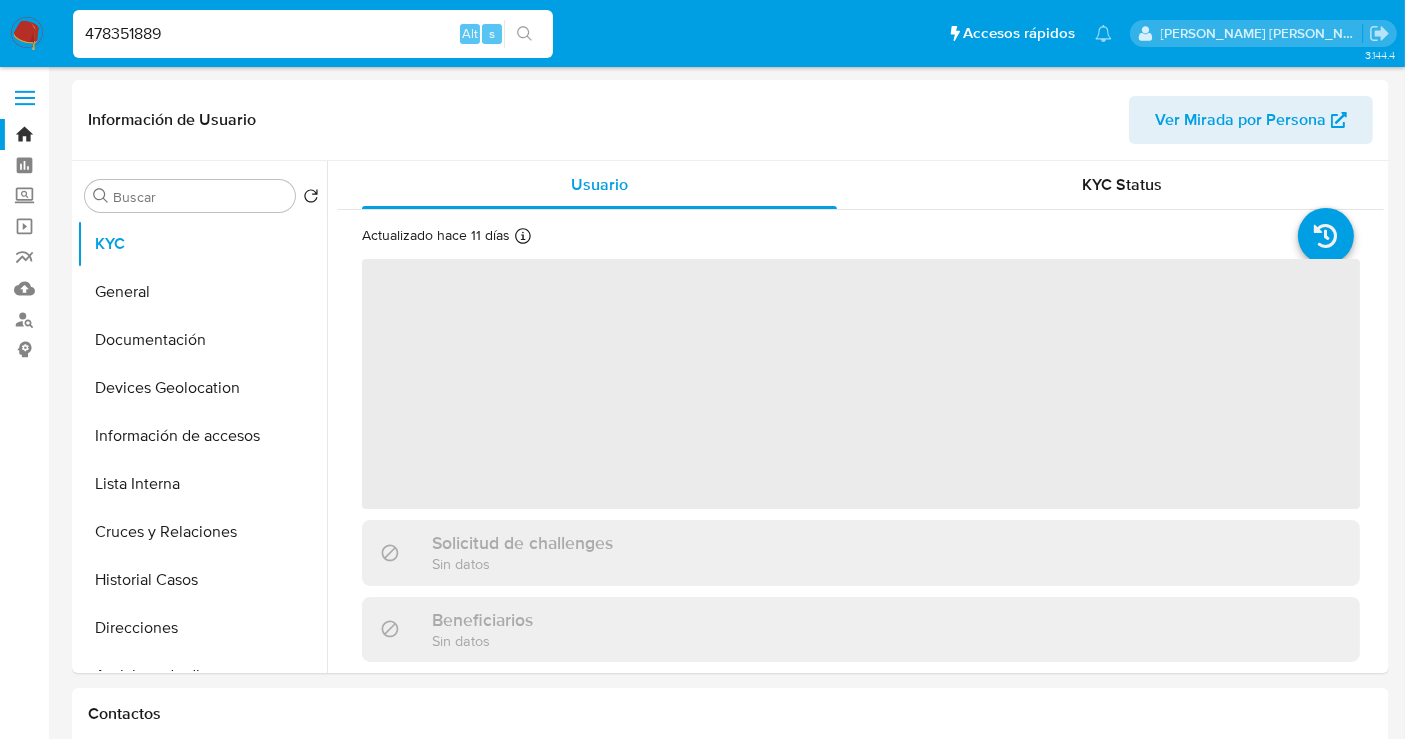select on "10" 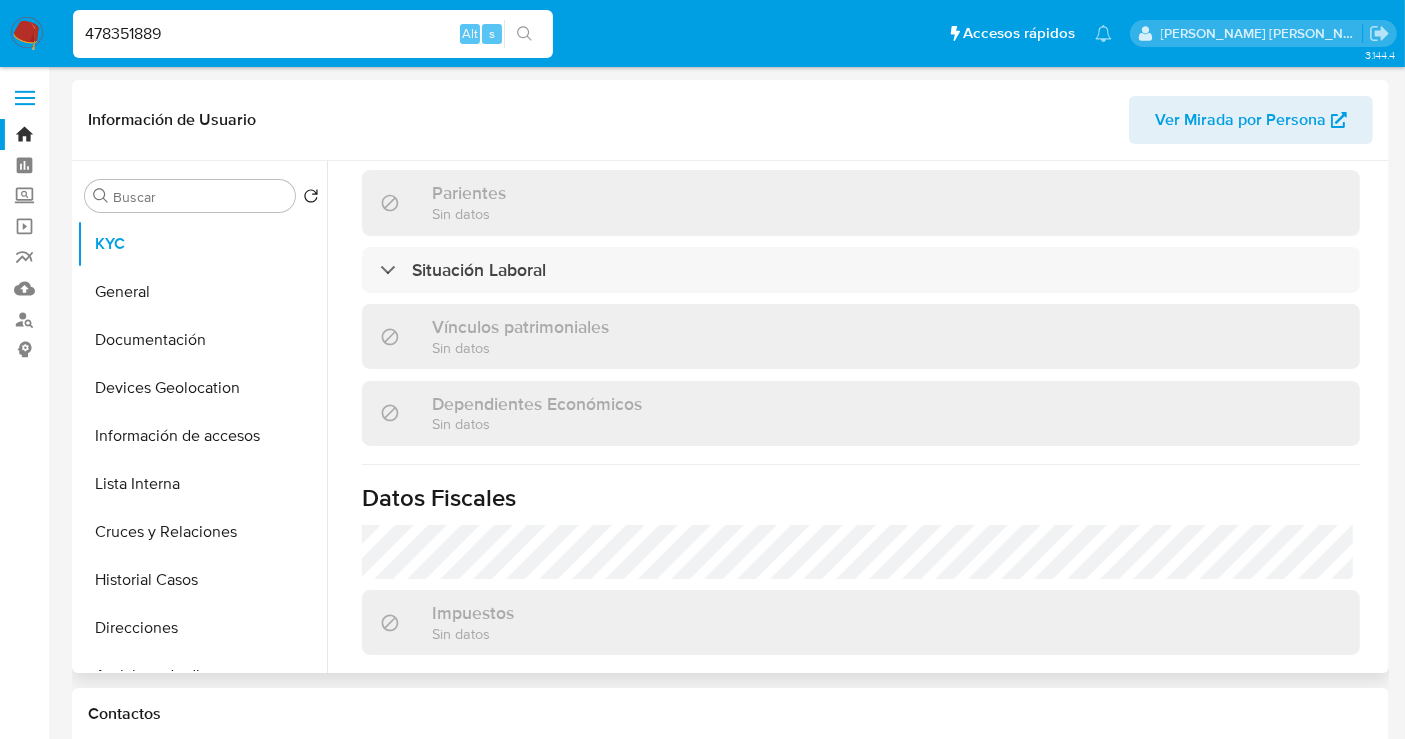 scroll, scrollTop: 1268, scrollLeft: 0, axis: vertical 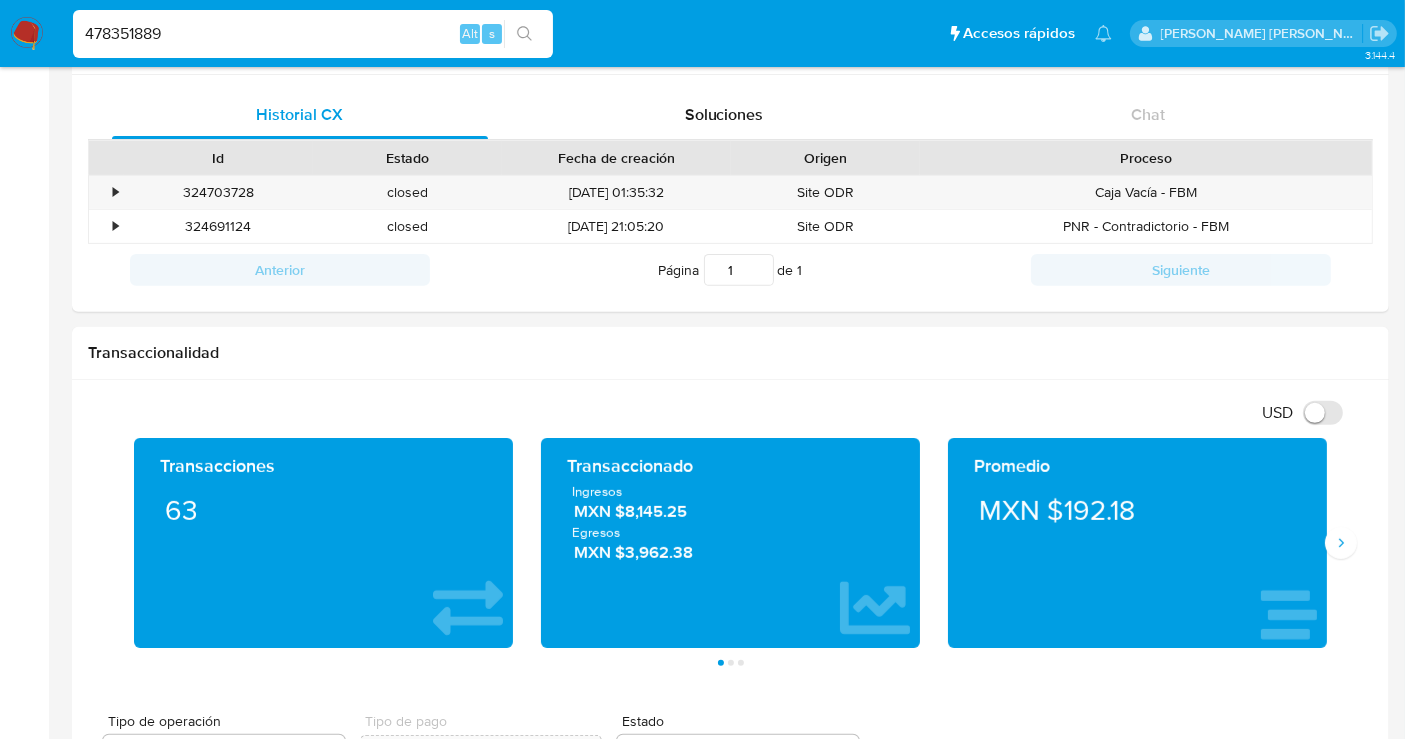click on "478351889 Alt s" at bounding box center [313, 34] 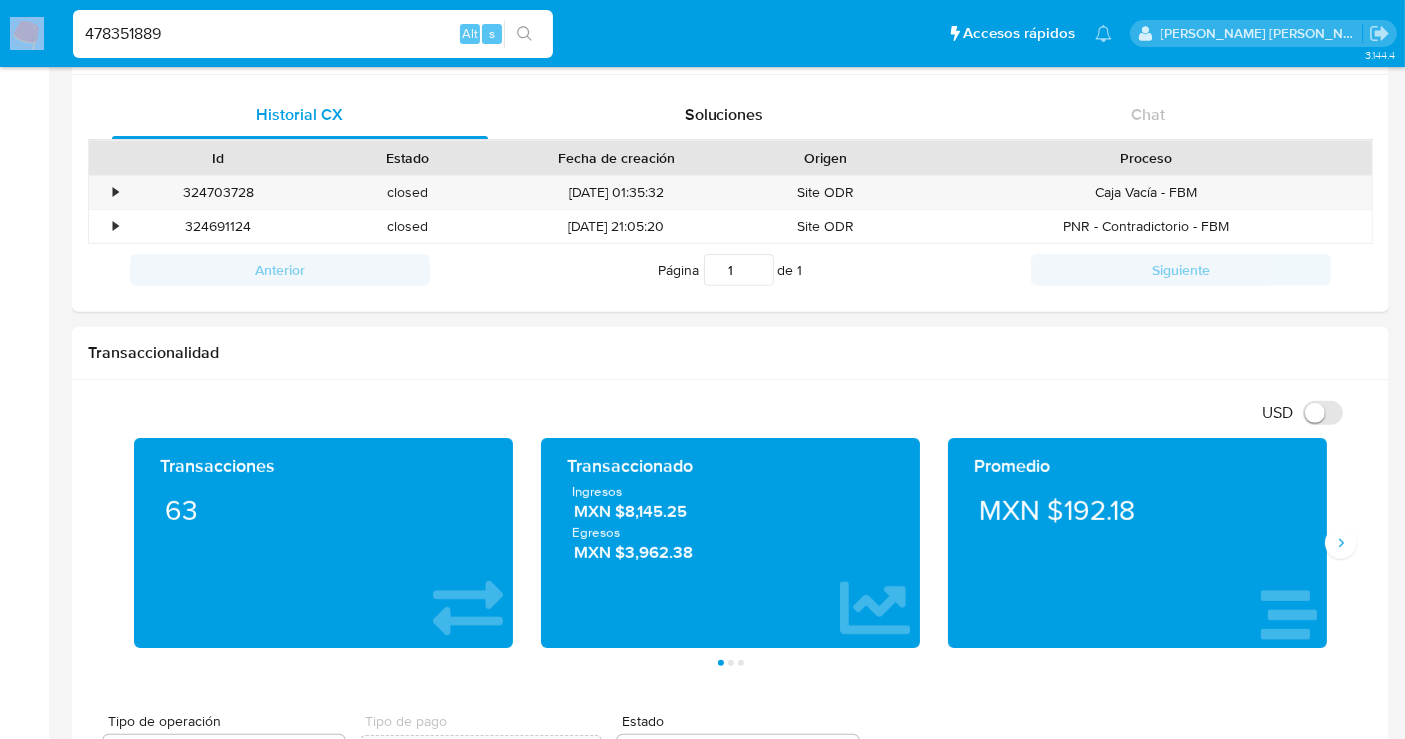 click on "478351889 Alt s" at bounding box center [313, 34] 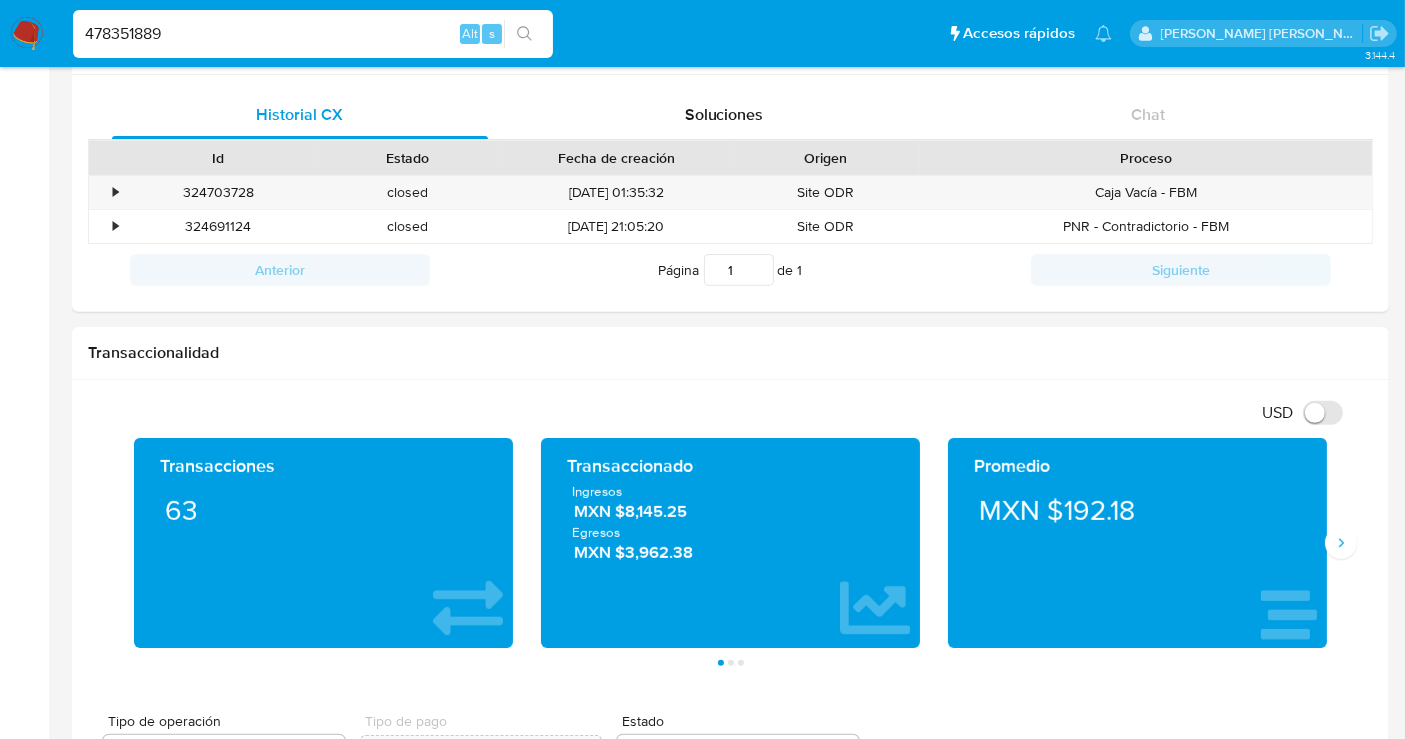 click on "478351889" at bounding box center (313, 34) 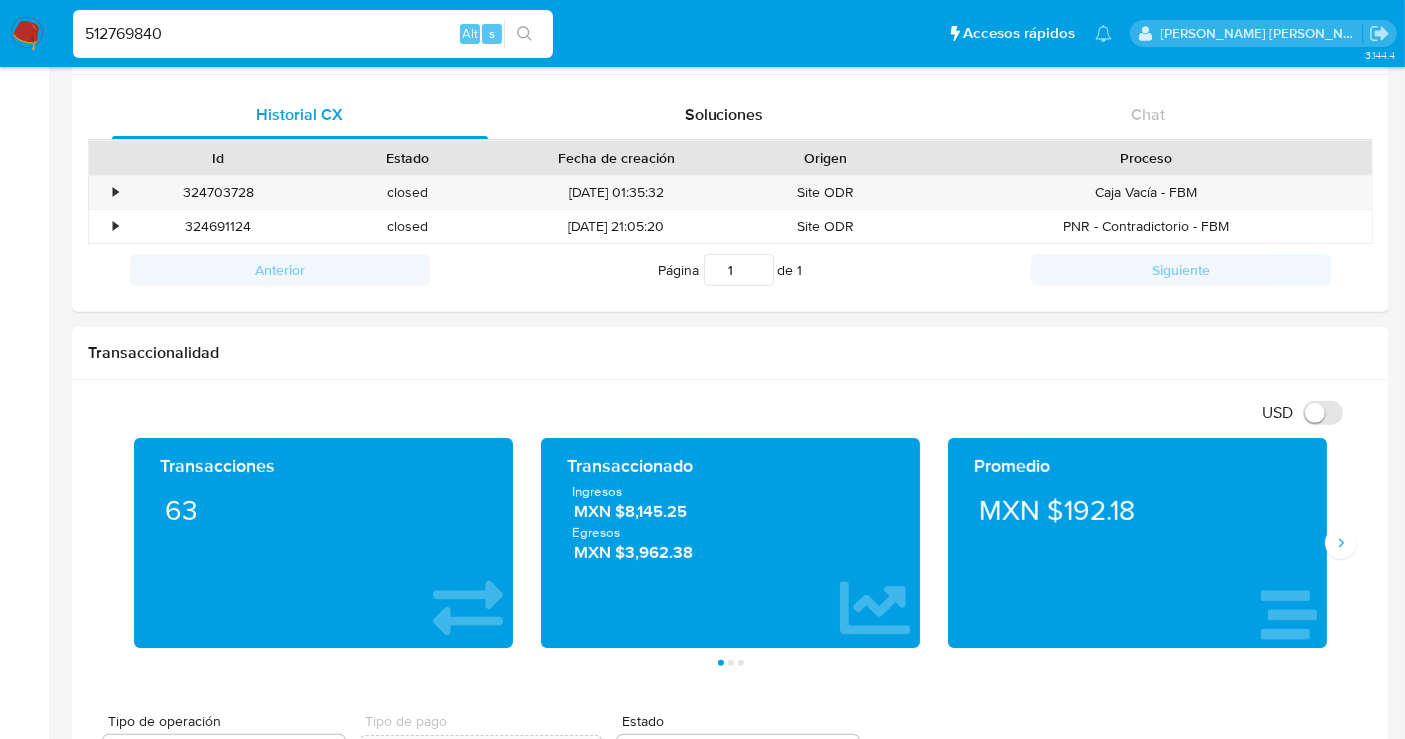 type on "512769840" 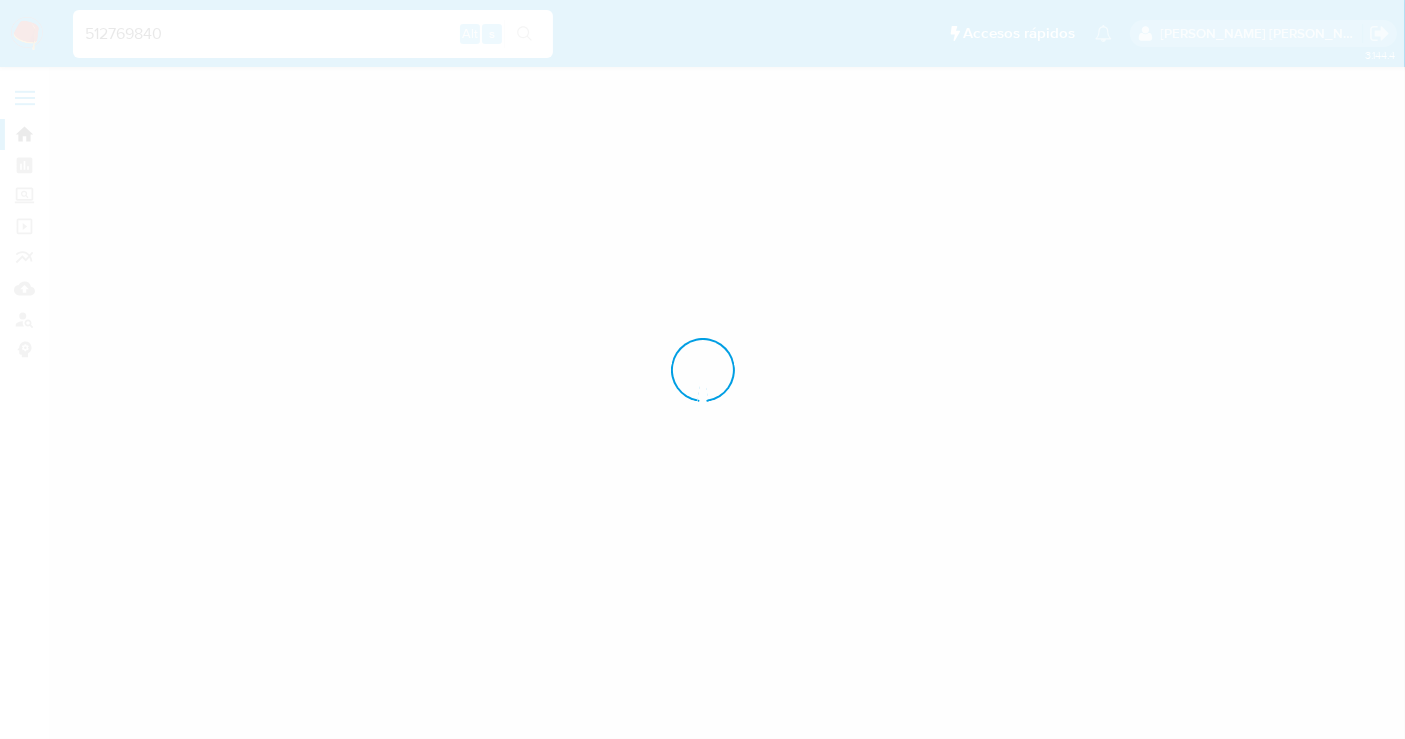 scroll, scrollTop: 0, scrollLeft: 0, axis: both 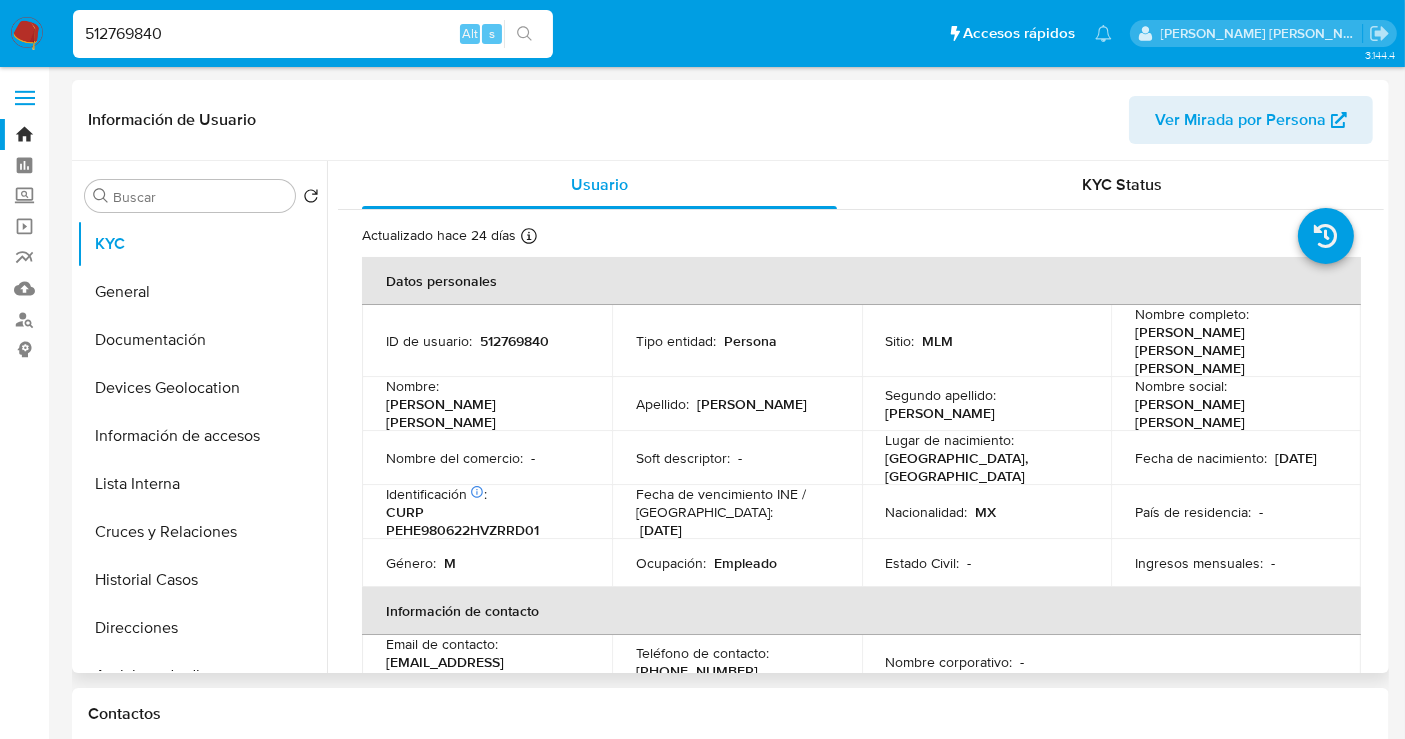 select on "10" 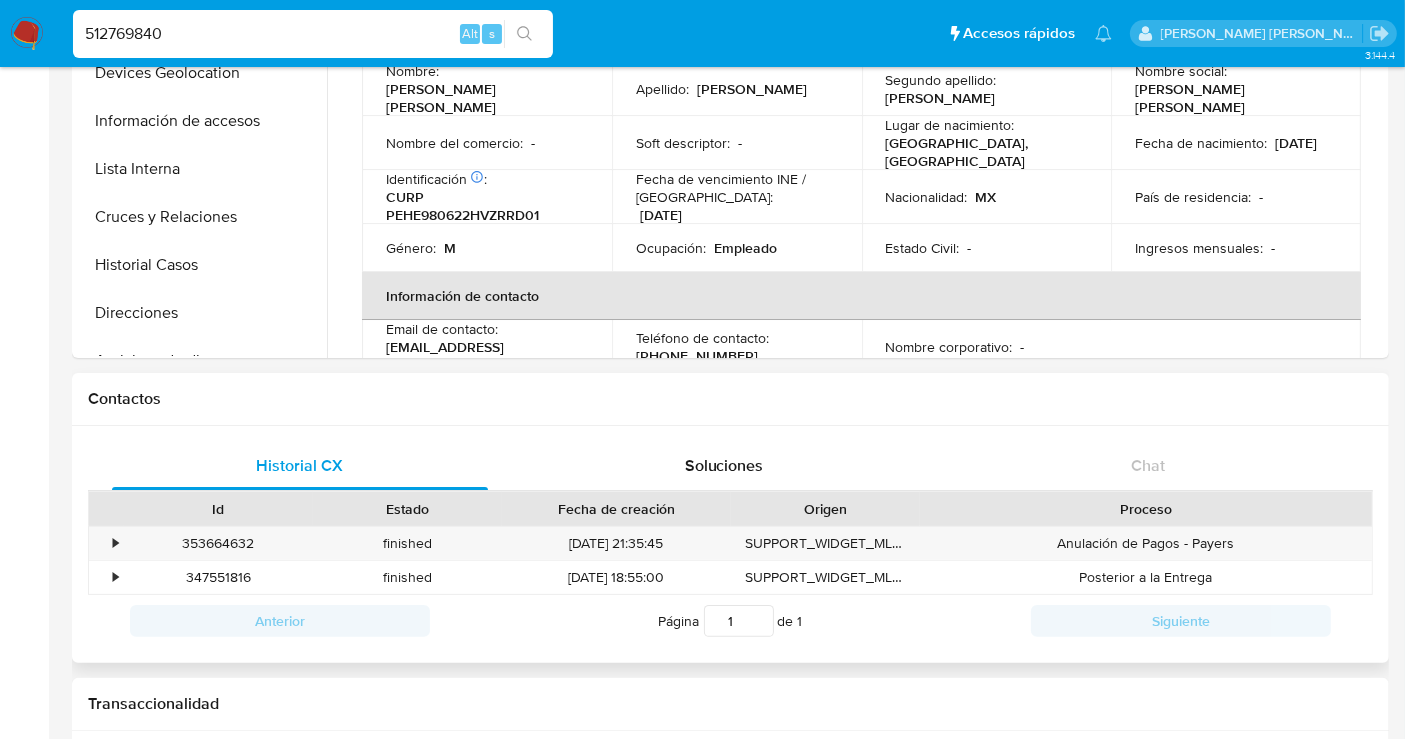 scroll, scrollTop: 0, scrollLeft: 0, axis: both 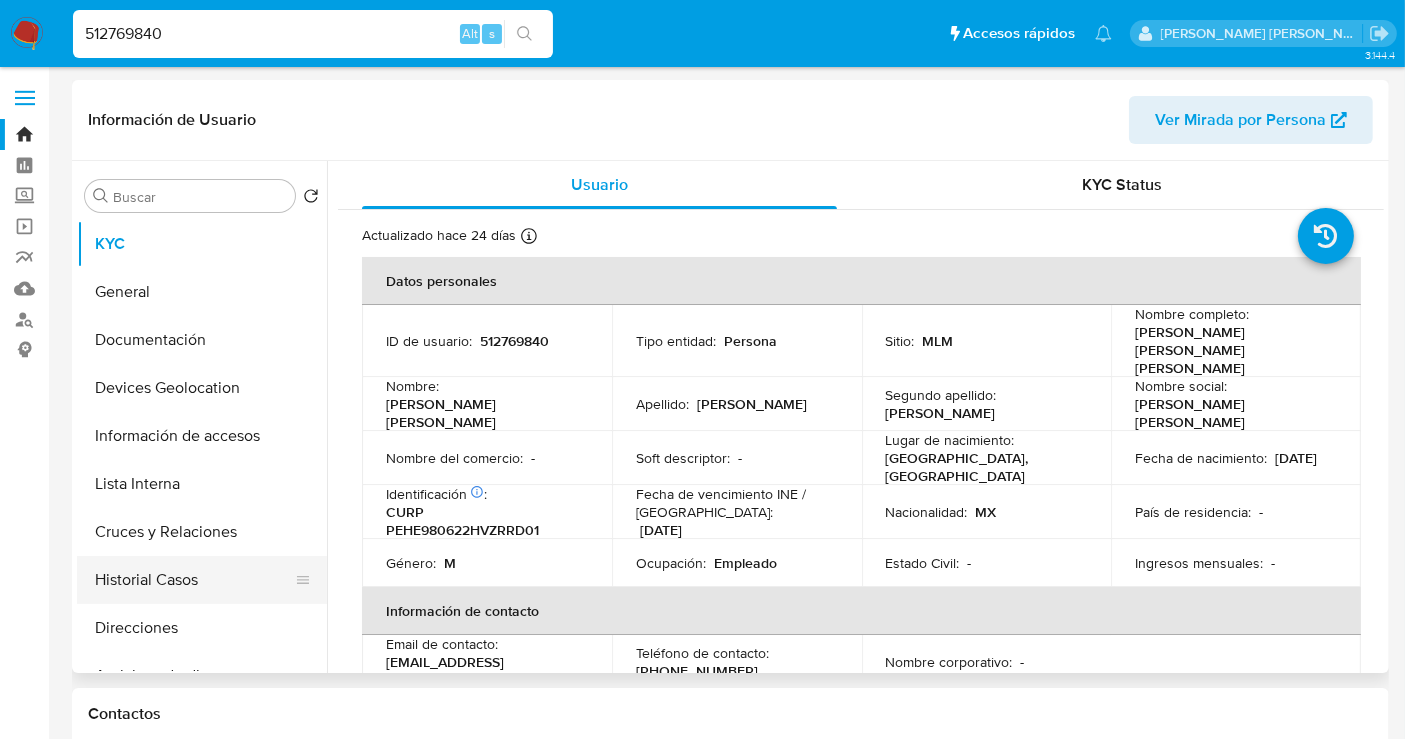 click on "Historial Casos" at bounding box center (194, 580) 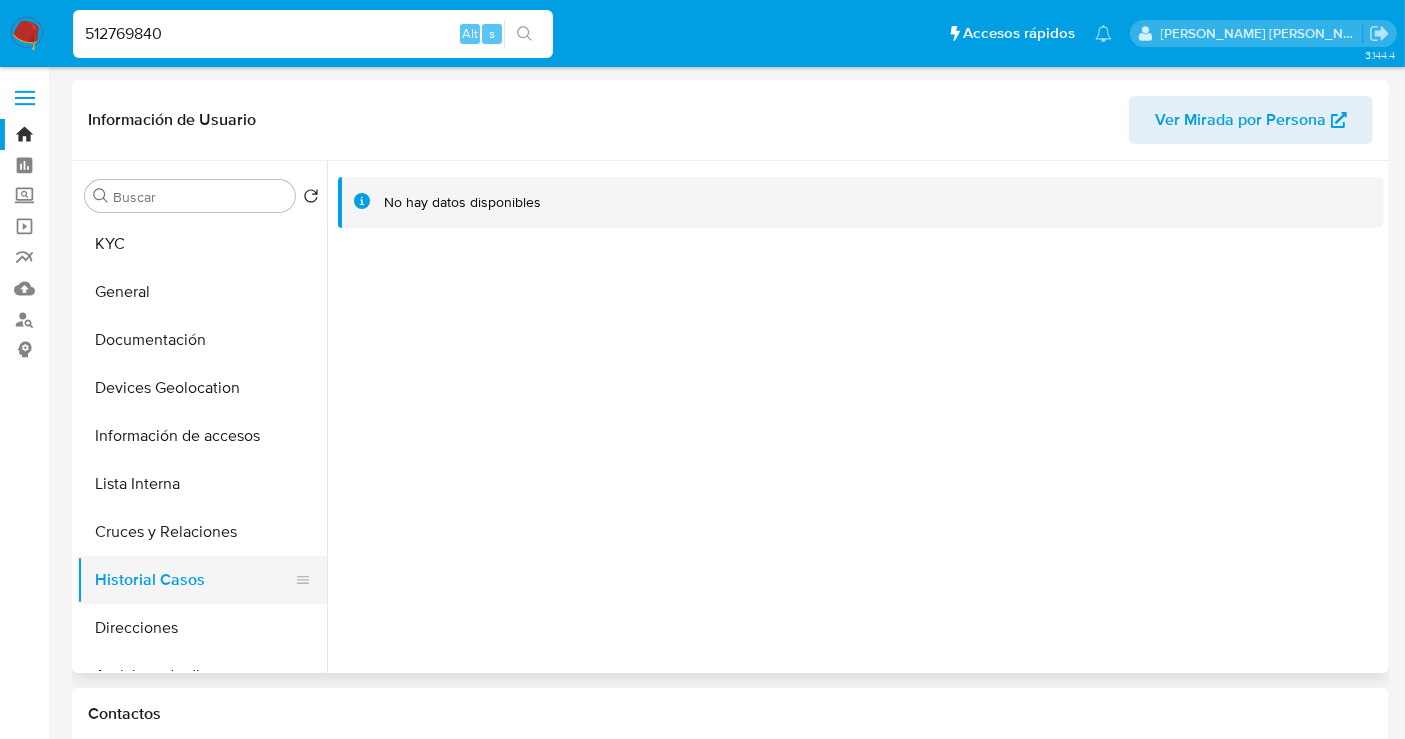 type 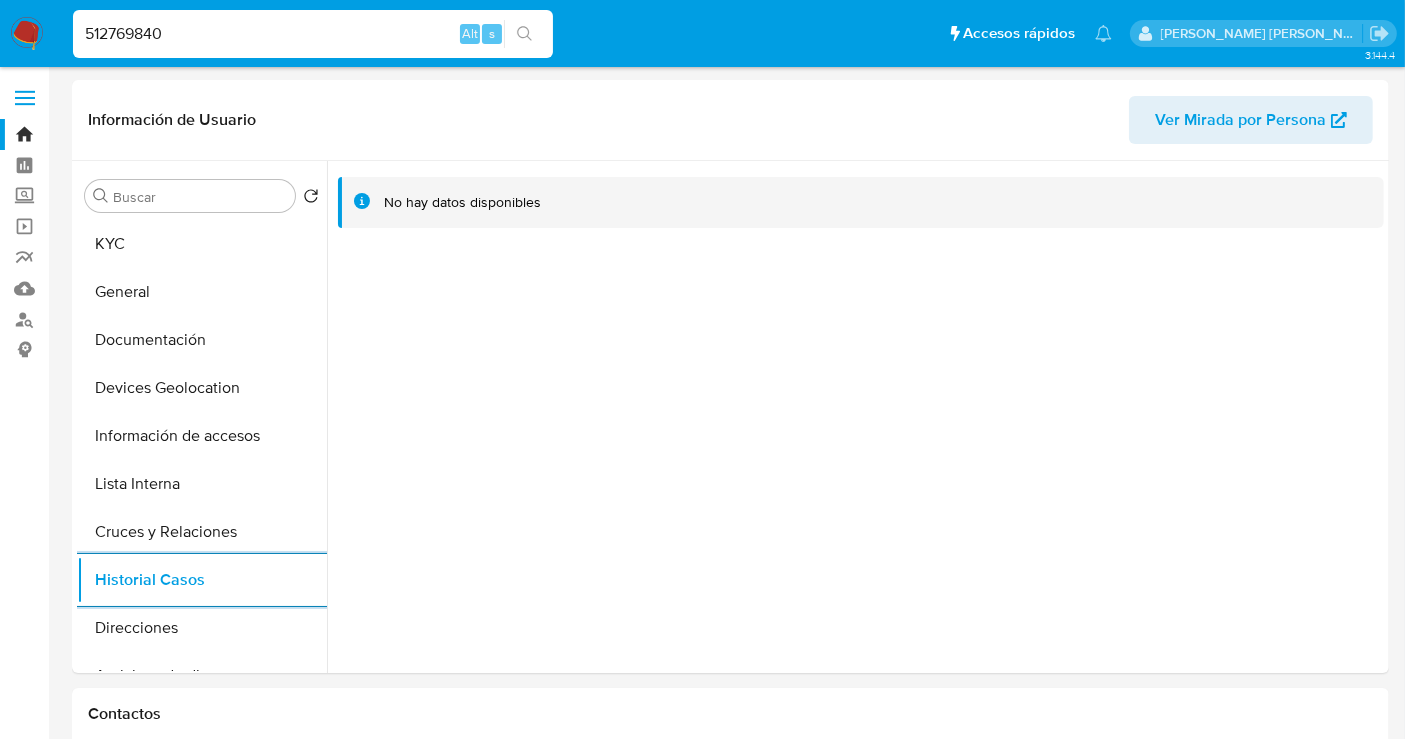 click on "512769840" at bounding box center [313, 34] 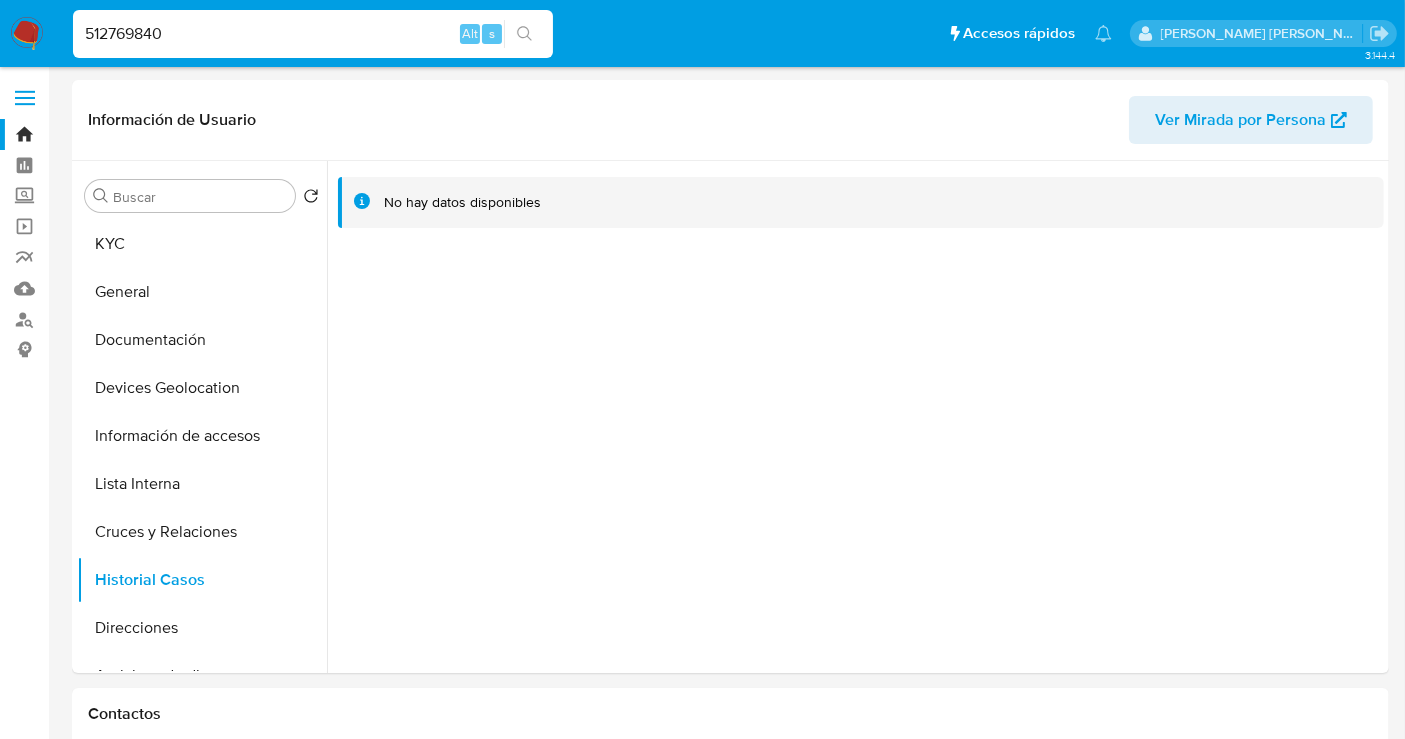 click on "512769840" at bounding box center [313, 34] 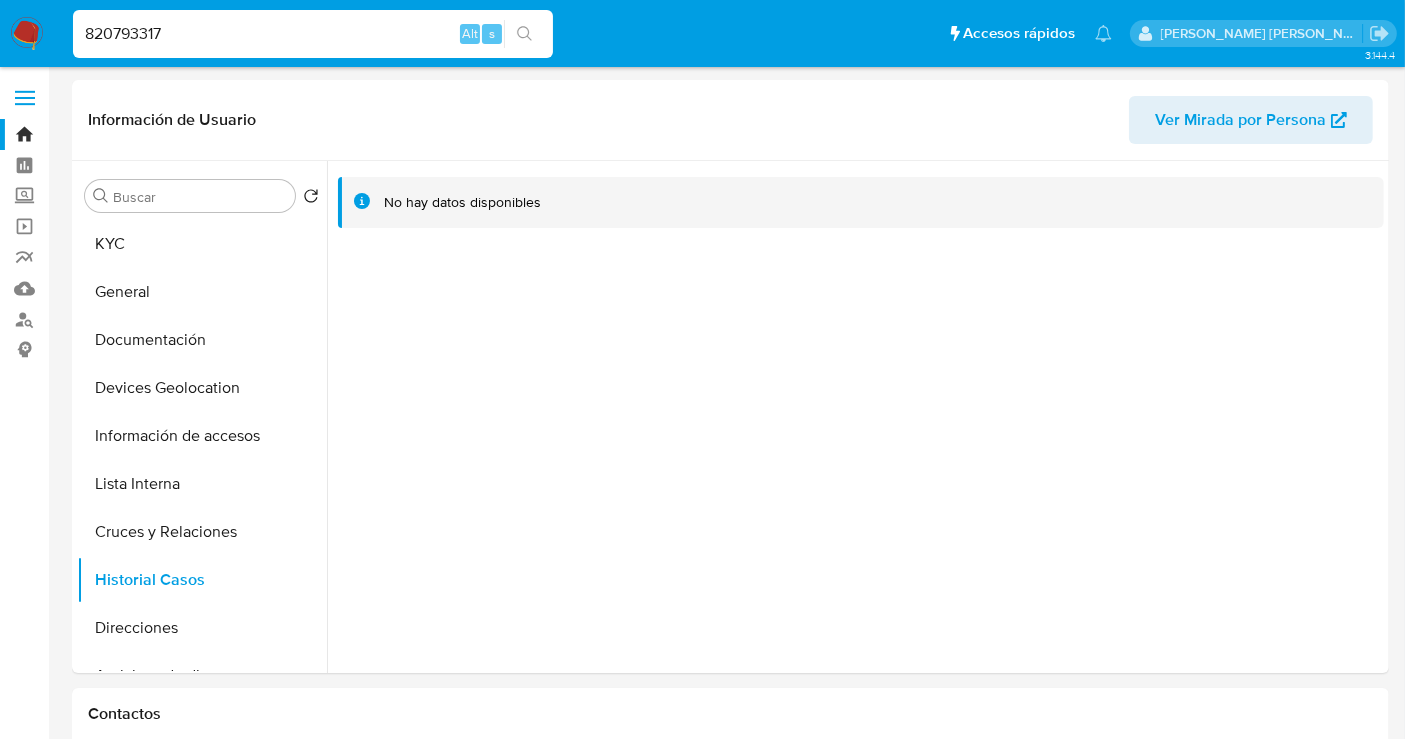 type on "820793317" 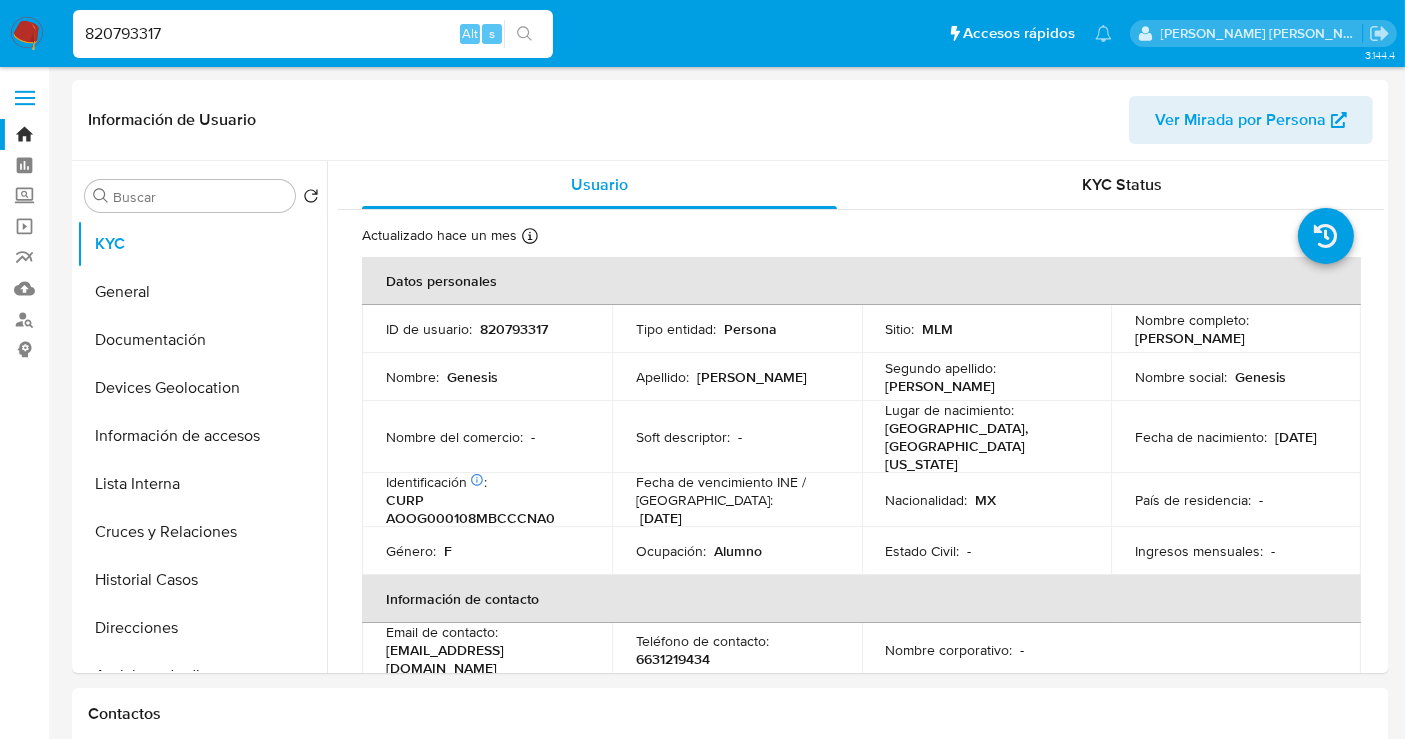 select on "10" 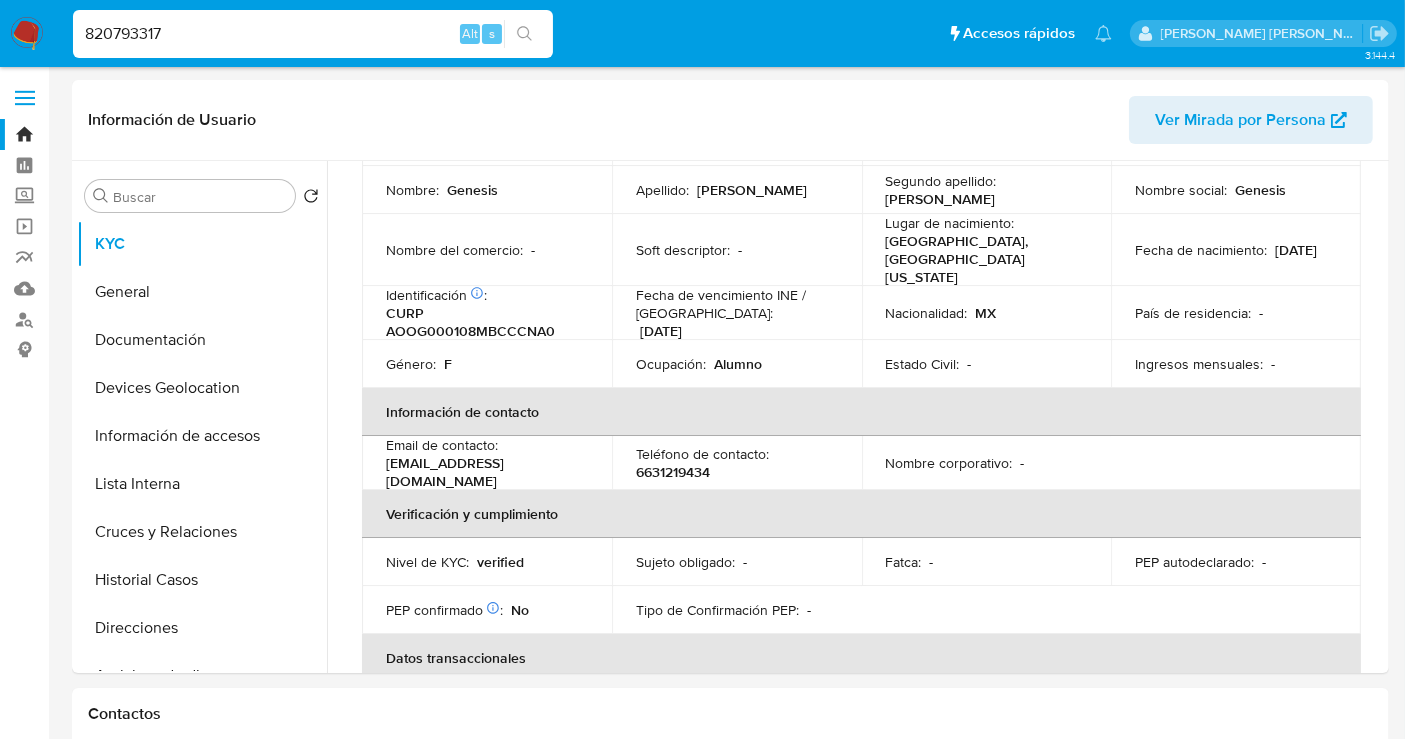 scroll, scrollTop: 666, scrollLeft: 0, axis: vertical 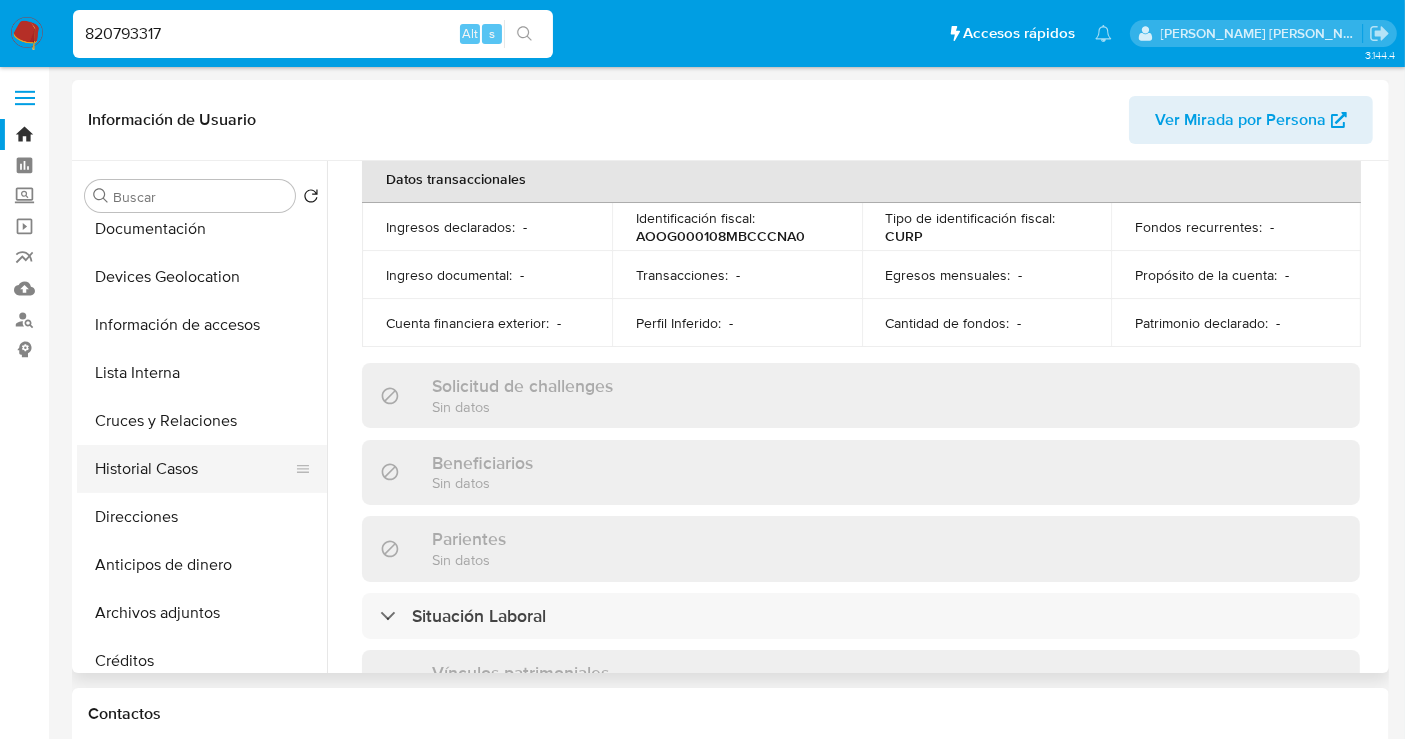 click on "Historial Casos" at bounding box center (194, 469) 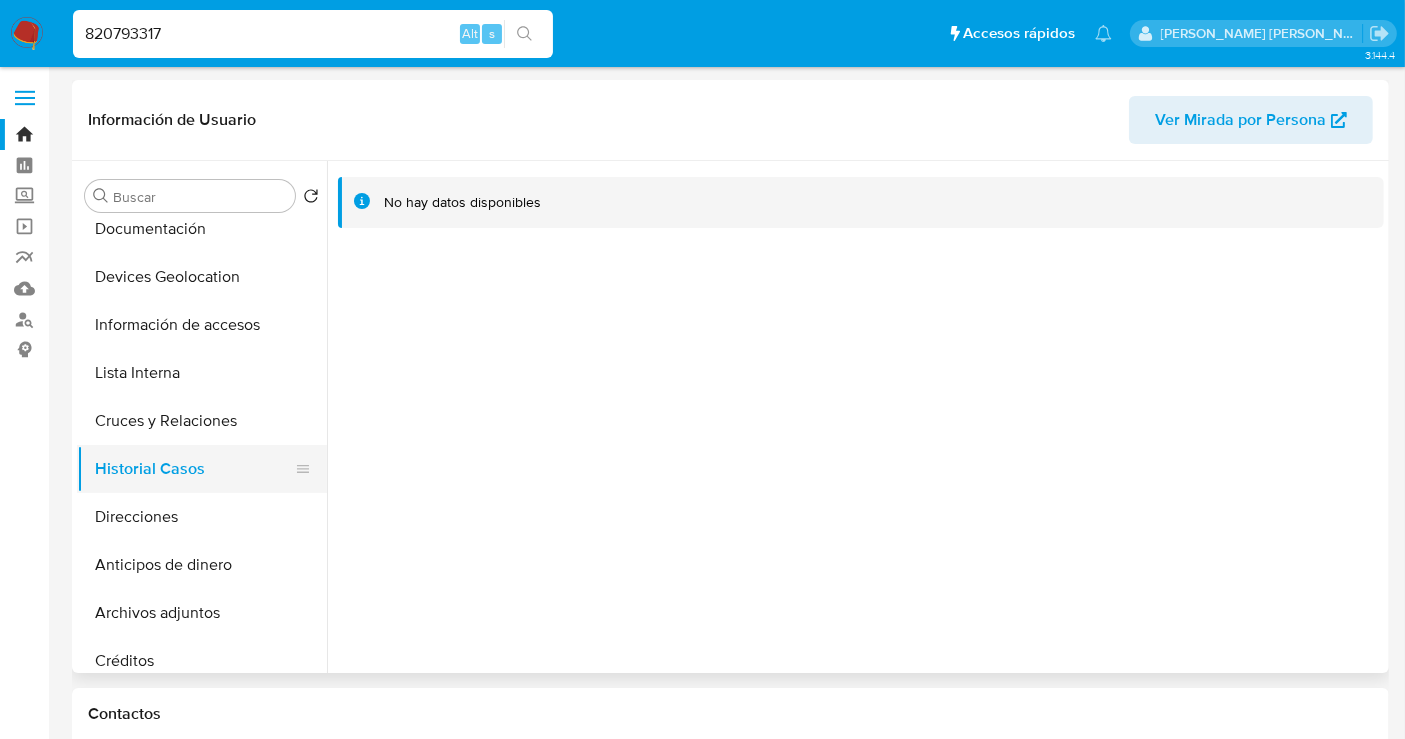 type 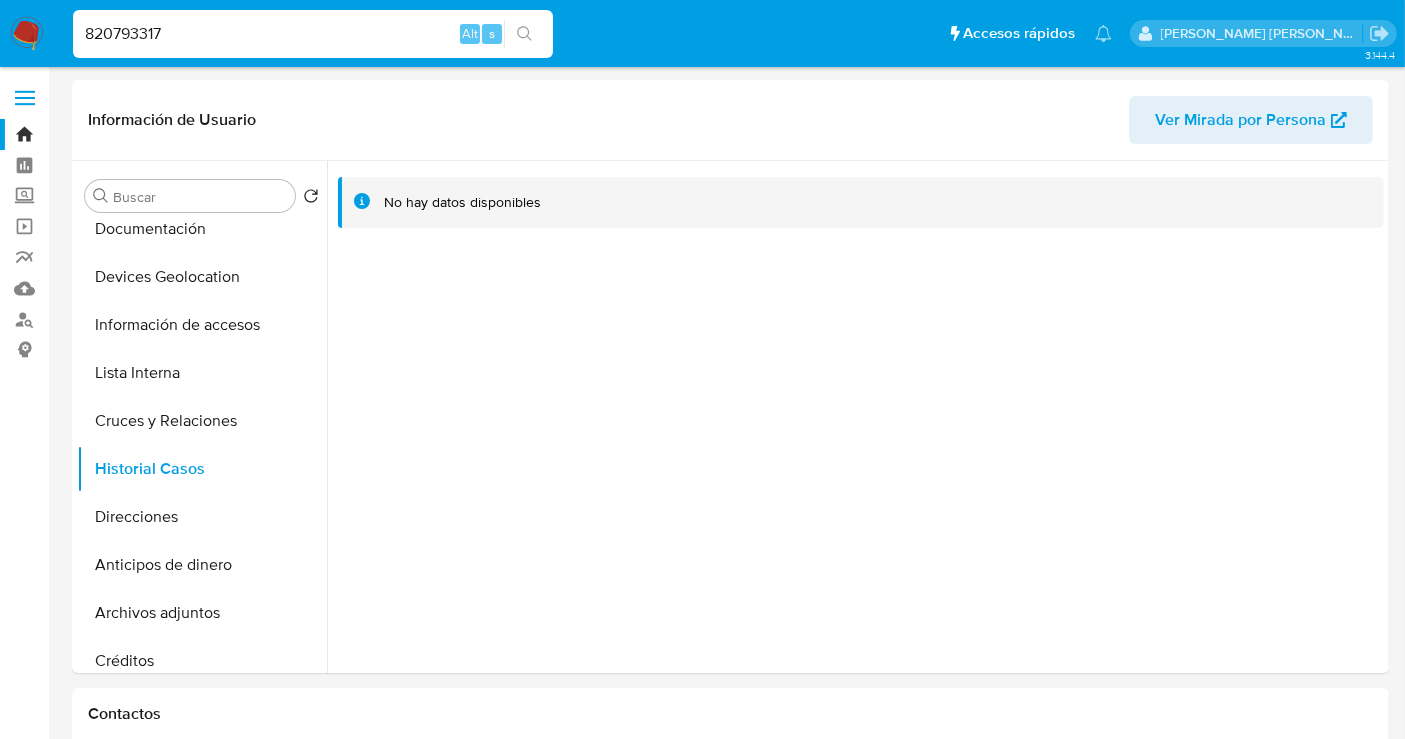 click on "820793317" at bounding box center [313, 34] 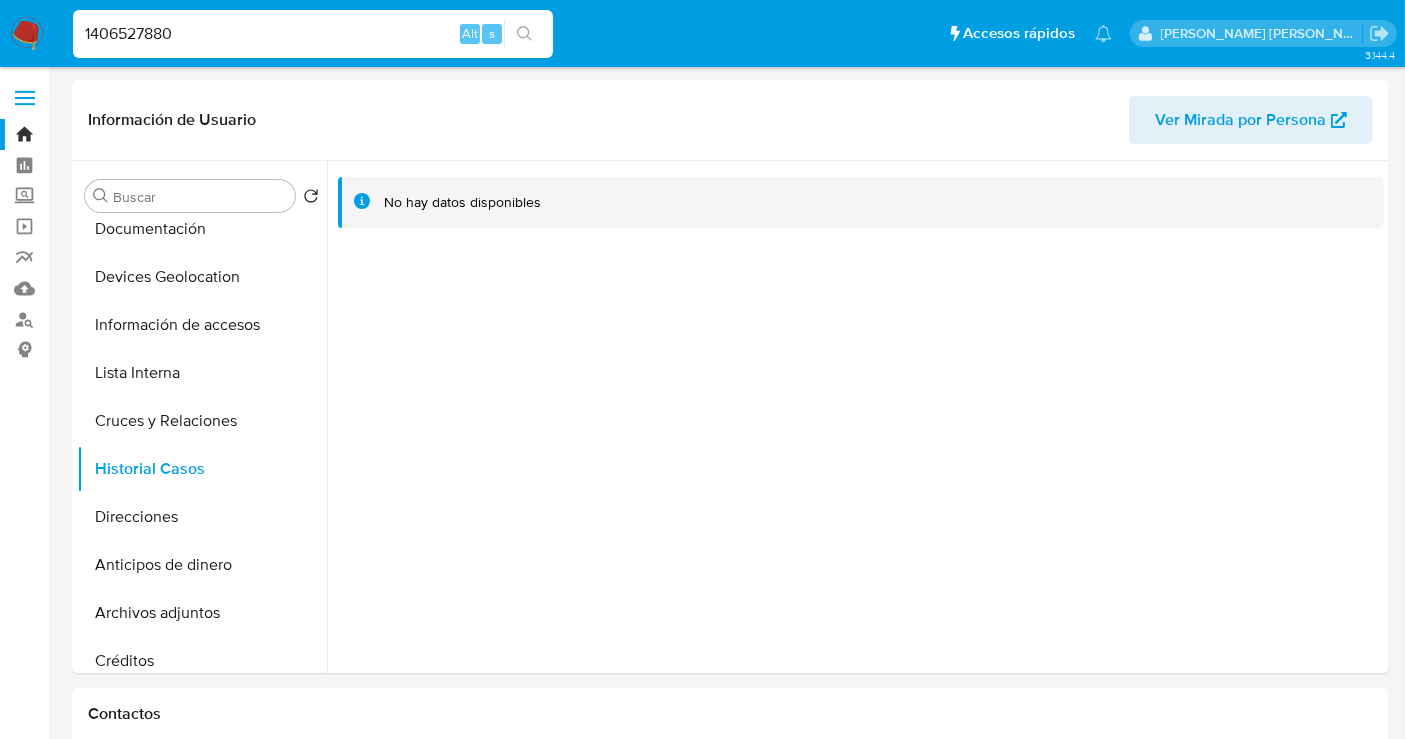 type on "1406527880" 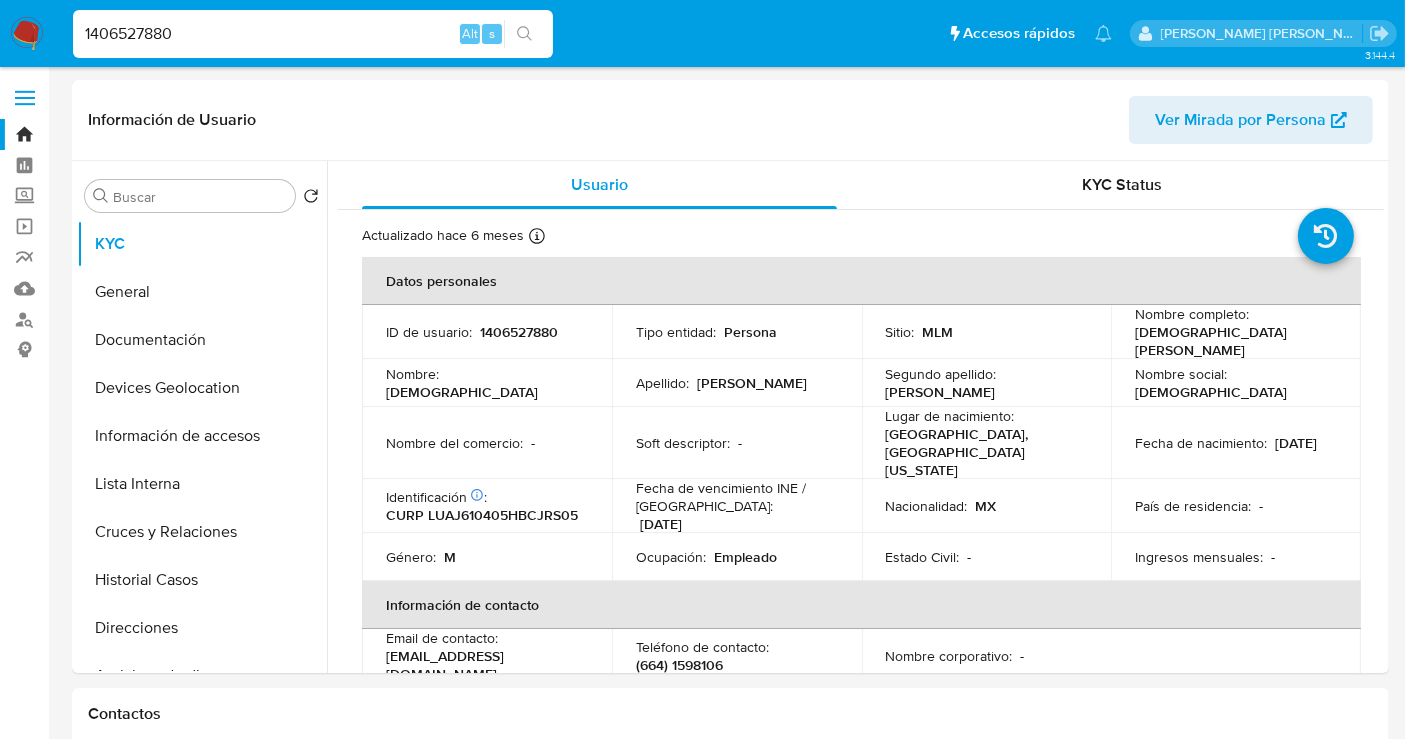 select on "10" 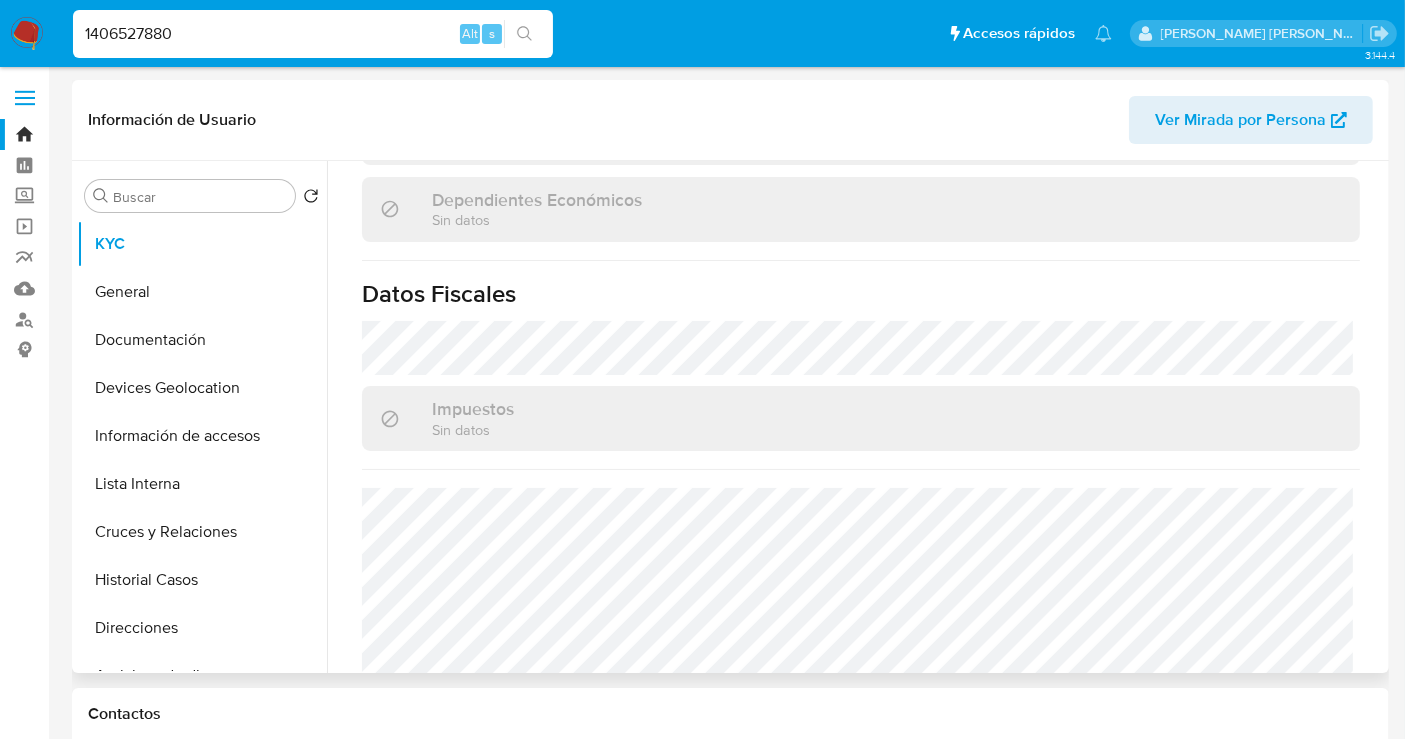 scroll, scrollTop: 1262, scrollLeft: 0, axis: vertical 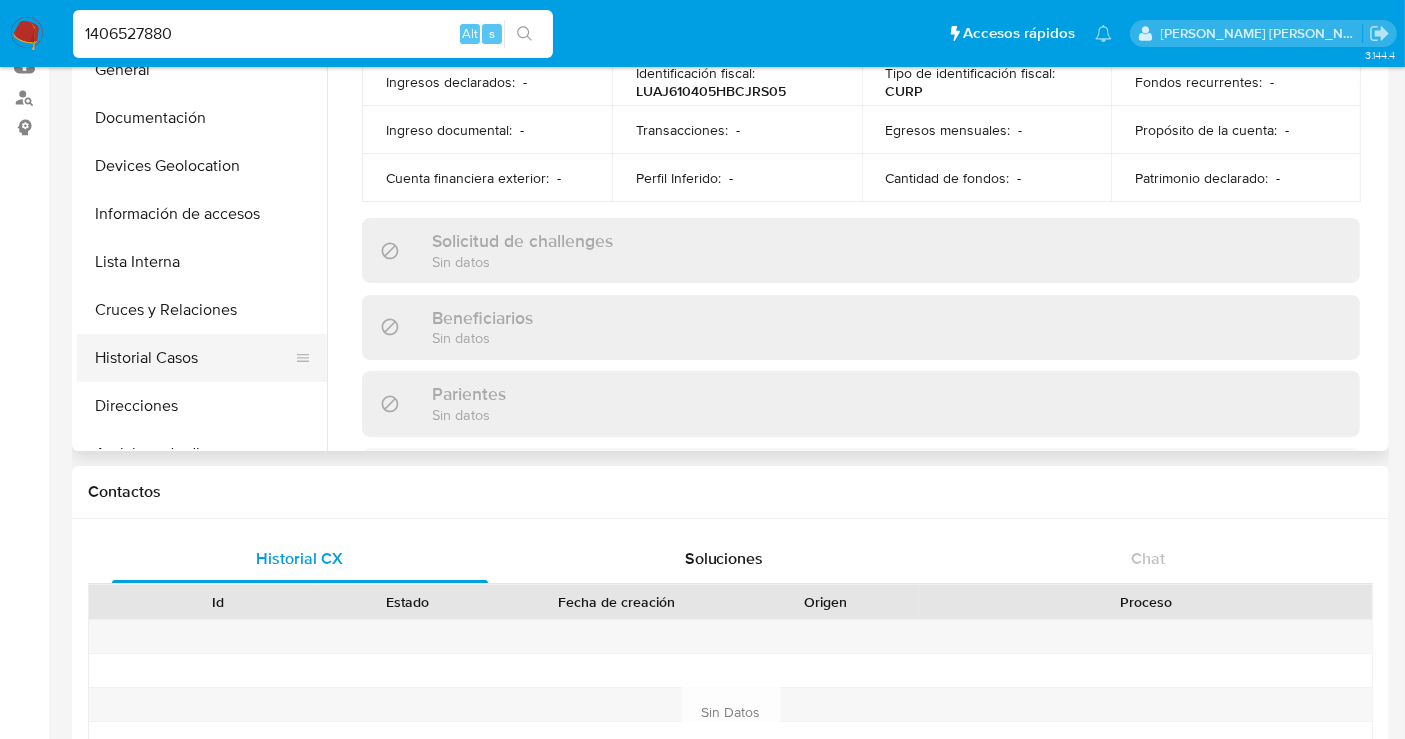 click on "Historial Casos" at bounding box center (194, 358) 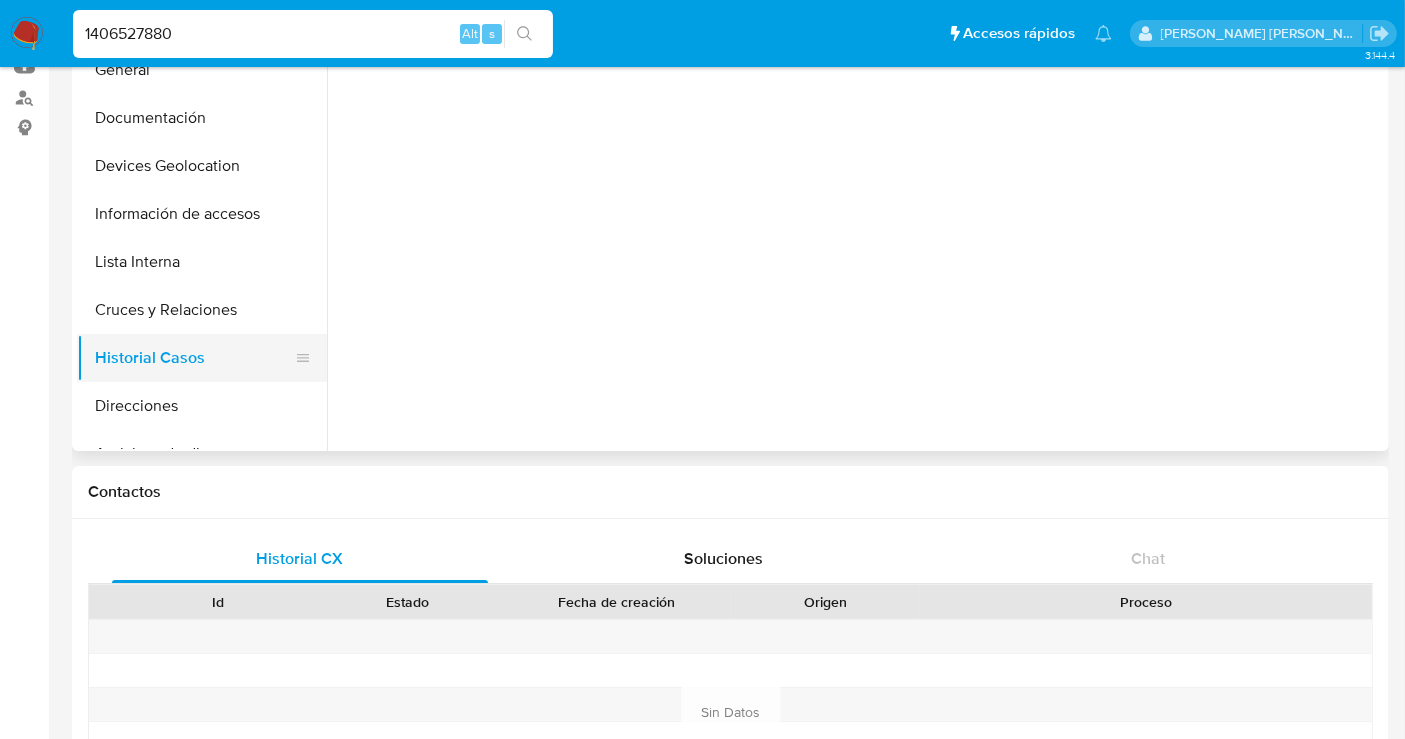 scroll, scrollTop: 0, scrollLeft: 0, axis: both 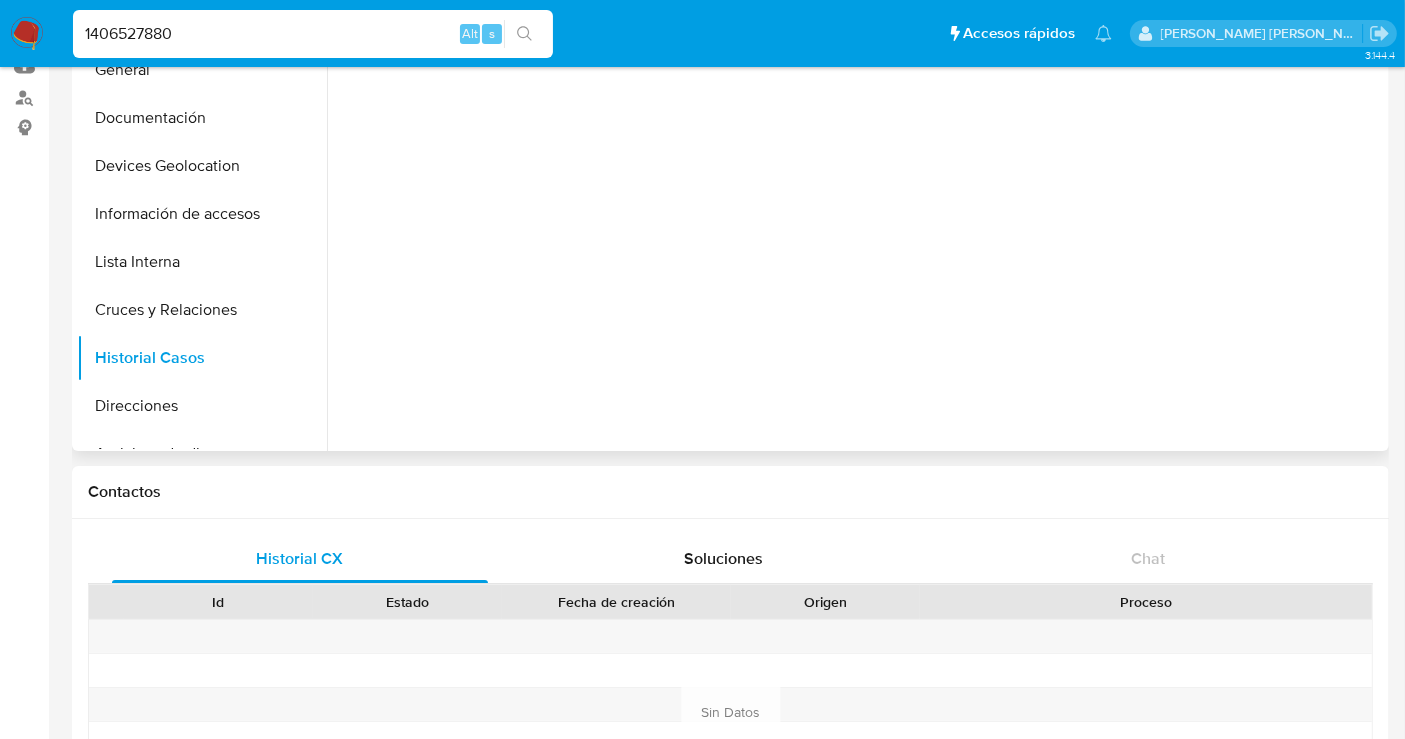 type 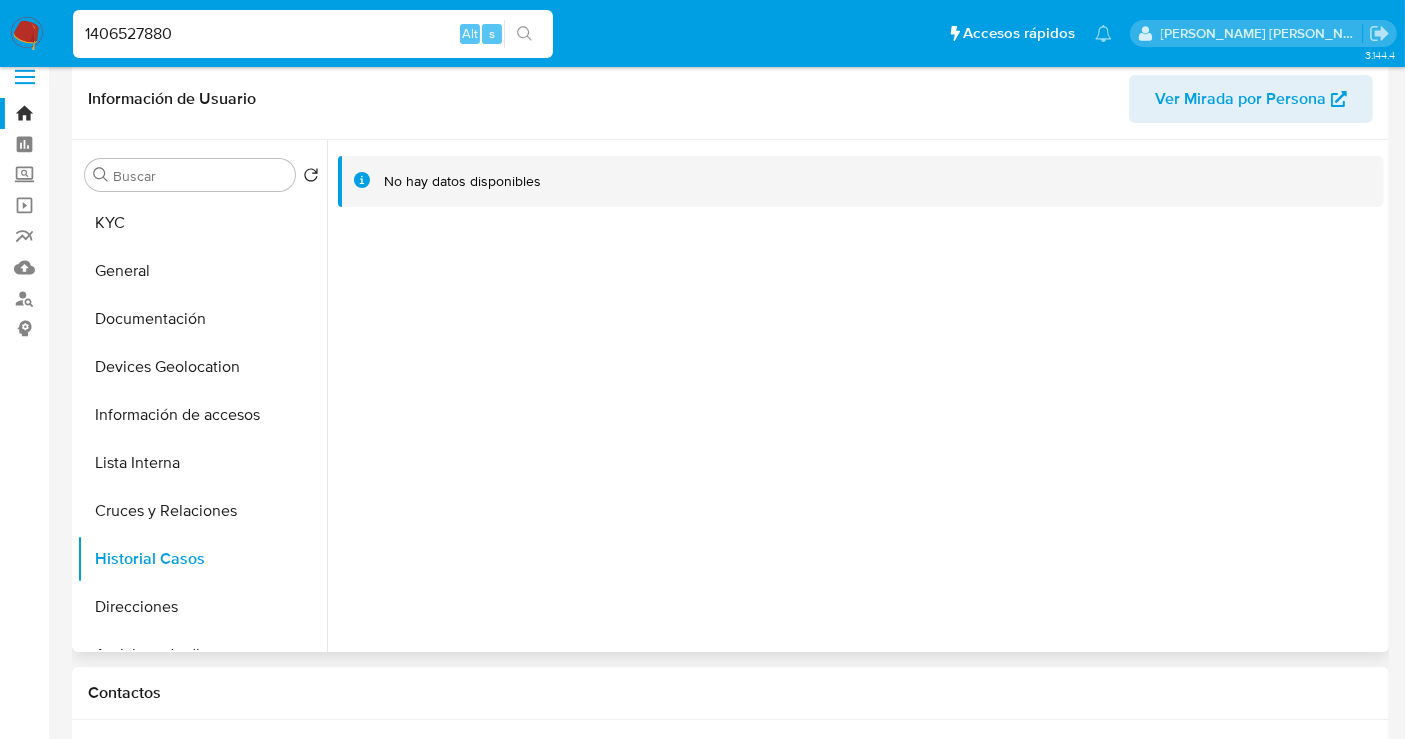 scroll, scrollTop: 0, scrollLeft: 0, axis: both 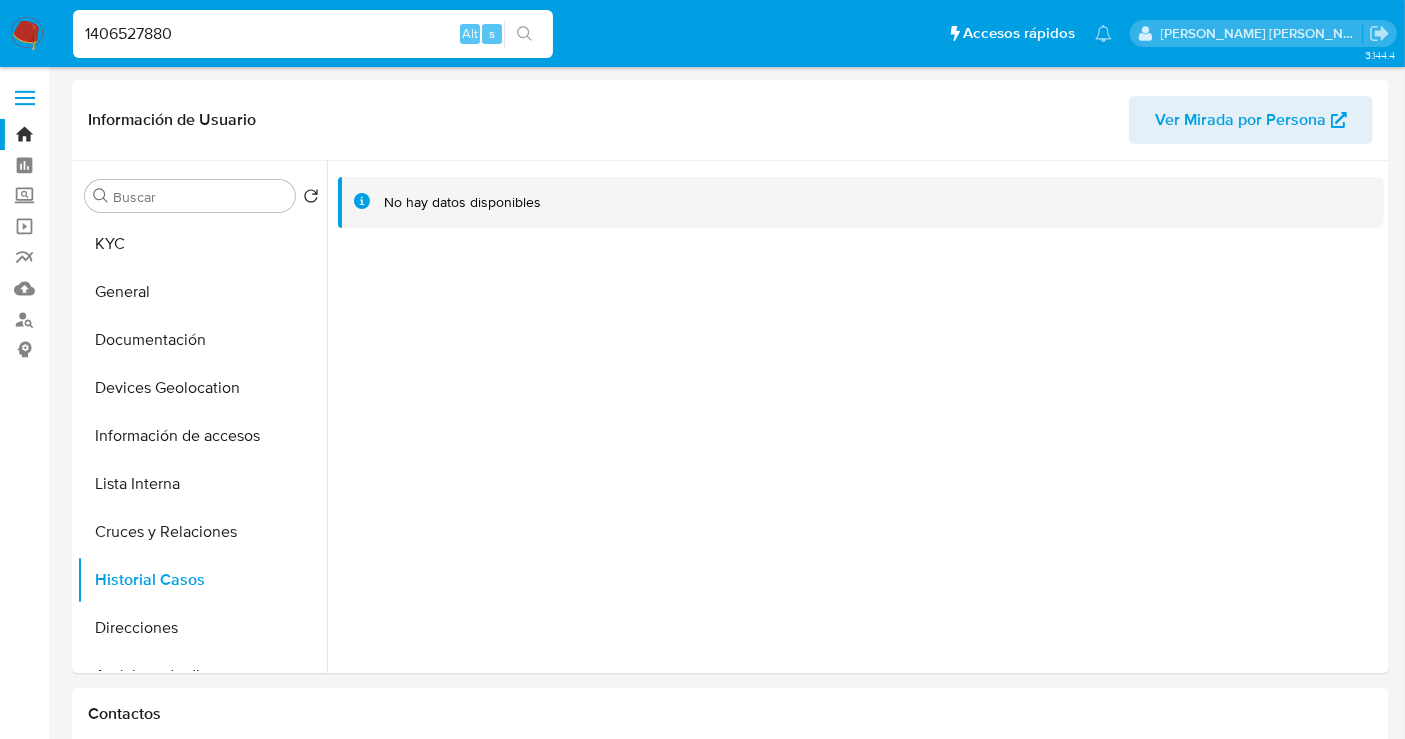 click on "1406527880" at bounding box center [313, 34] 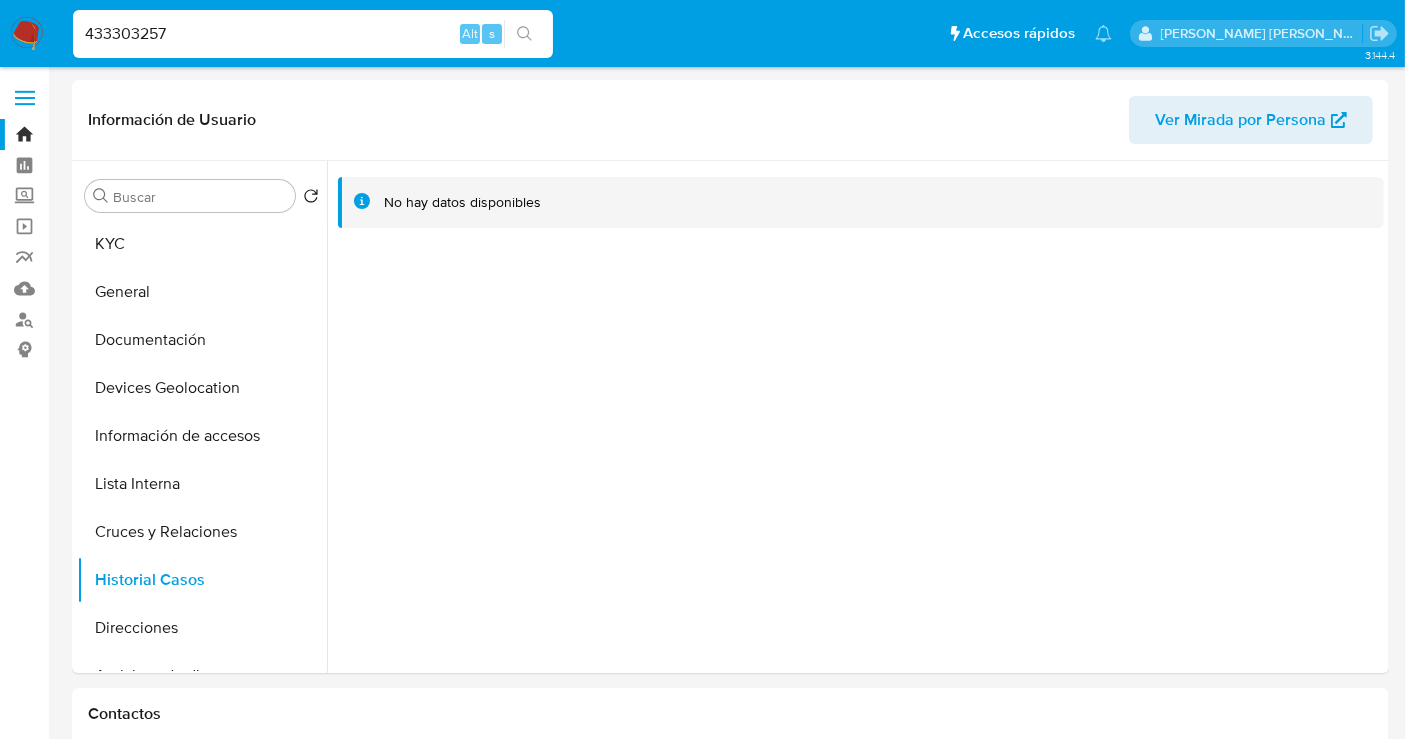 type on "433303257" 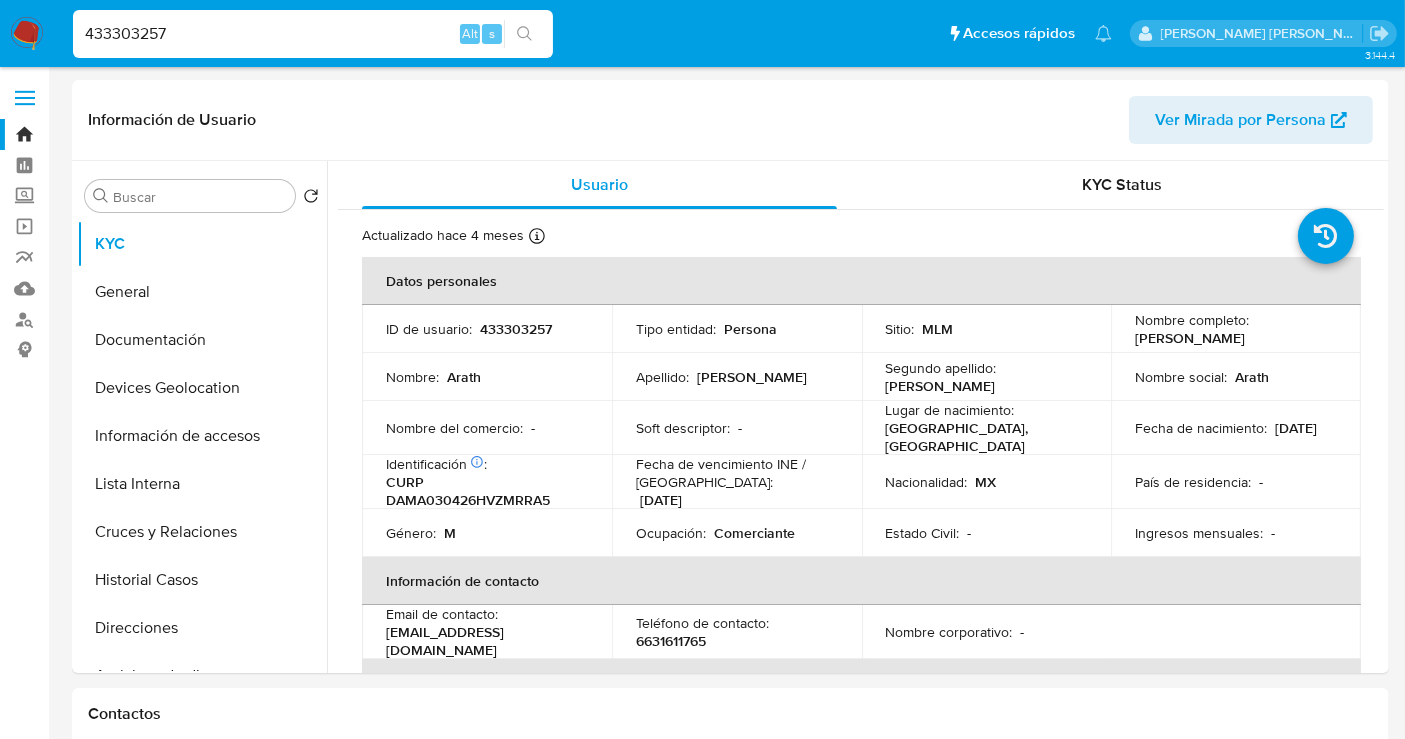 select on "10" 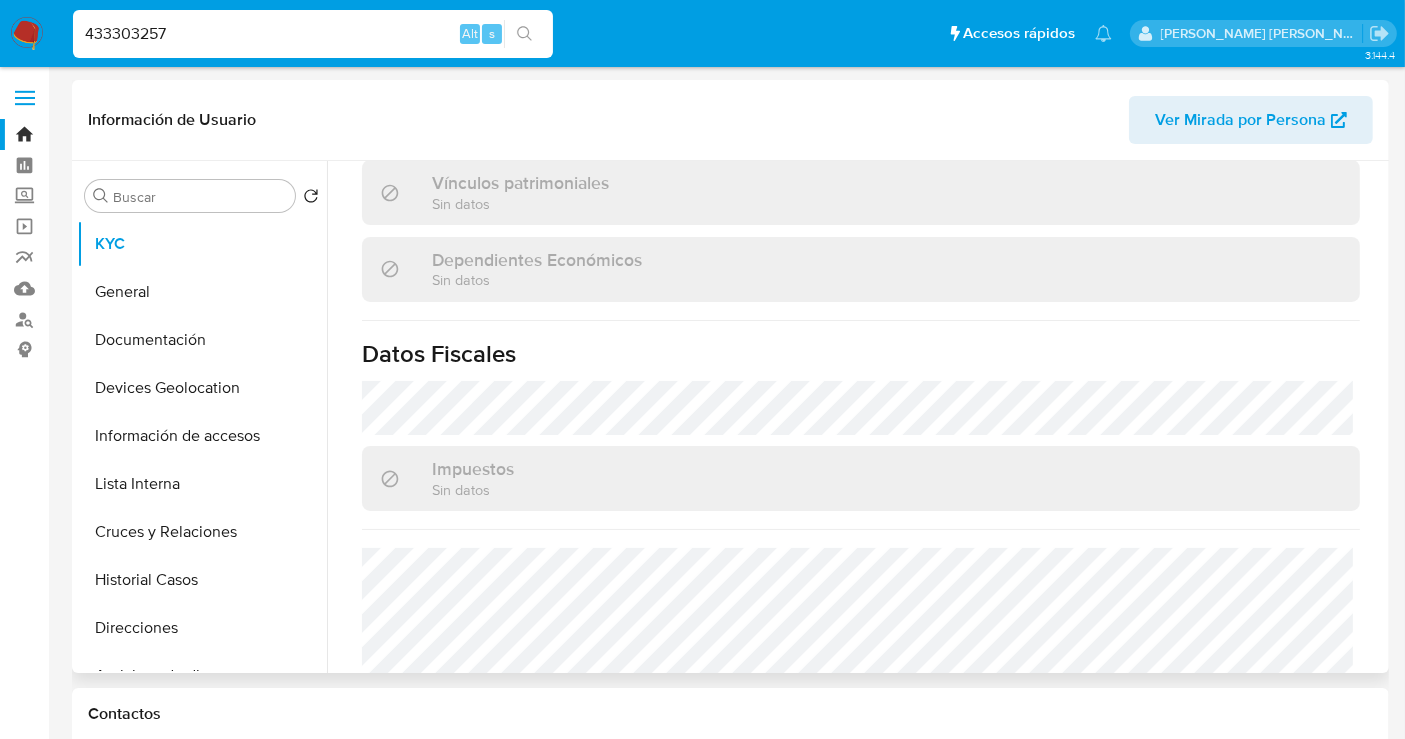 scroll, scrollTop: 1262, scrollLeft: 0, axis: vertical 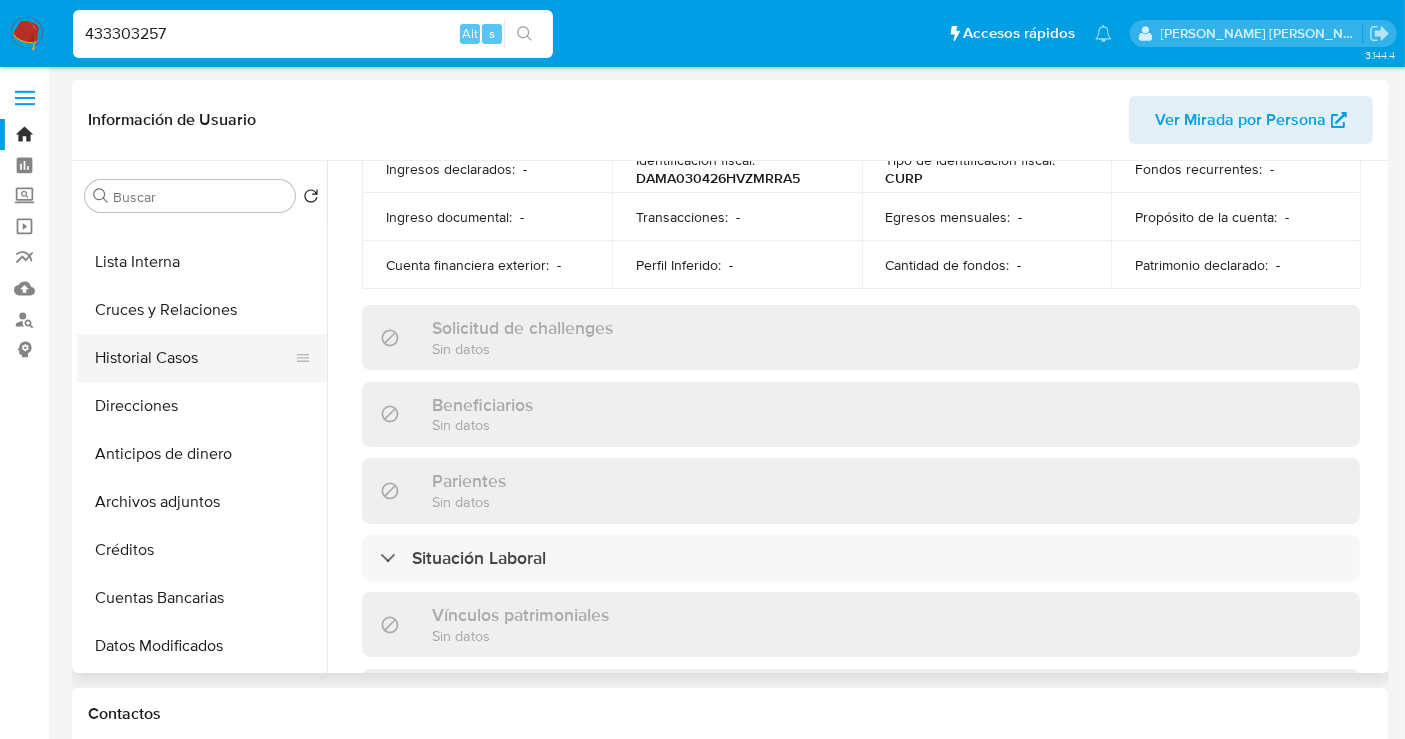 click on "Historial Casos" at bounding box center [194, 358] 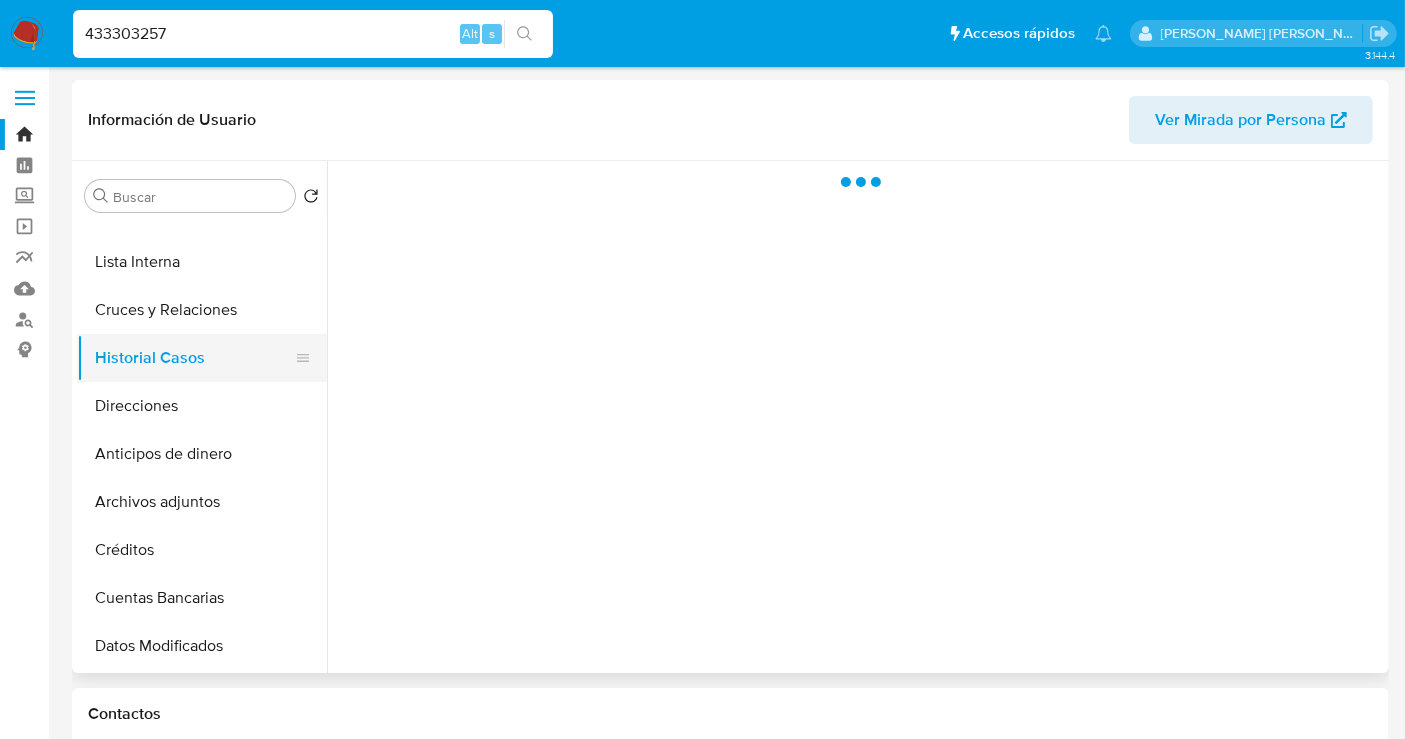 scroll, scrollTop: 0, scrollLeft: 0, axis: both 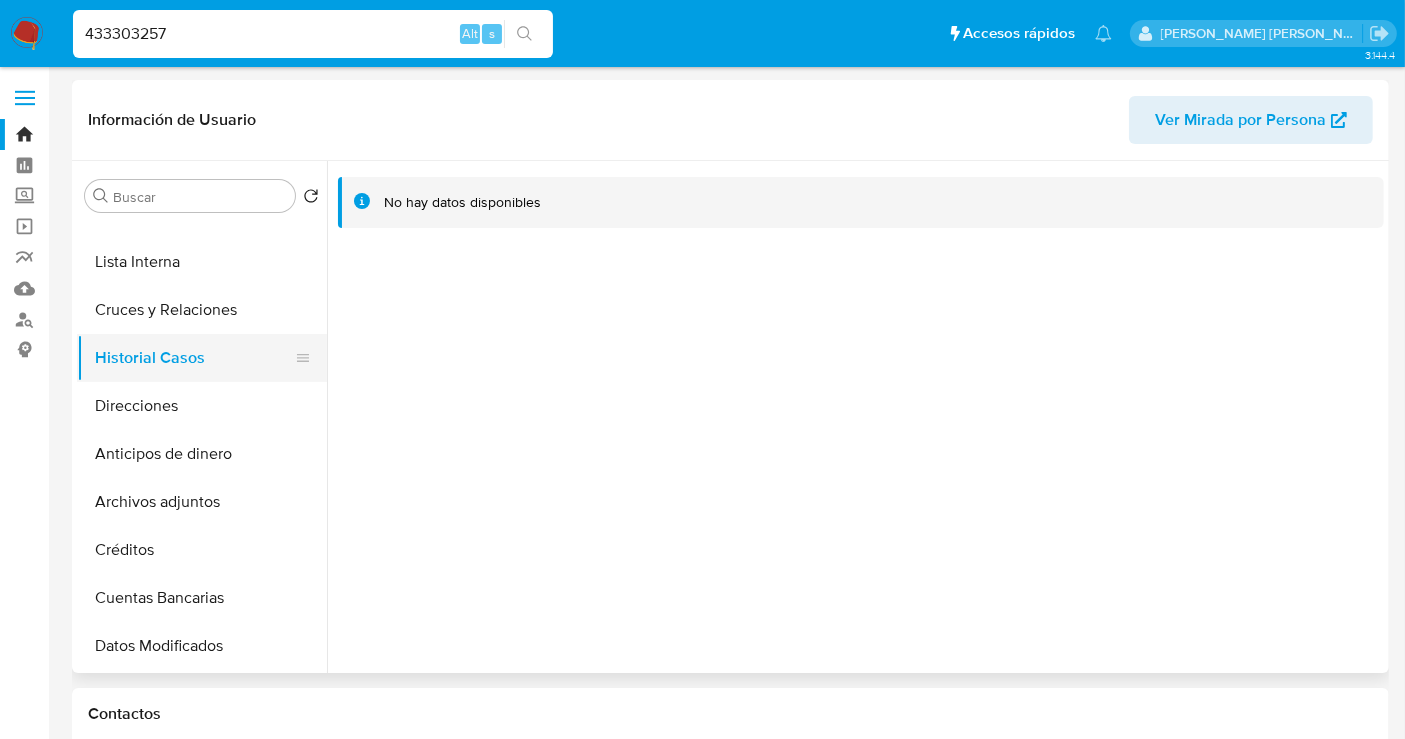 type 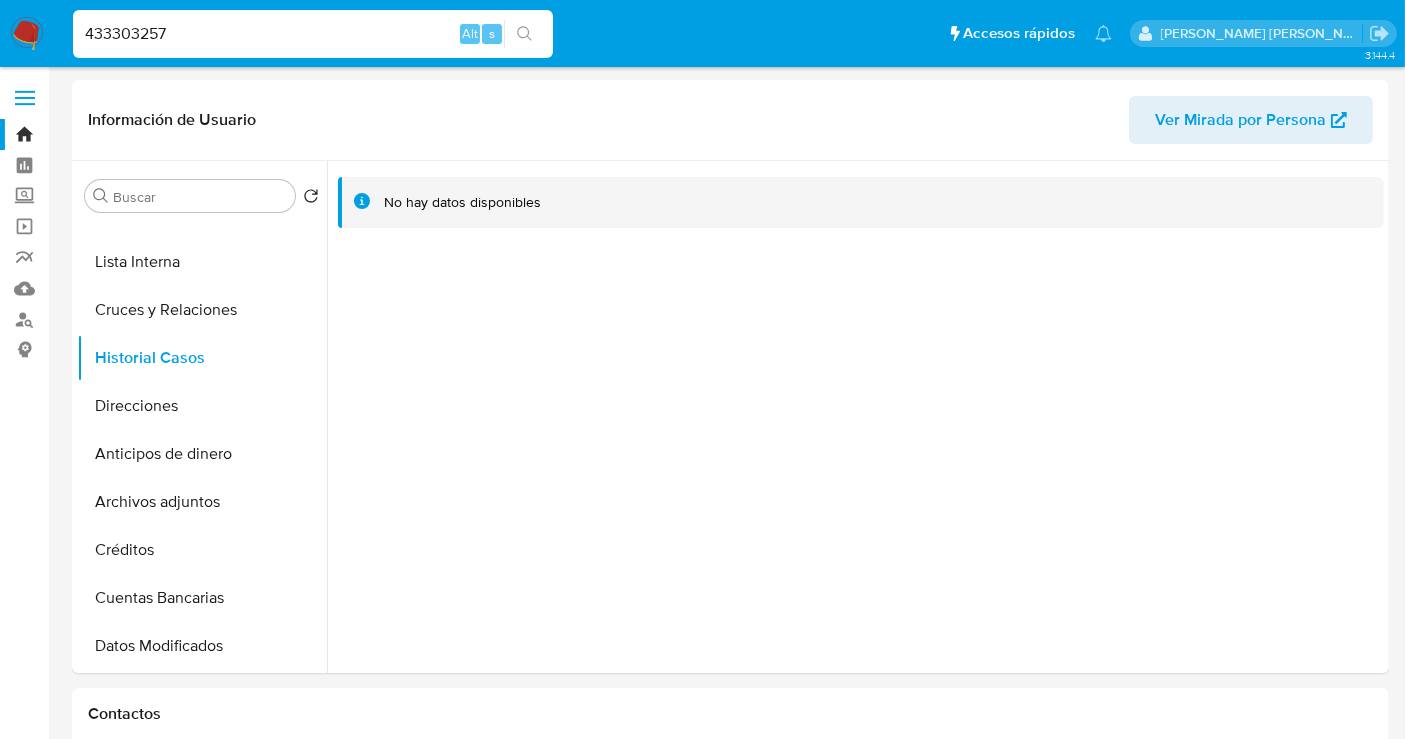 click on "433303257" at bounding box center (313, 34) 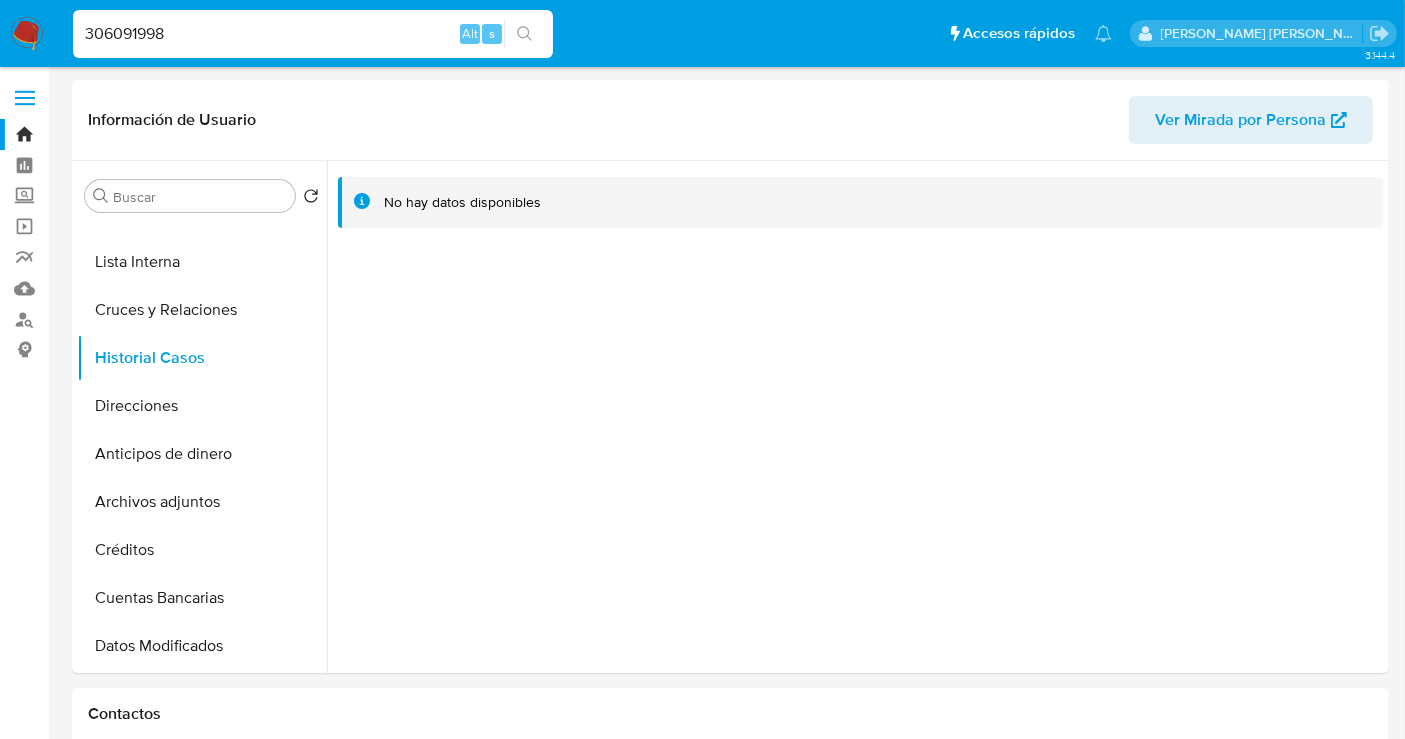 type on "306091998" 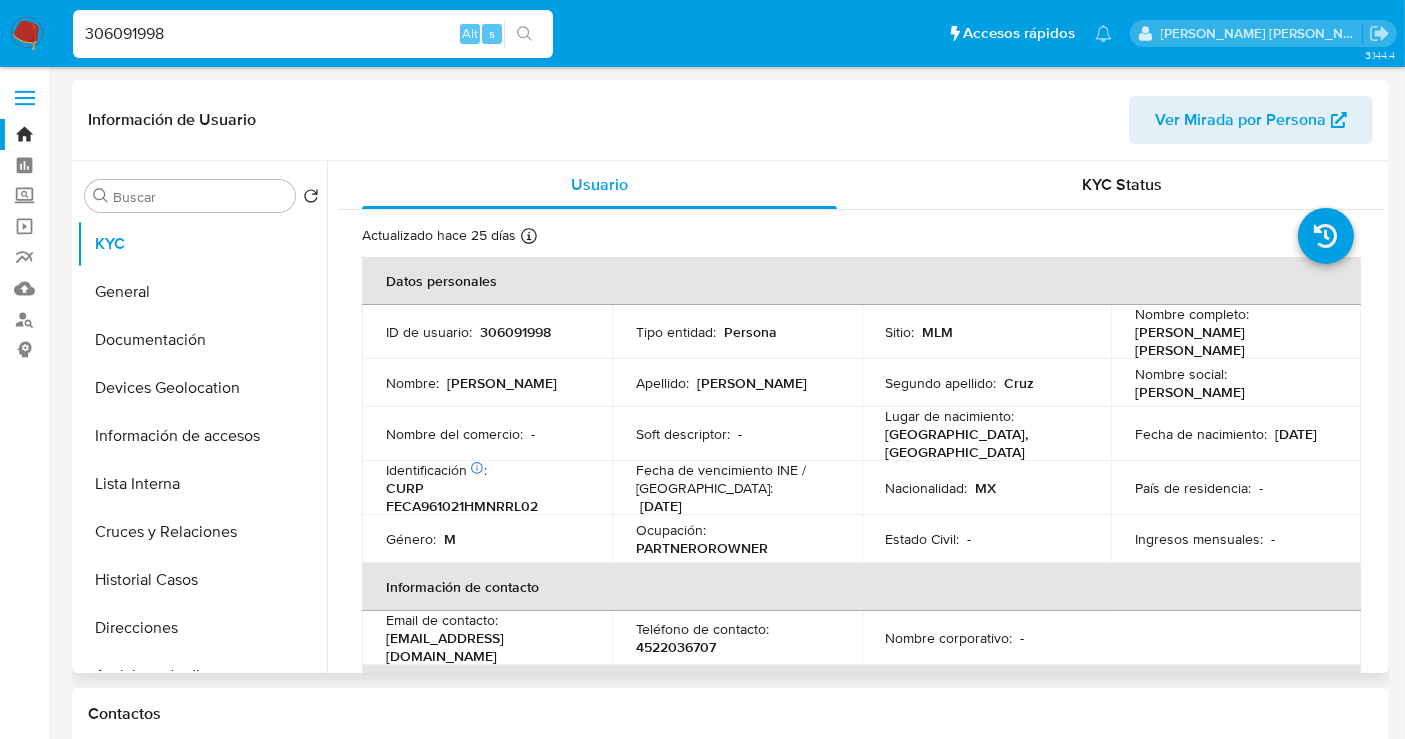 select on "10" 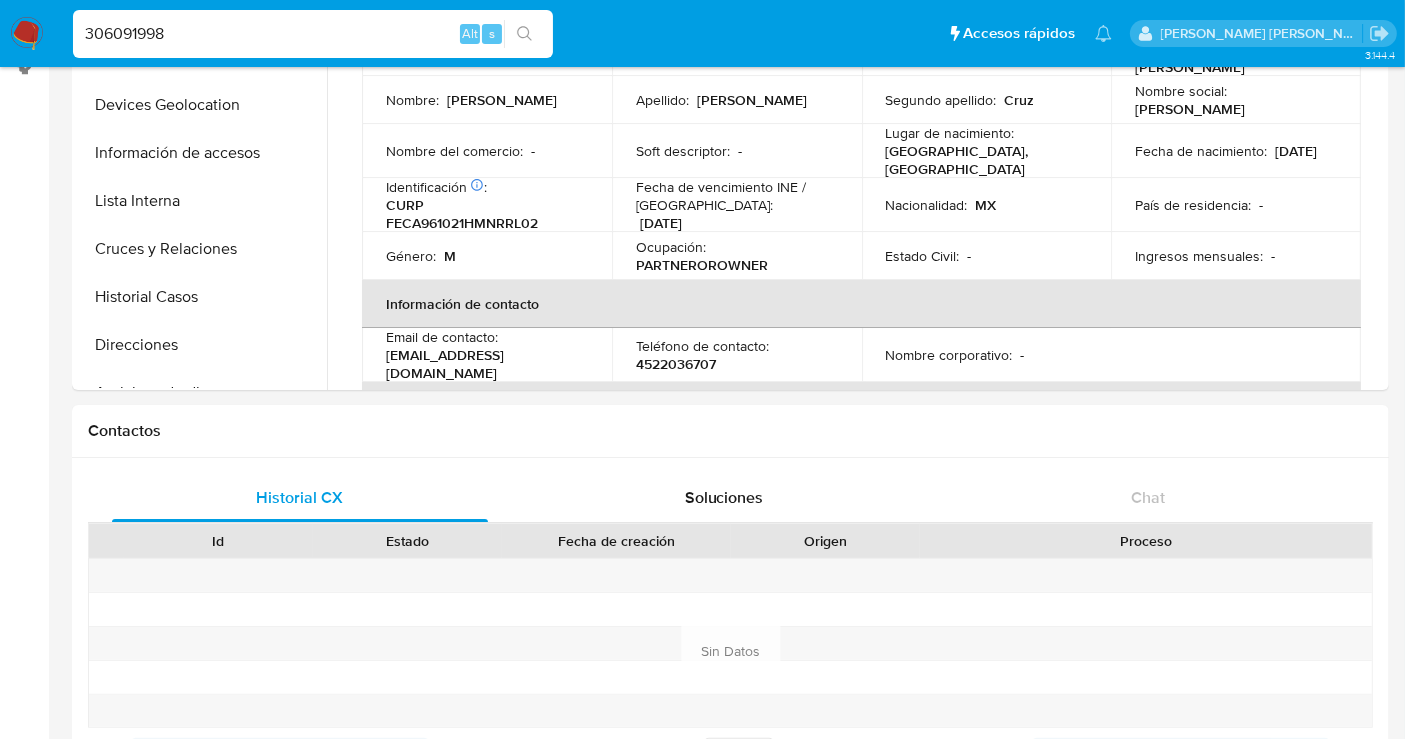 scroll, scrollTop: 111, scrollLeft: 0, axis: vertical 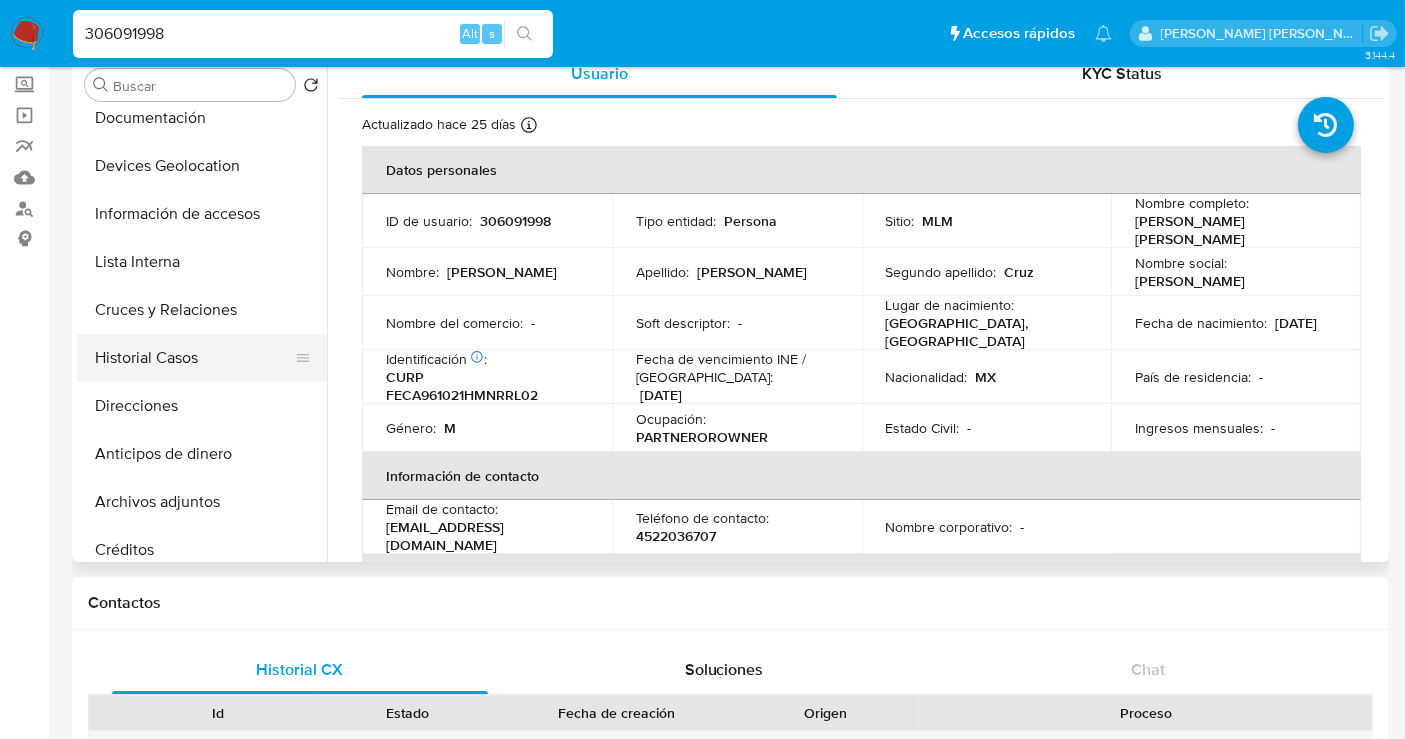 click on "Historial Casos" at bounding box center (194, 358) 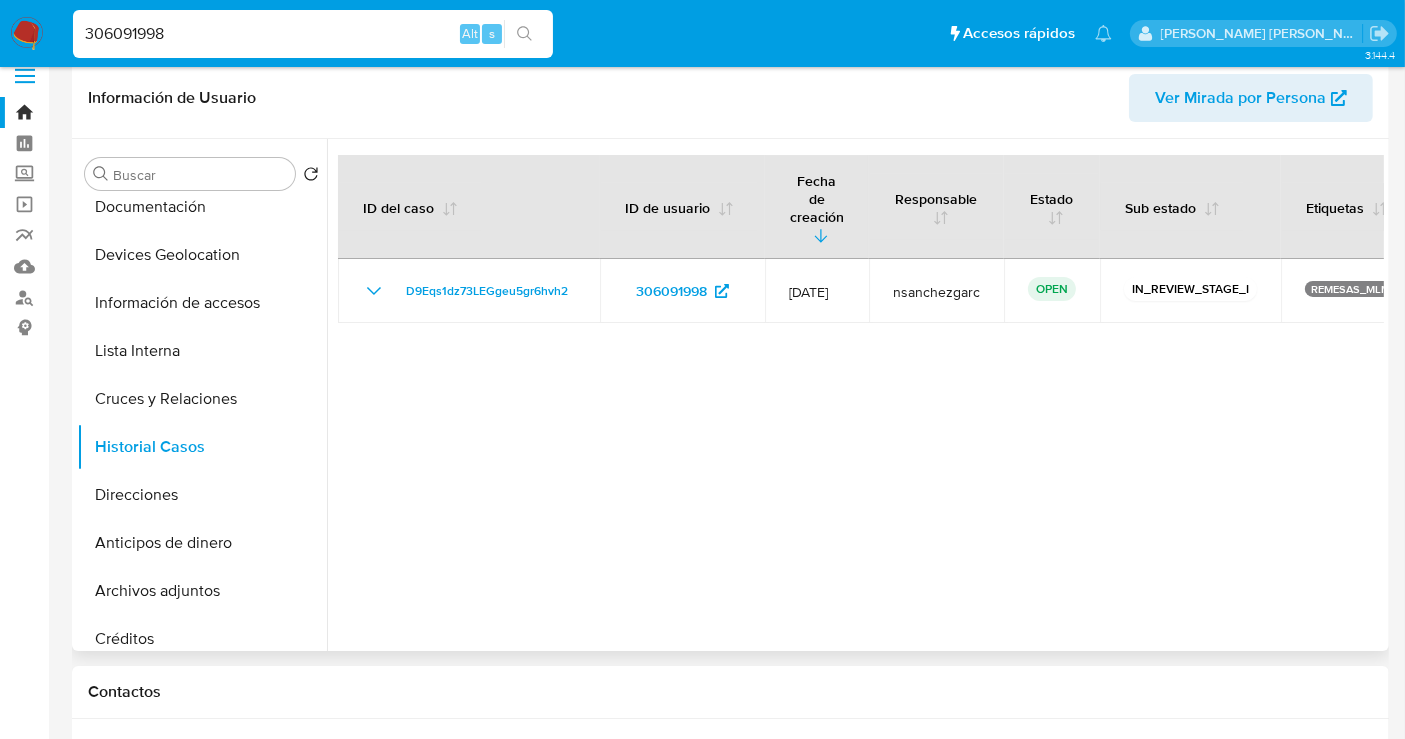 scroll, scrollTop: 0, scrollLeft: 0, axis: both 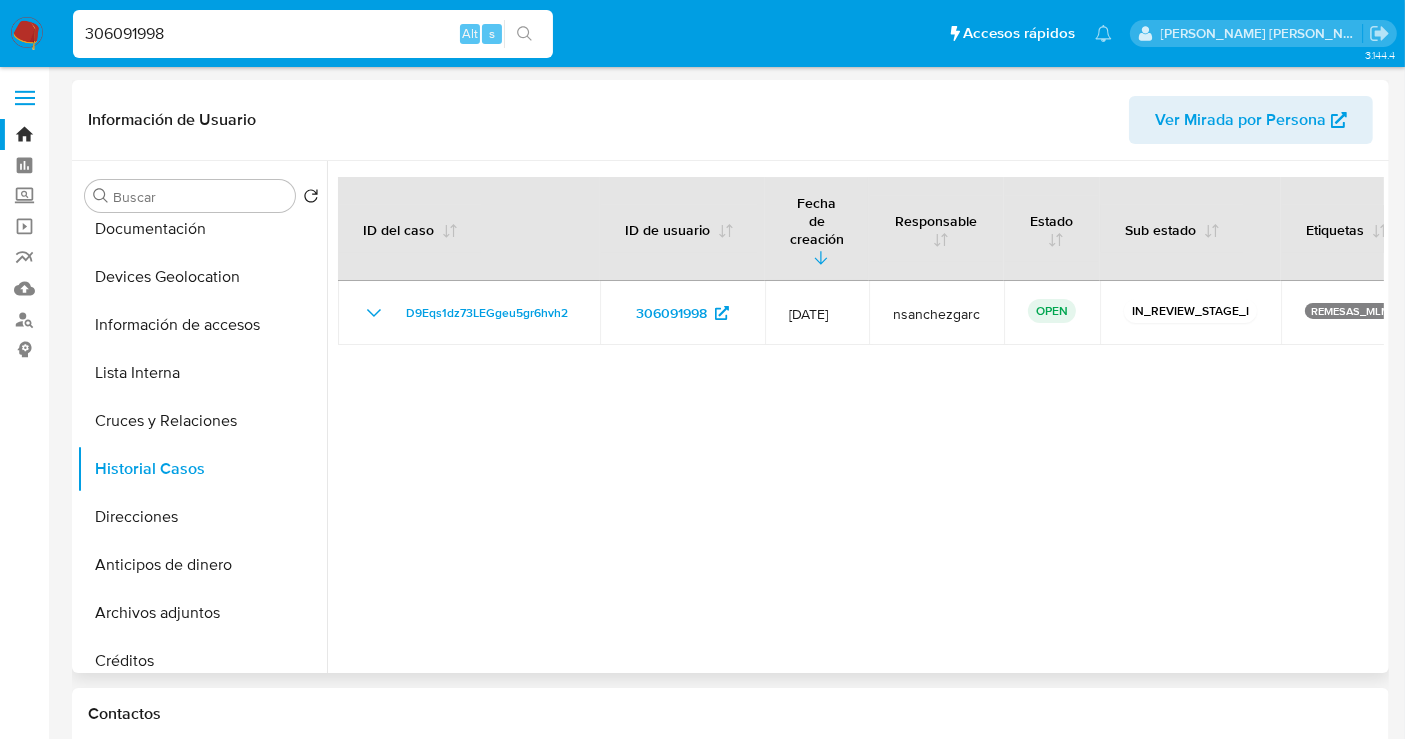 type 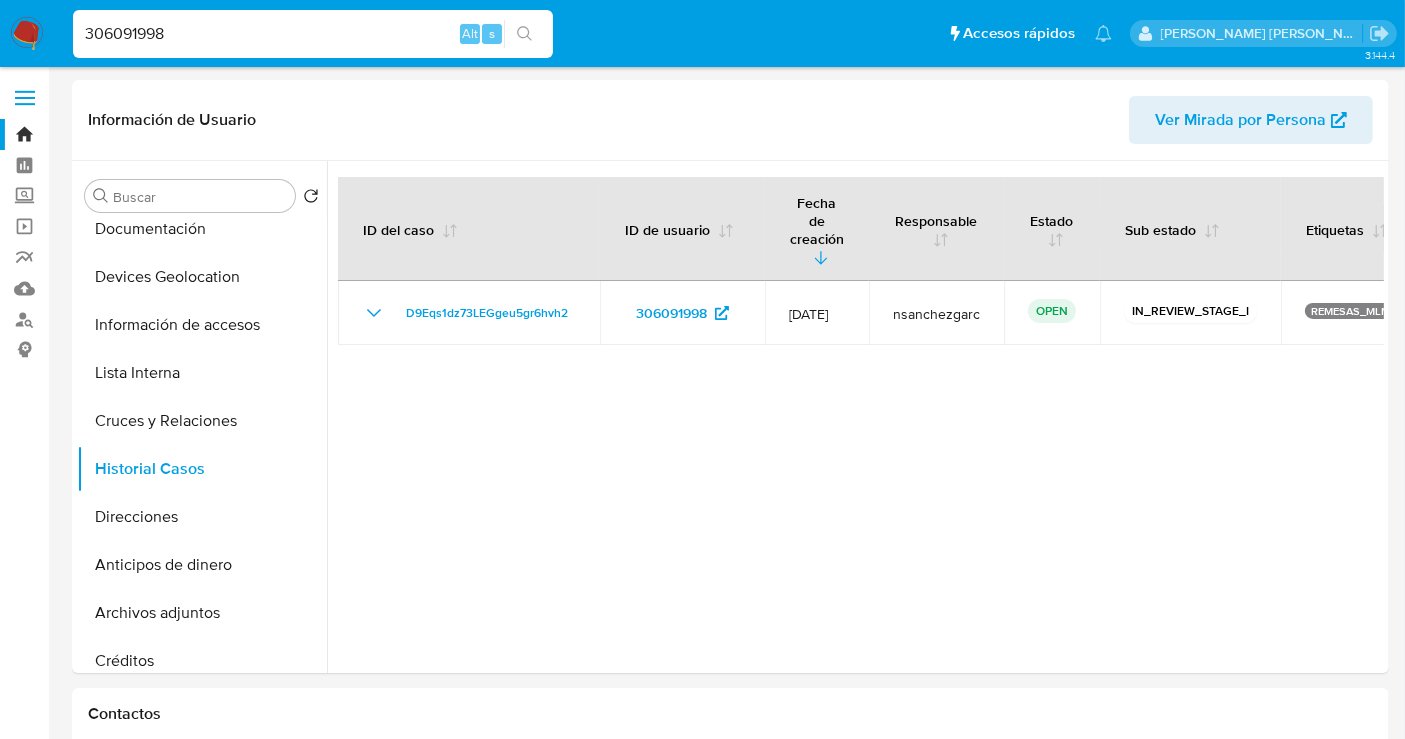 click on "306091998" at bounding box center [313, 34] 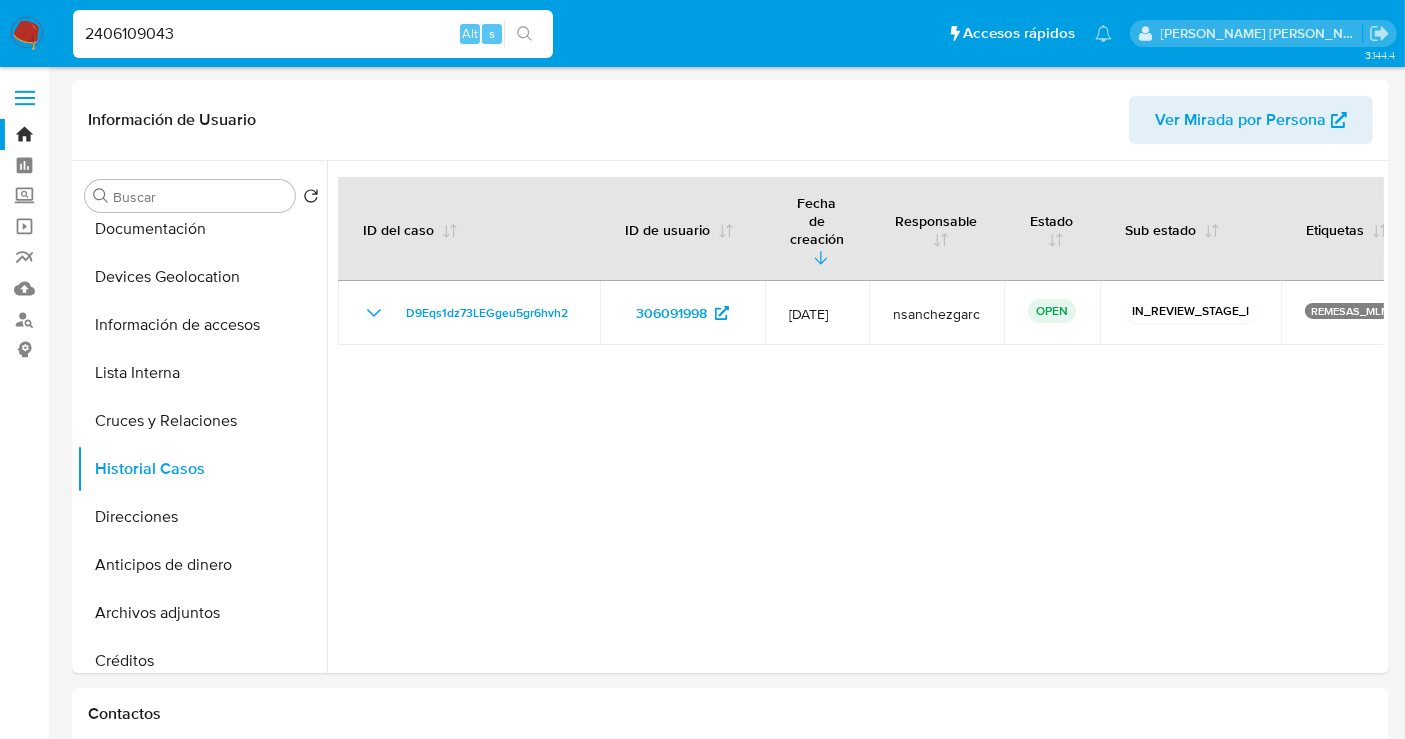 type on "2406109043" 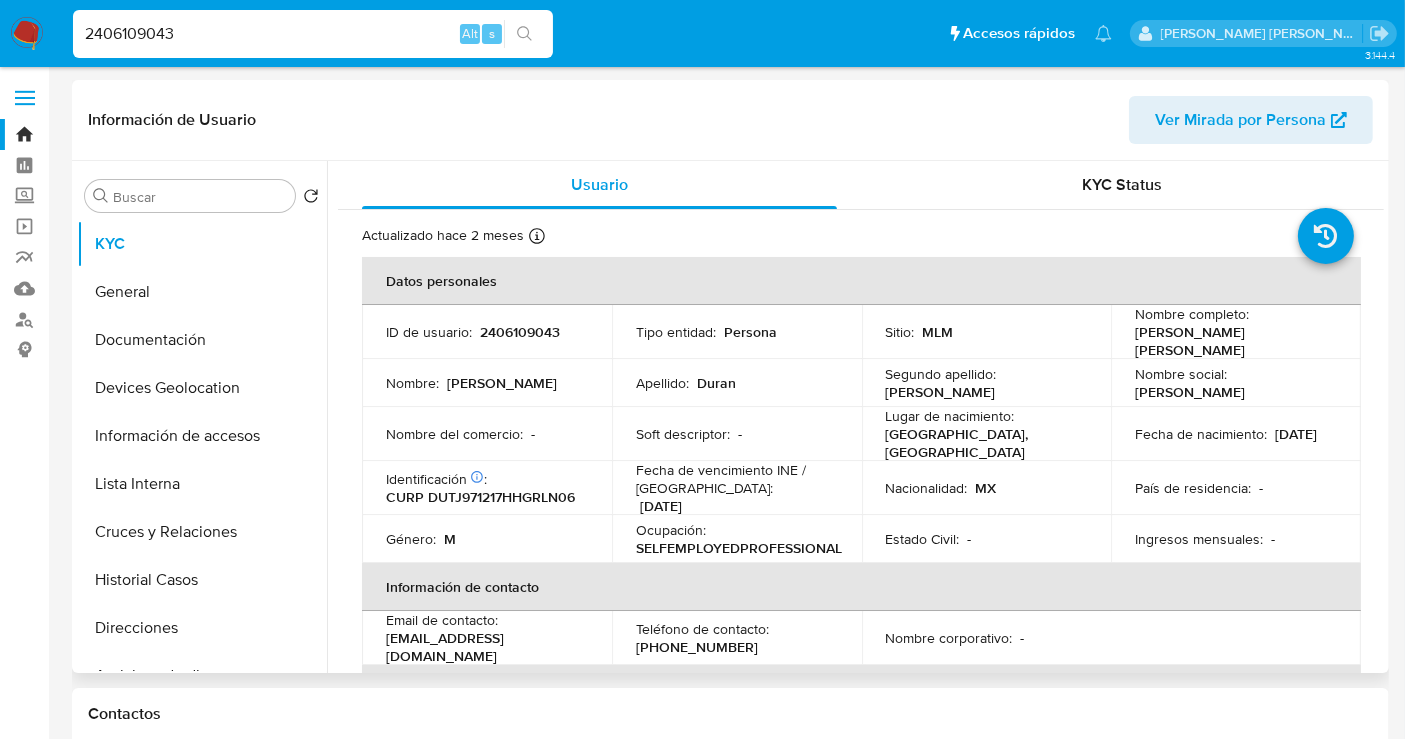 select on "10" 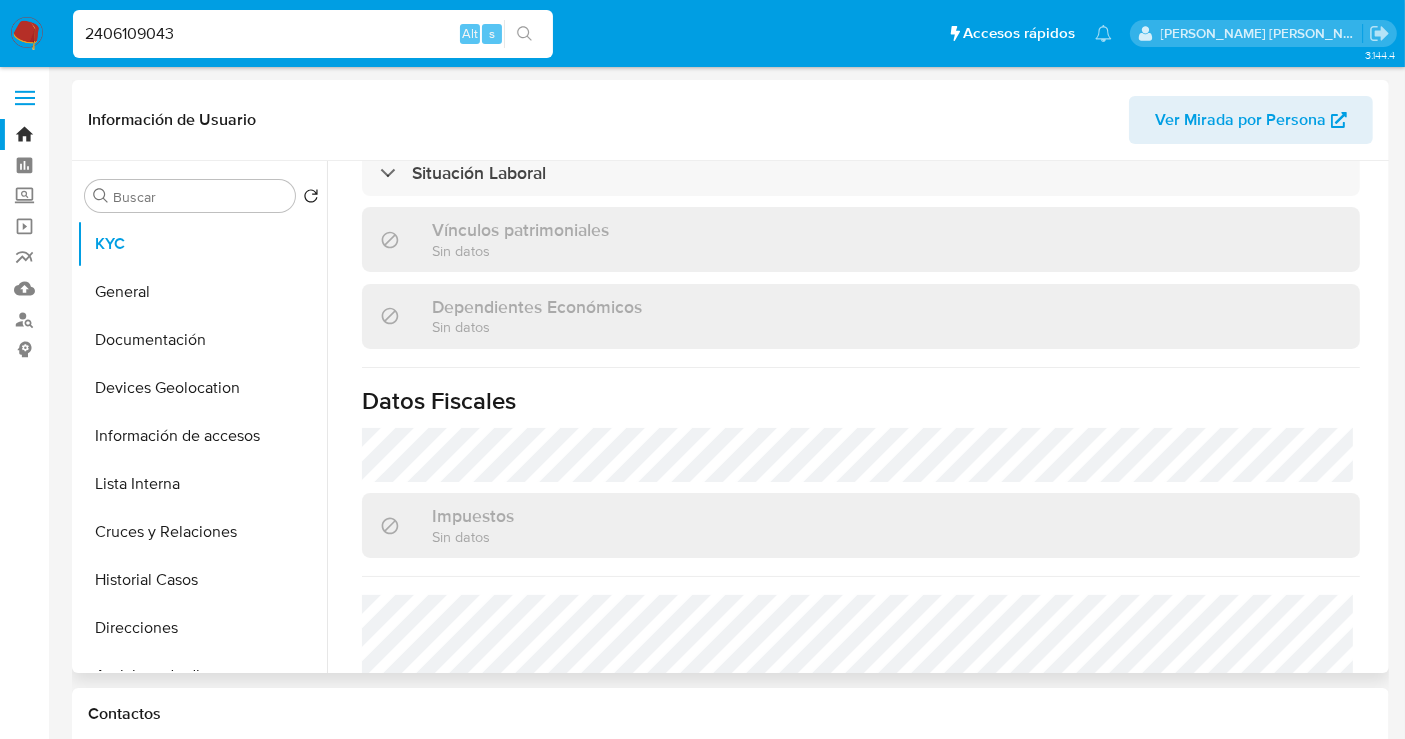 scroll, scrollTop: 1268, scrollLeft: 0, axis: vertical 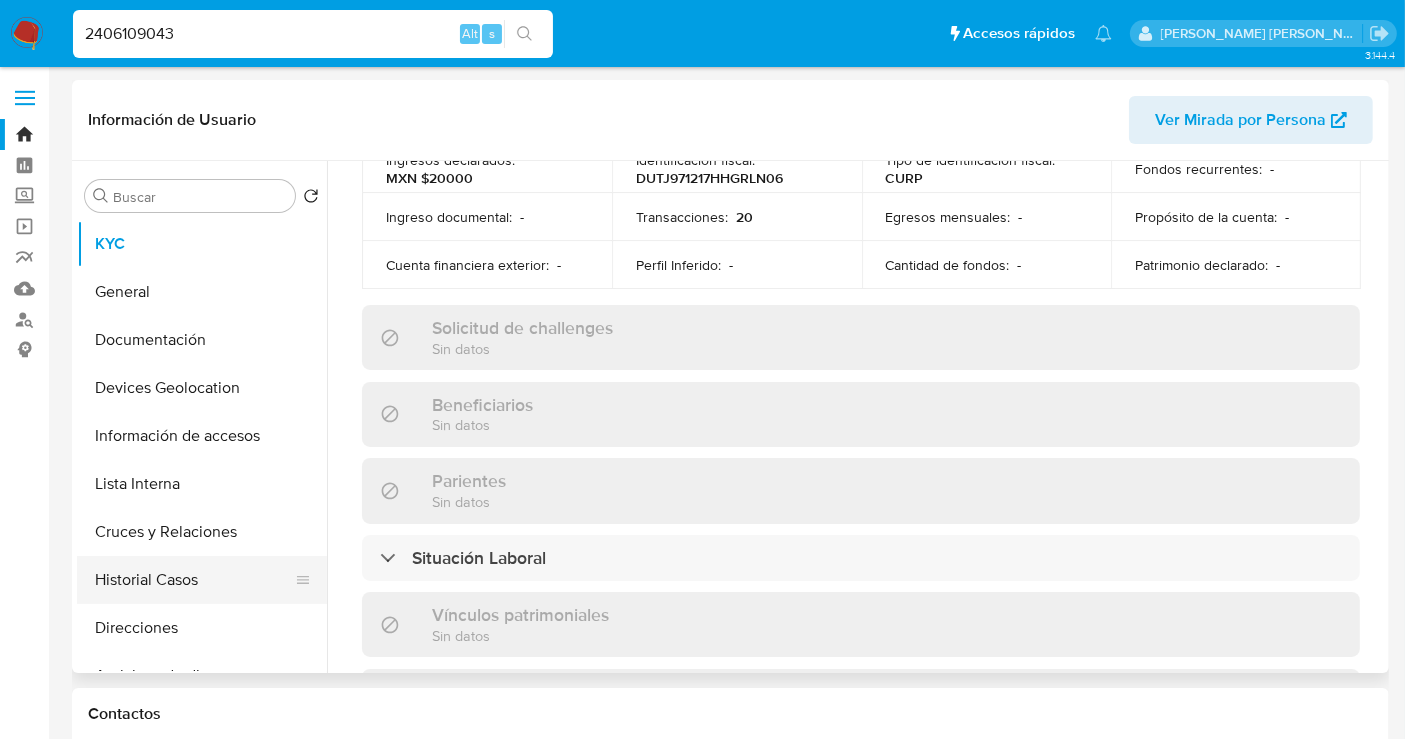 click on "Historial Casos" at bounding box center (194, 580) 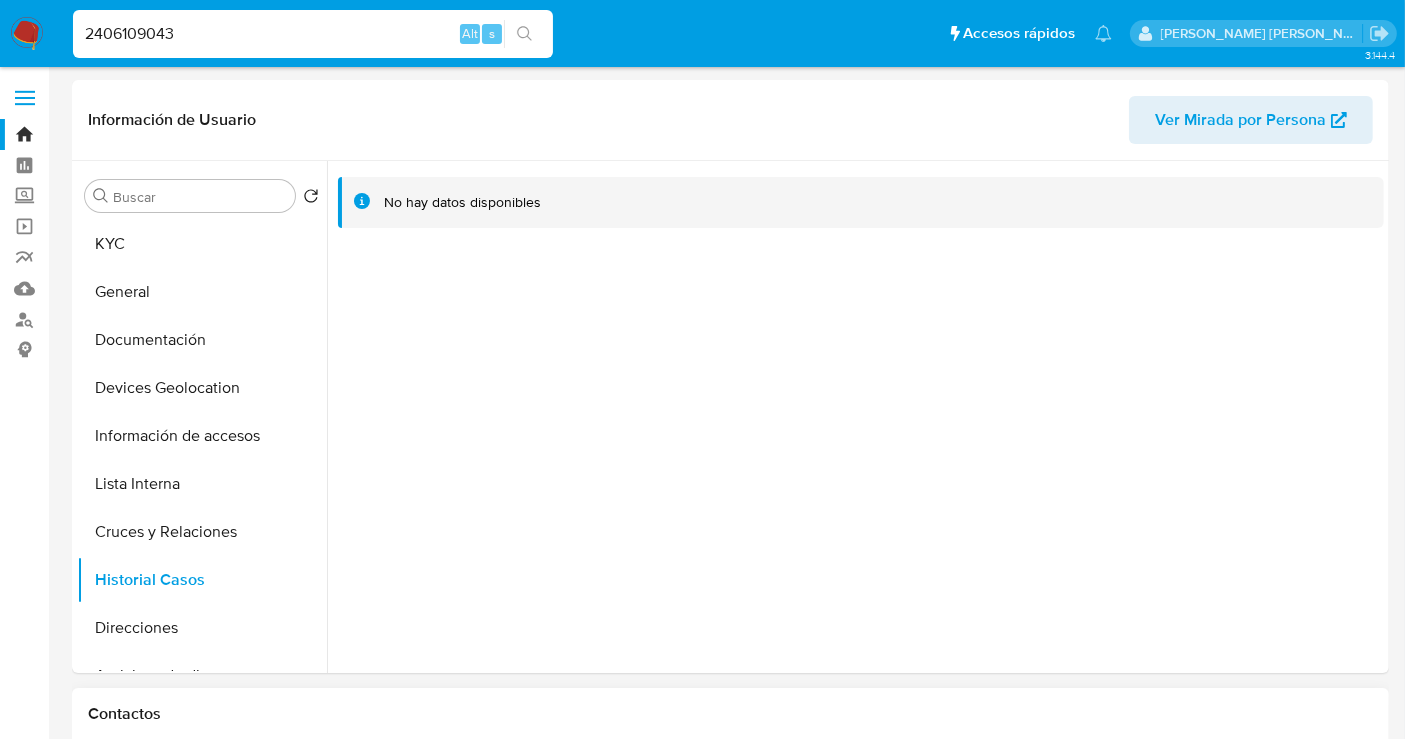 type 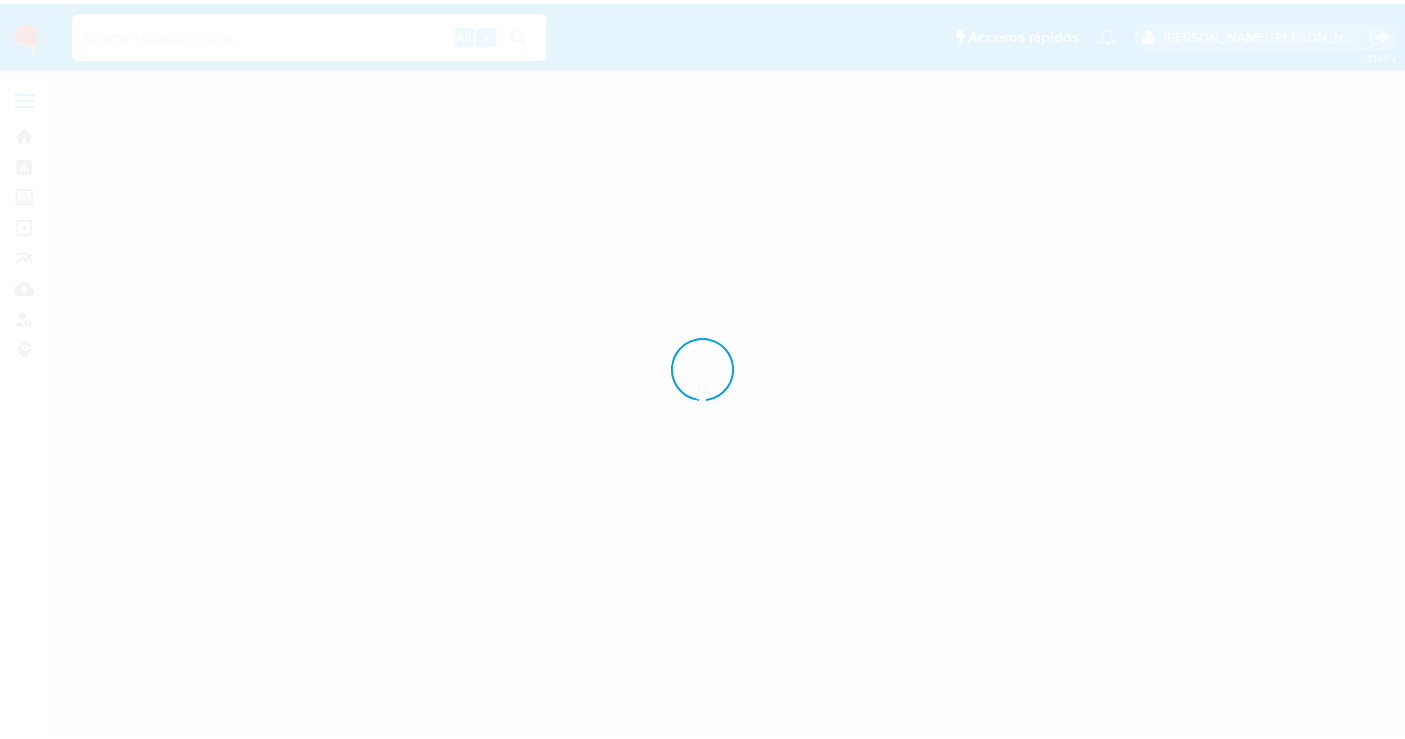 scroll, scrollTop: 0, scrollLeft: 0, axis: both 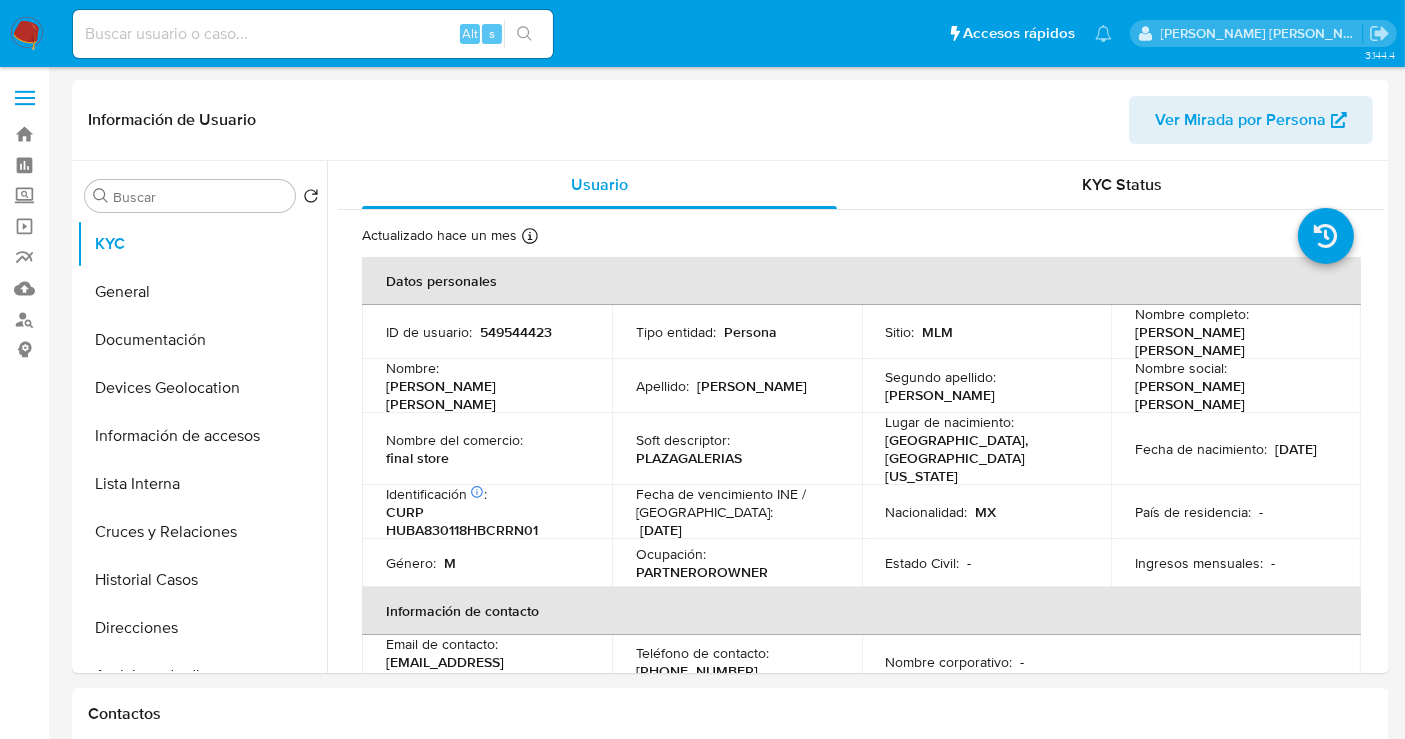 select on "10" 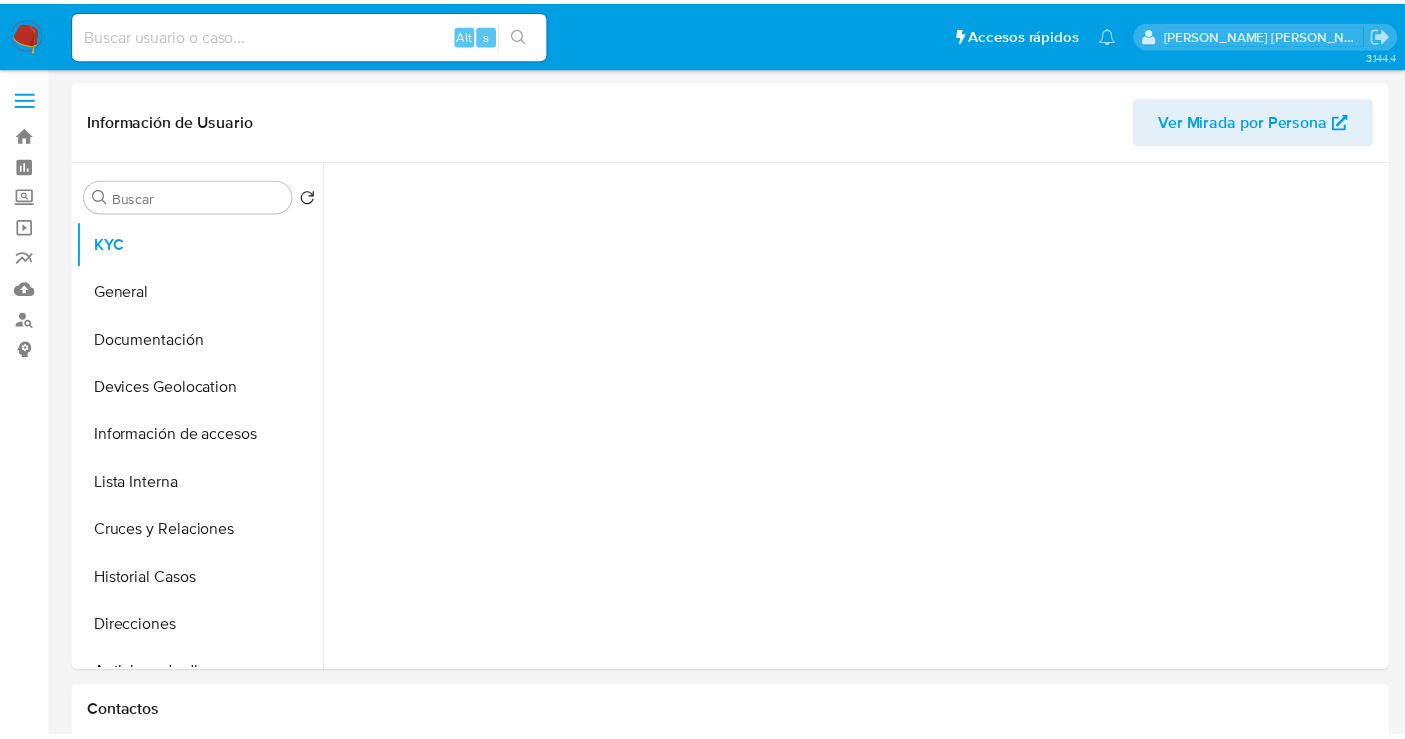 scroll, scrollTop: 0, scrollLeft: 0, axis: both 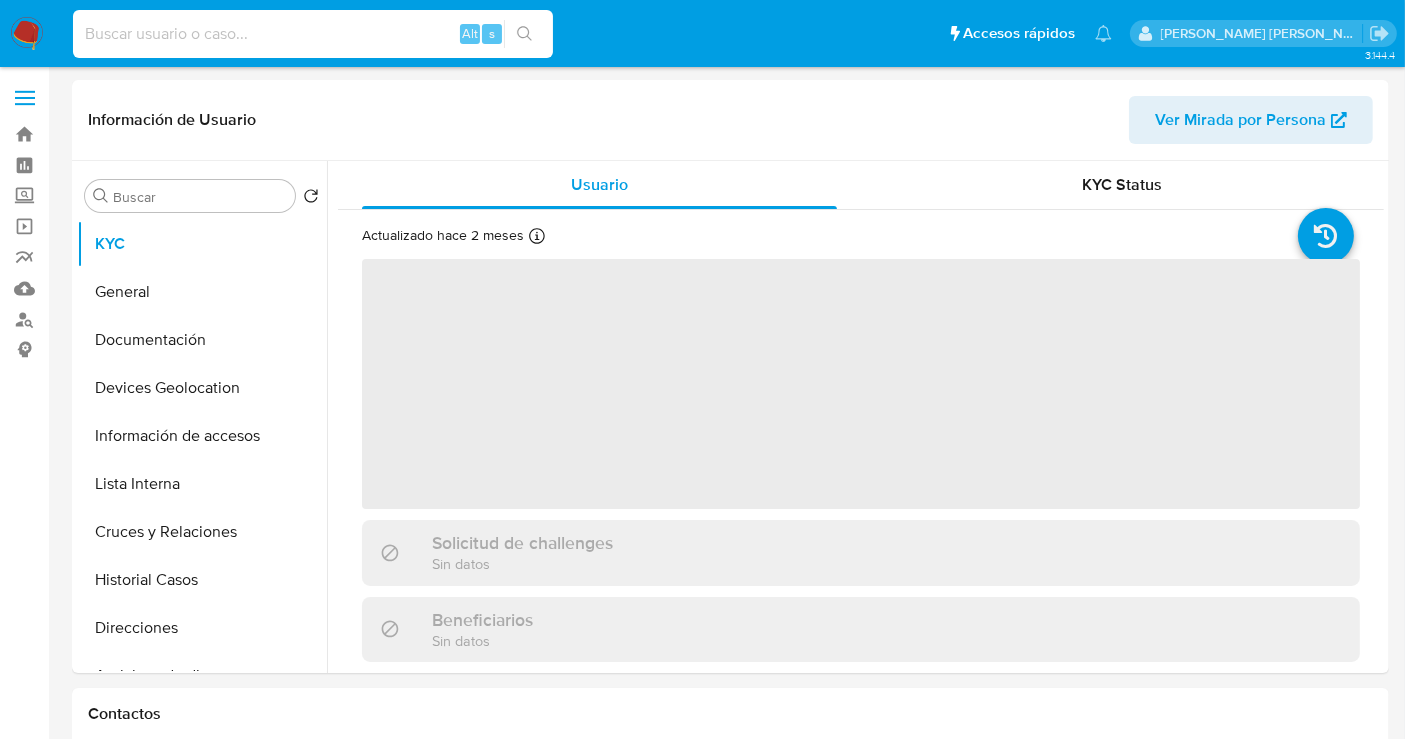 click at bounding box center (313, 34) 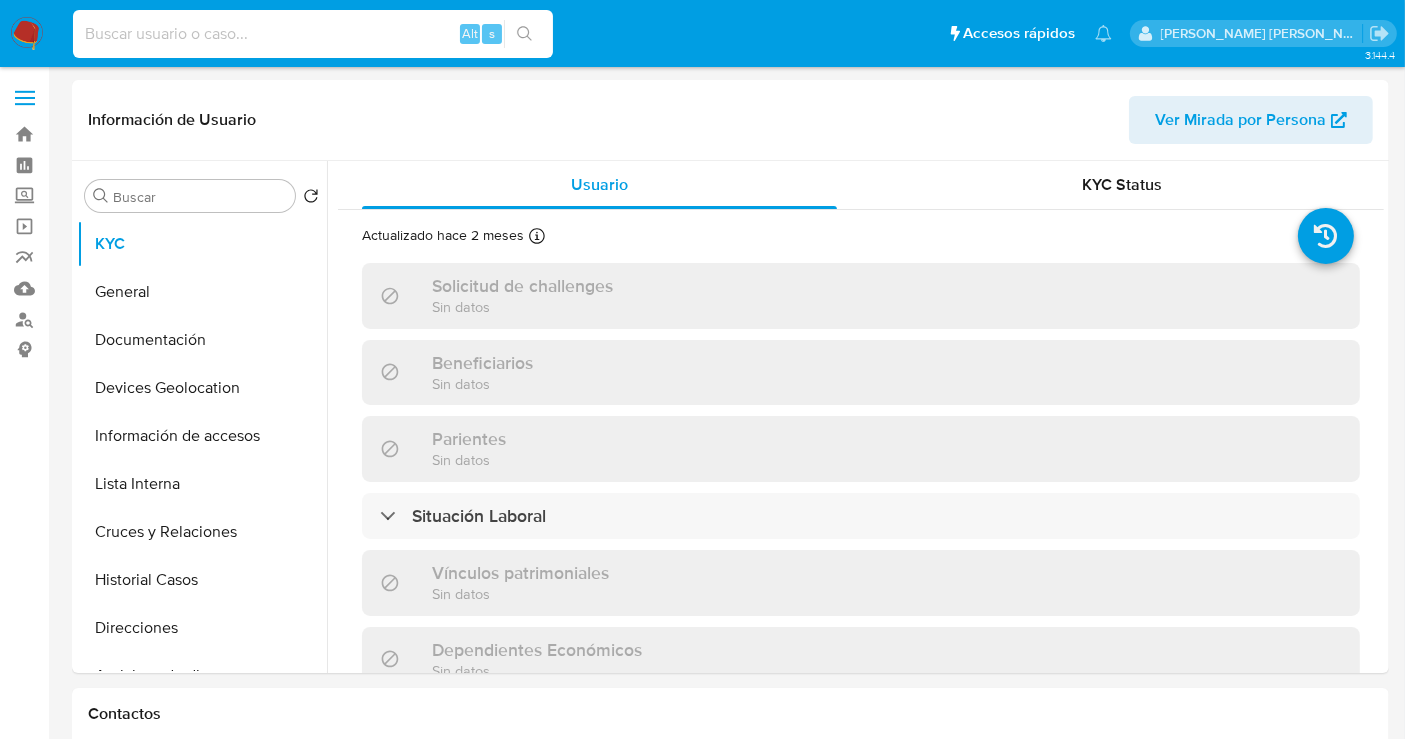 paste on "WyuILIxKVjun5ejOwVbrF7MO" 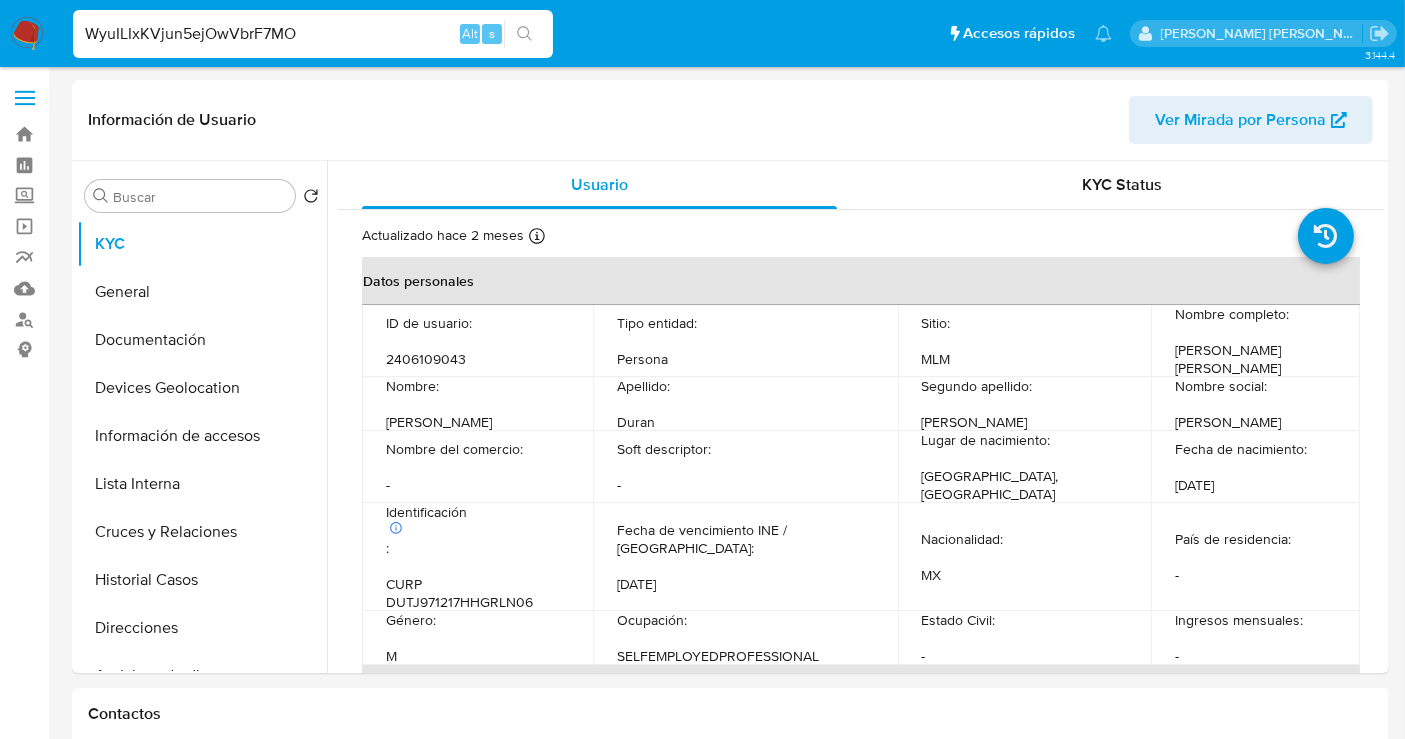 select on "10" 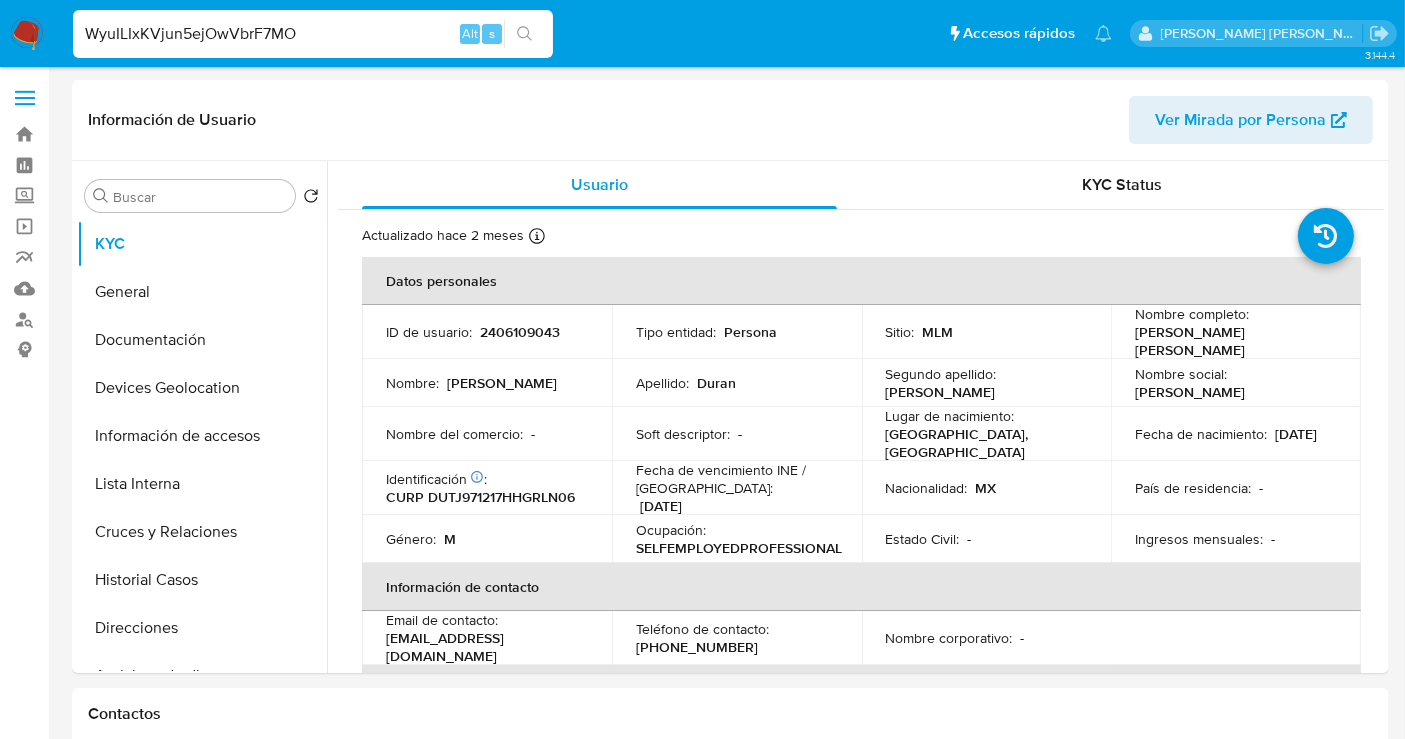type on "WyuILIxKVjun5ejOwVbrF7MO" 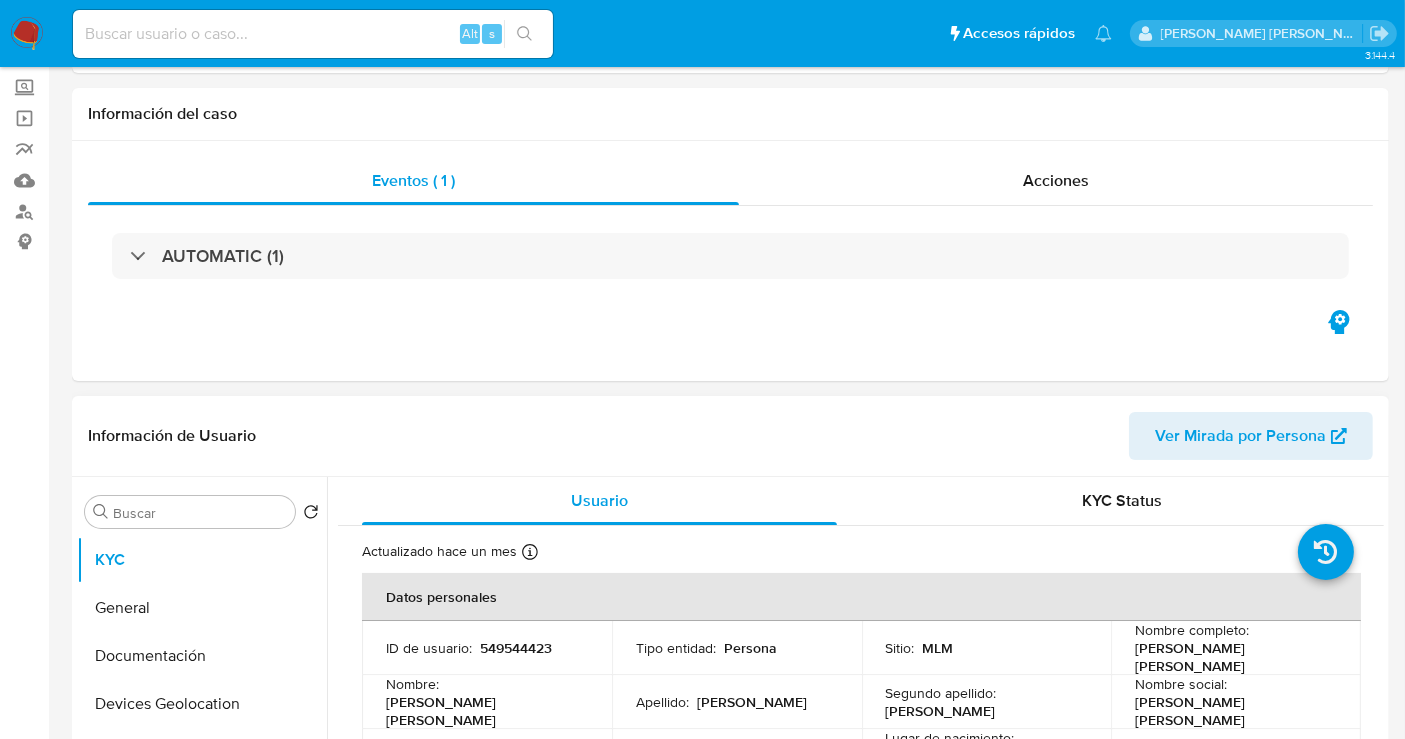 scroll, scrollTop: 222, scrollLeft: 0, axis: vertical 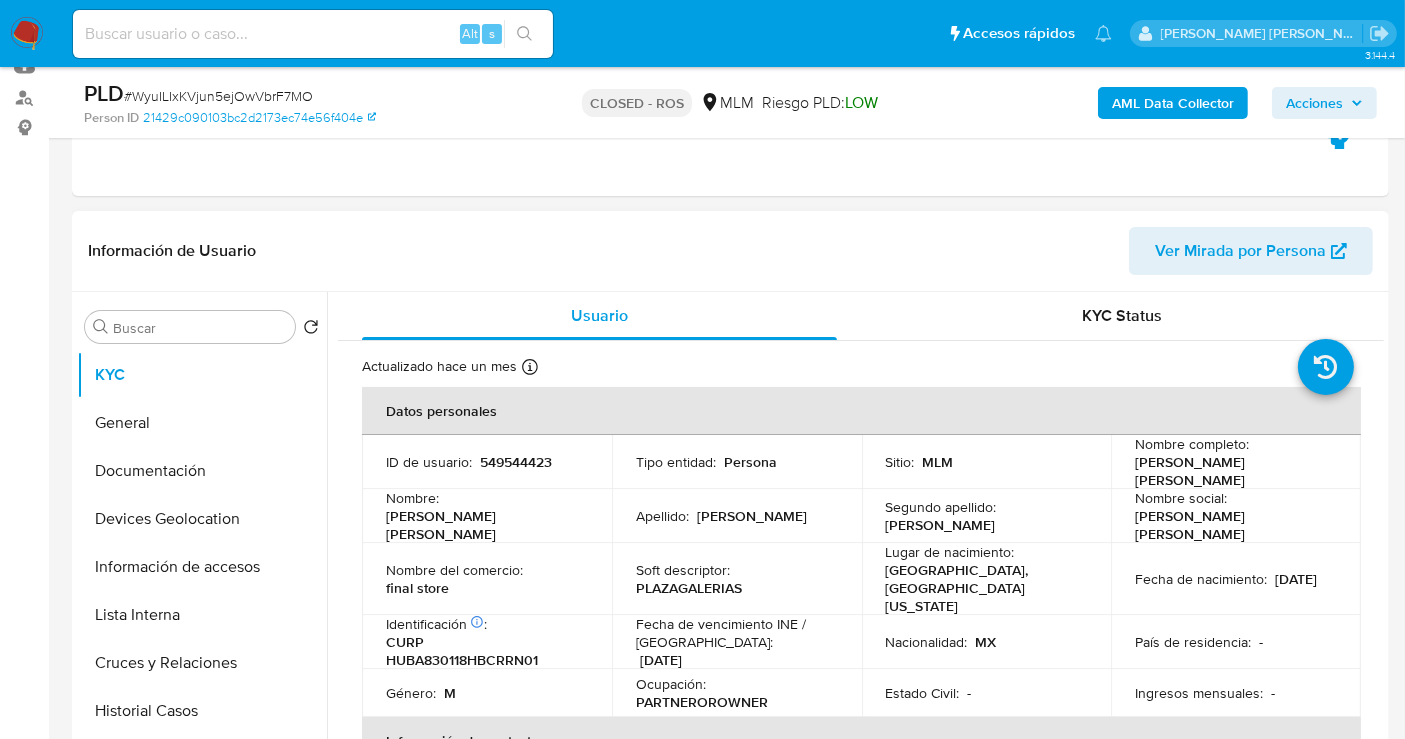 select on "10" 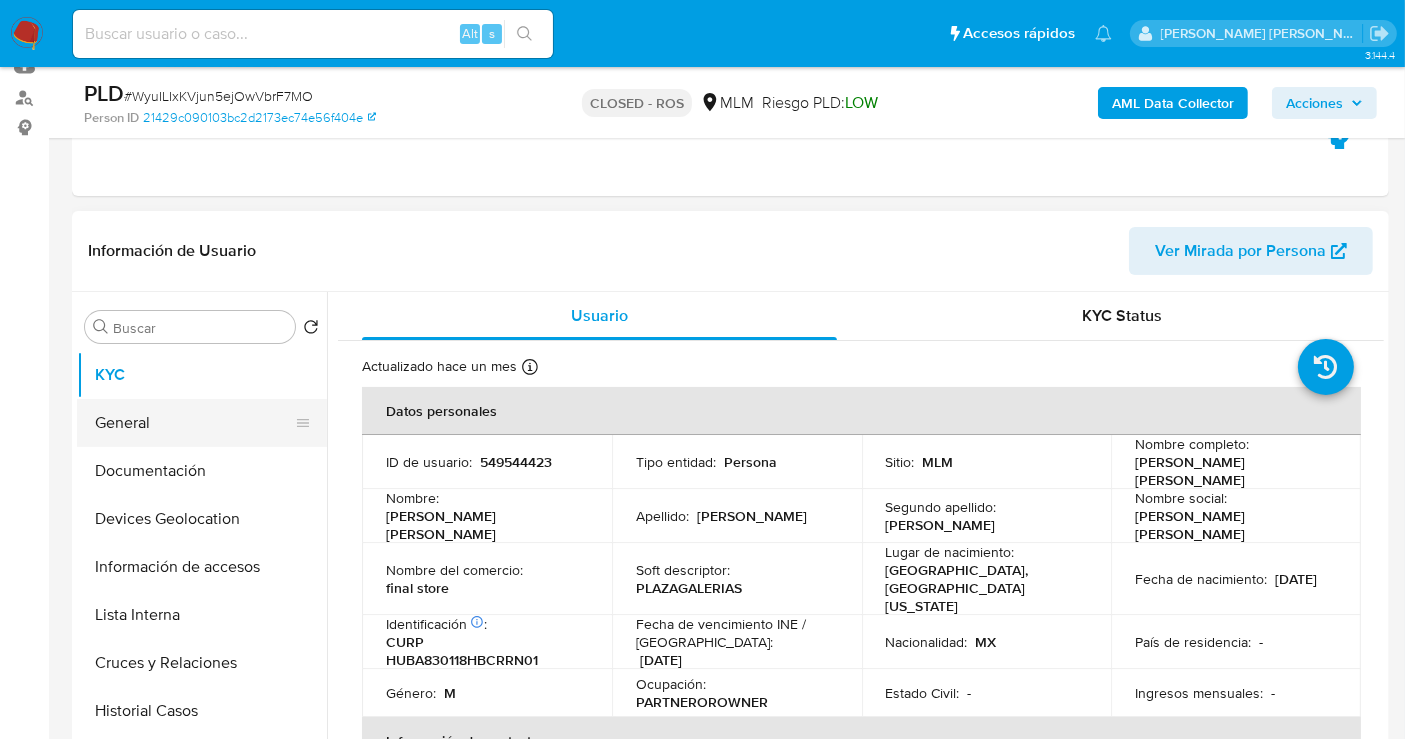 click on "General" at bounding box center (194, 423) 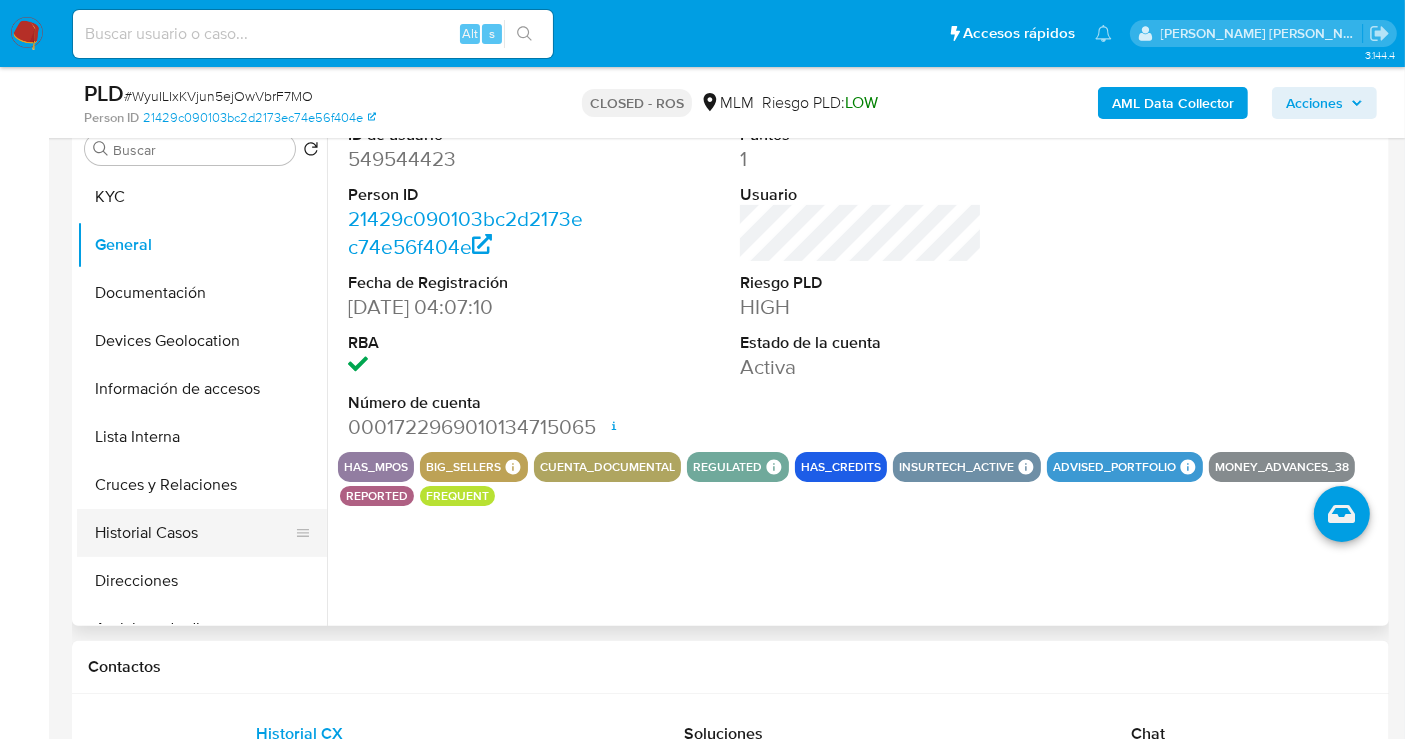 scroll, scrollTop: 444, scrollLeft: 0, axis: vertical 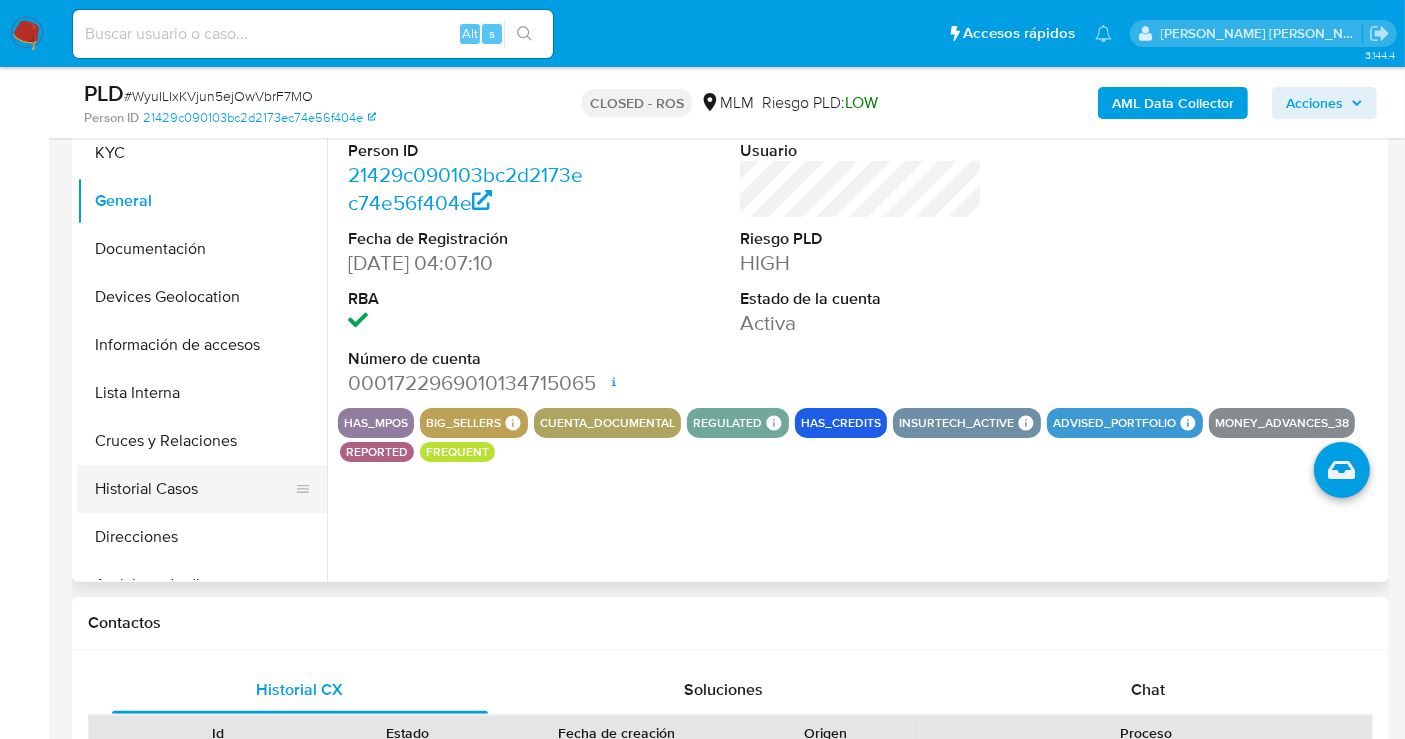 click on "Historial Casos" at bounding box center [194, 489] 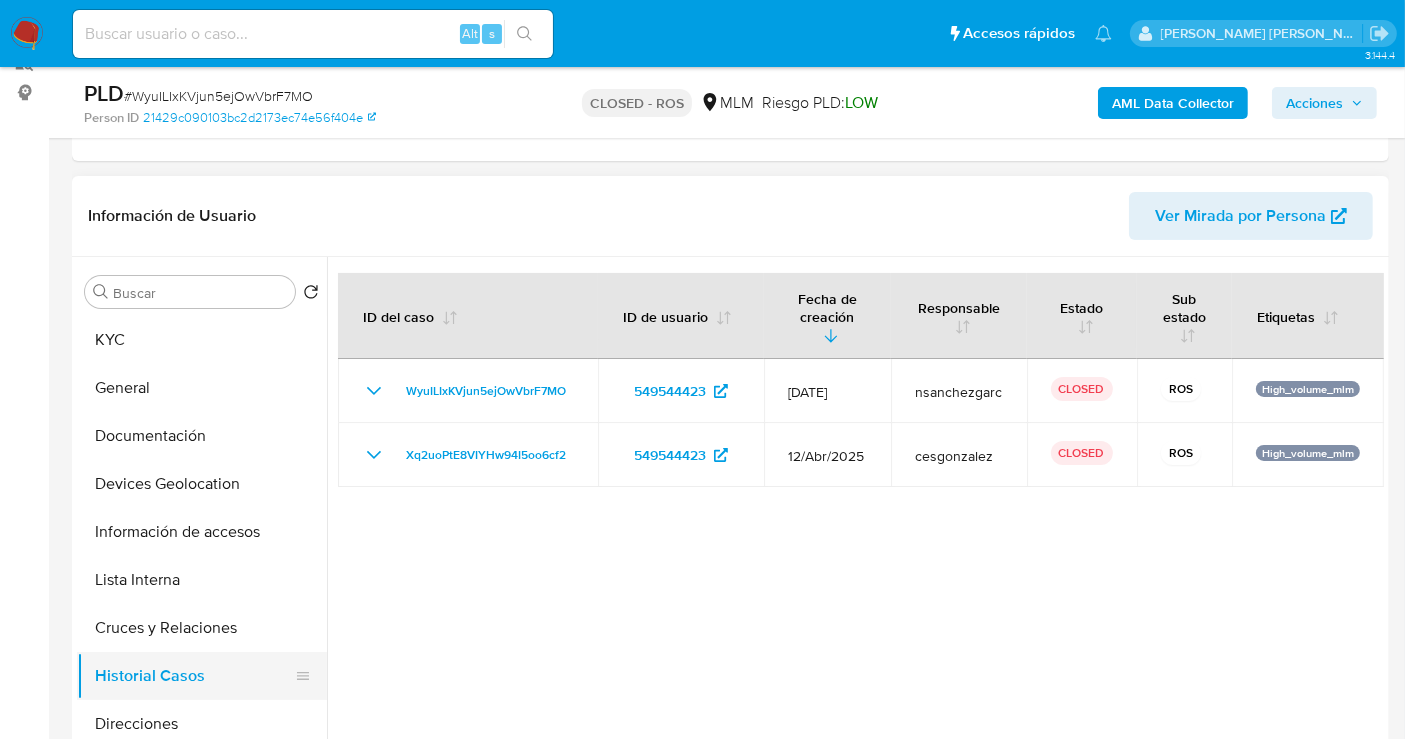scroll, scrollTop: 222, scrollLeft: 0, axis: vertical 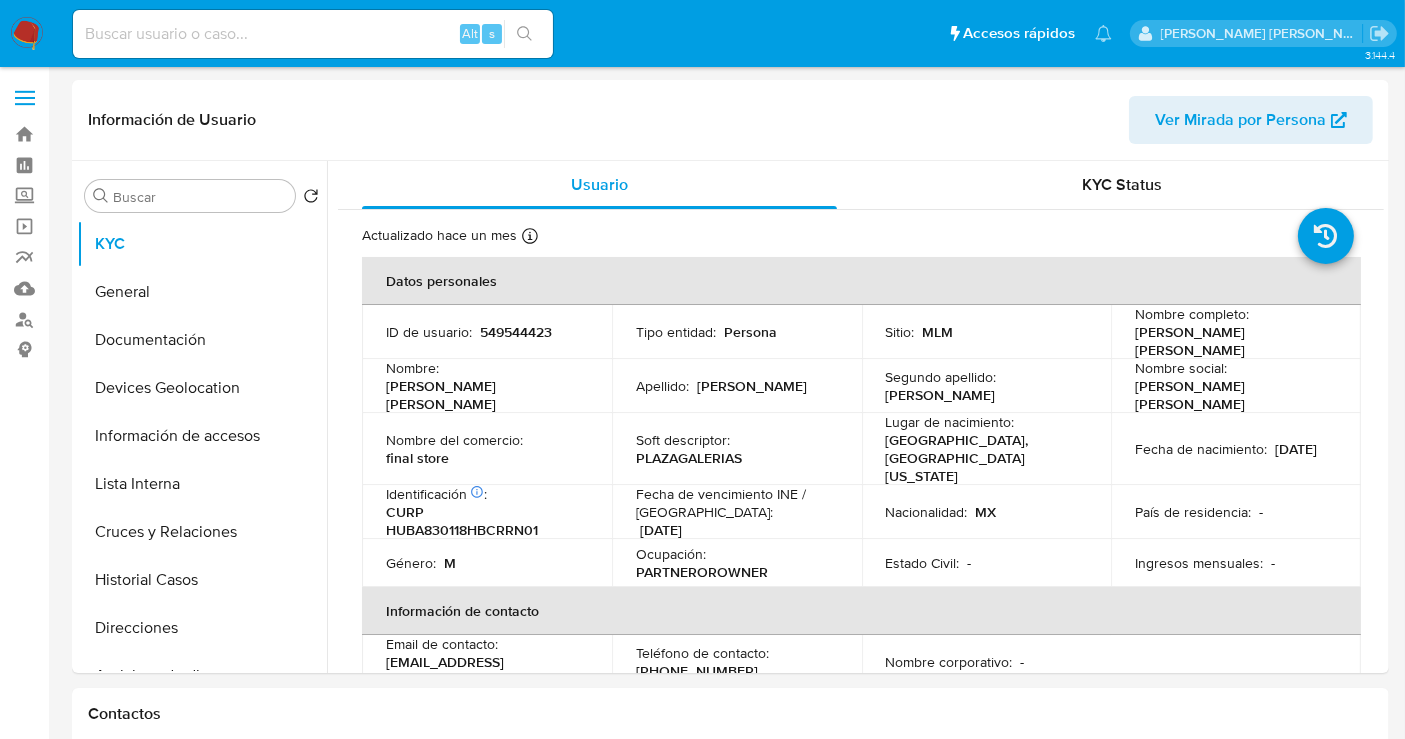 select on "10" 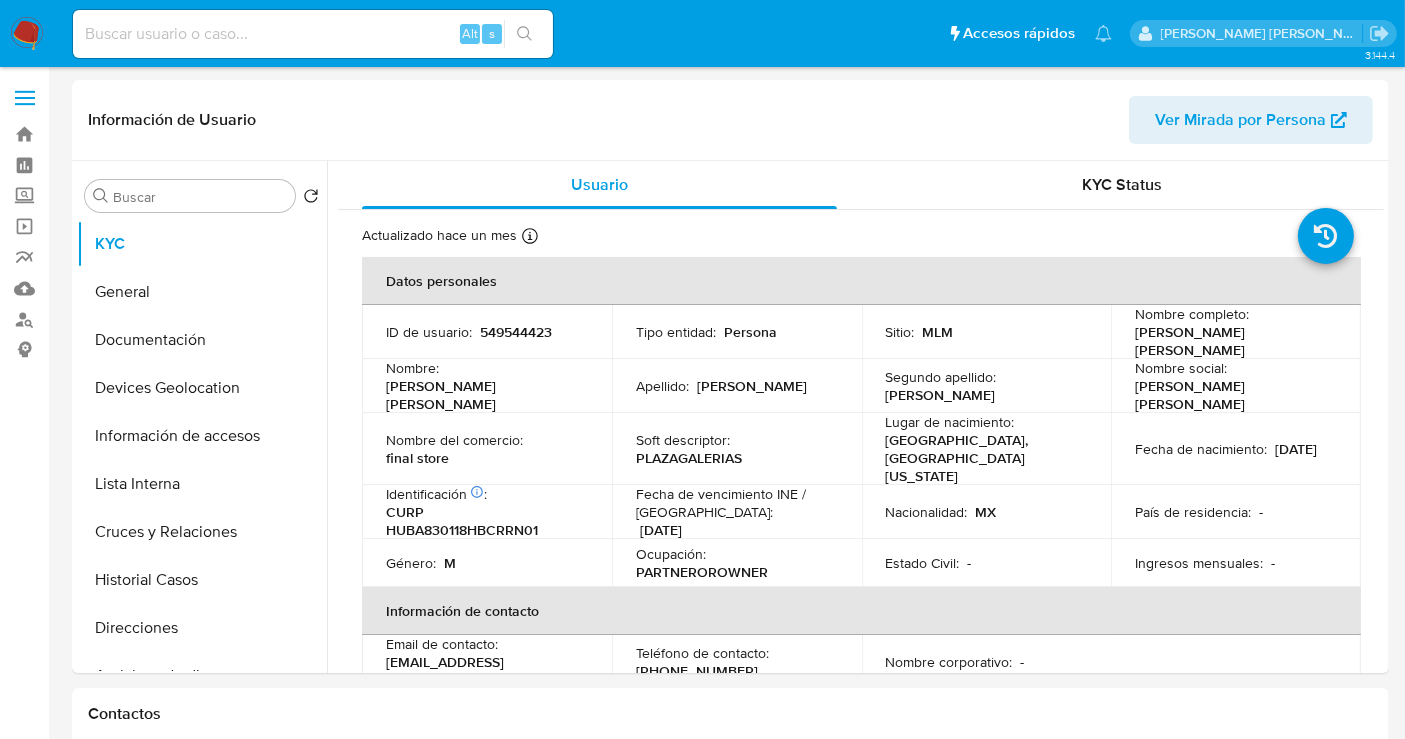 click at bounding box center [27, 34] 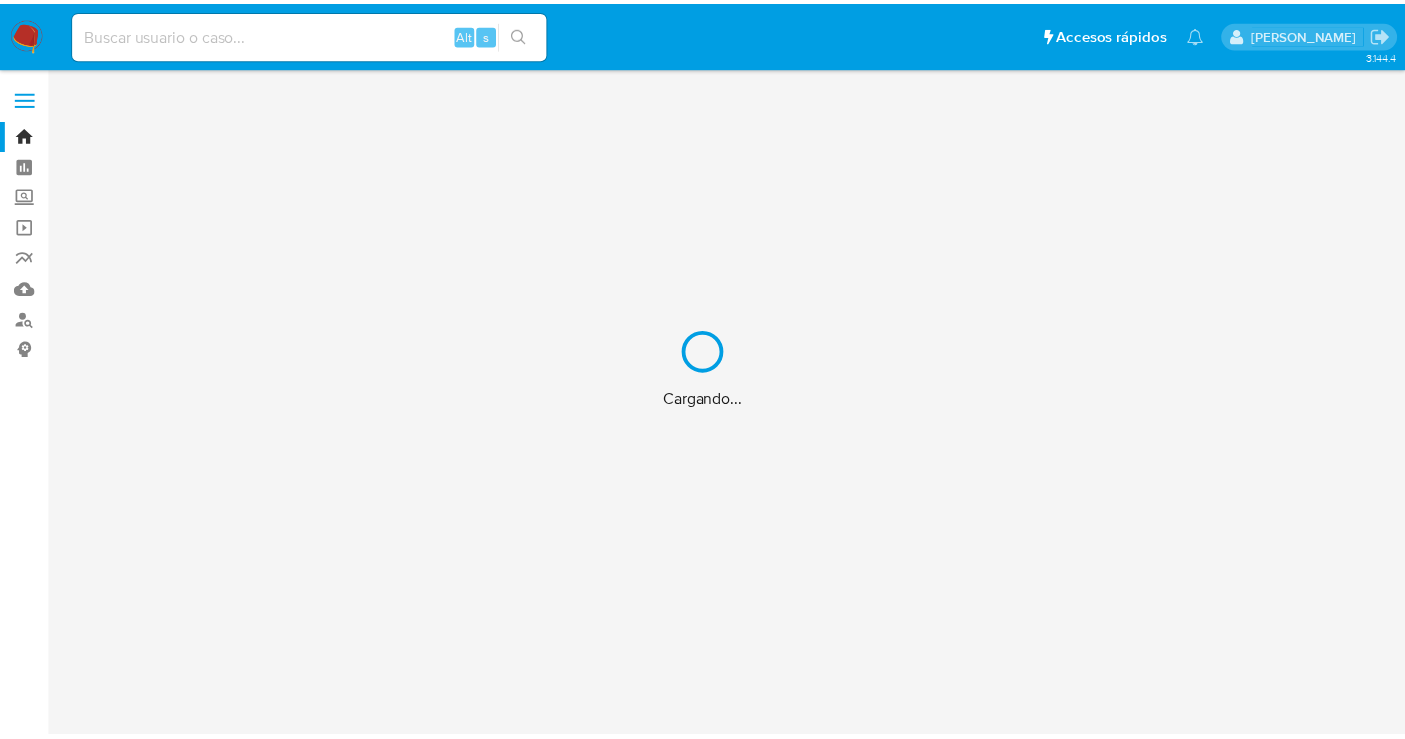 scroll, scrollTop: 0, scrollLeft: 0, axis: both 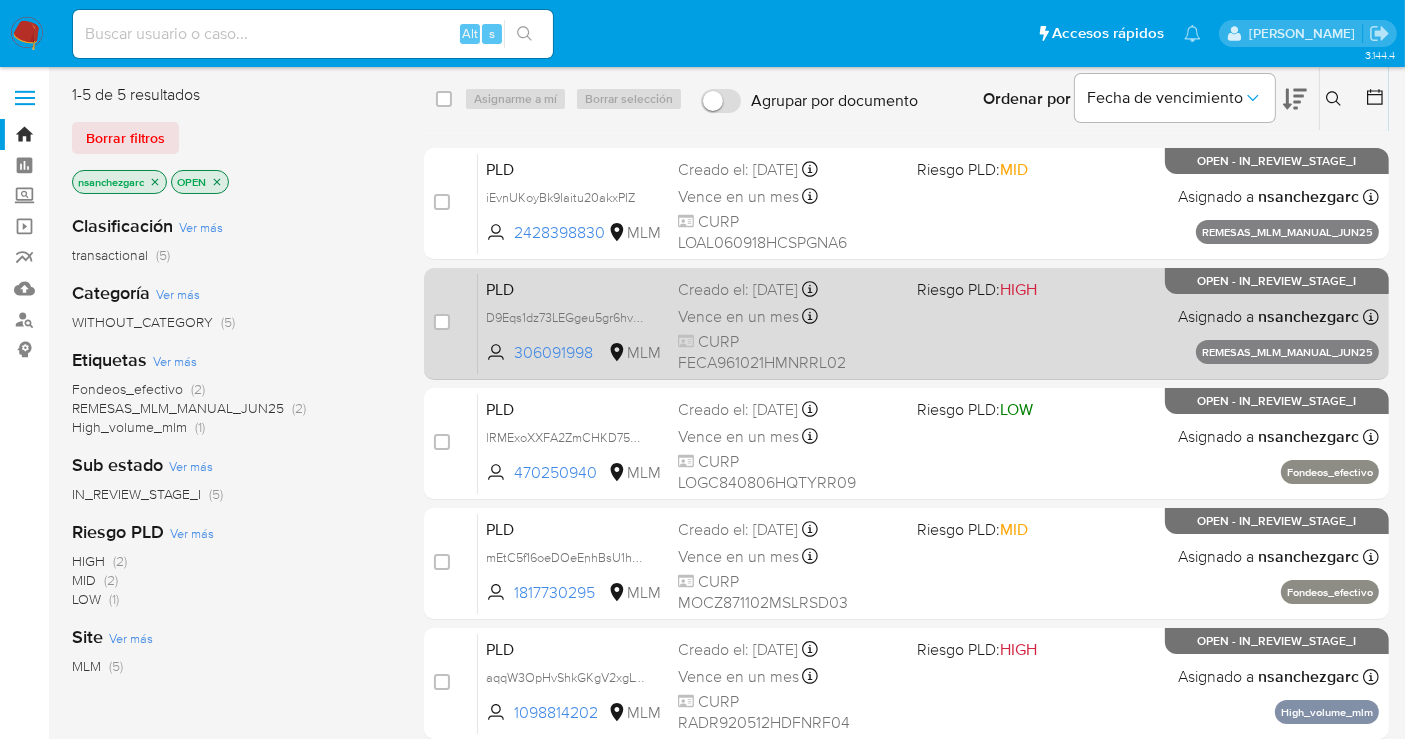 click on "Vence en un mes" at bounding box center (738, 317) 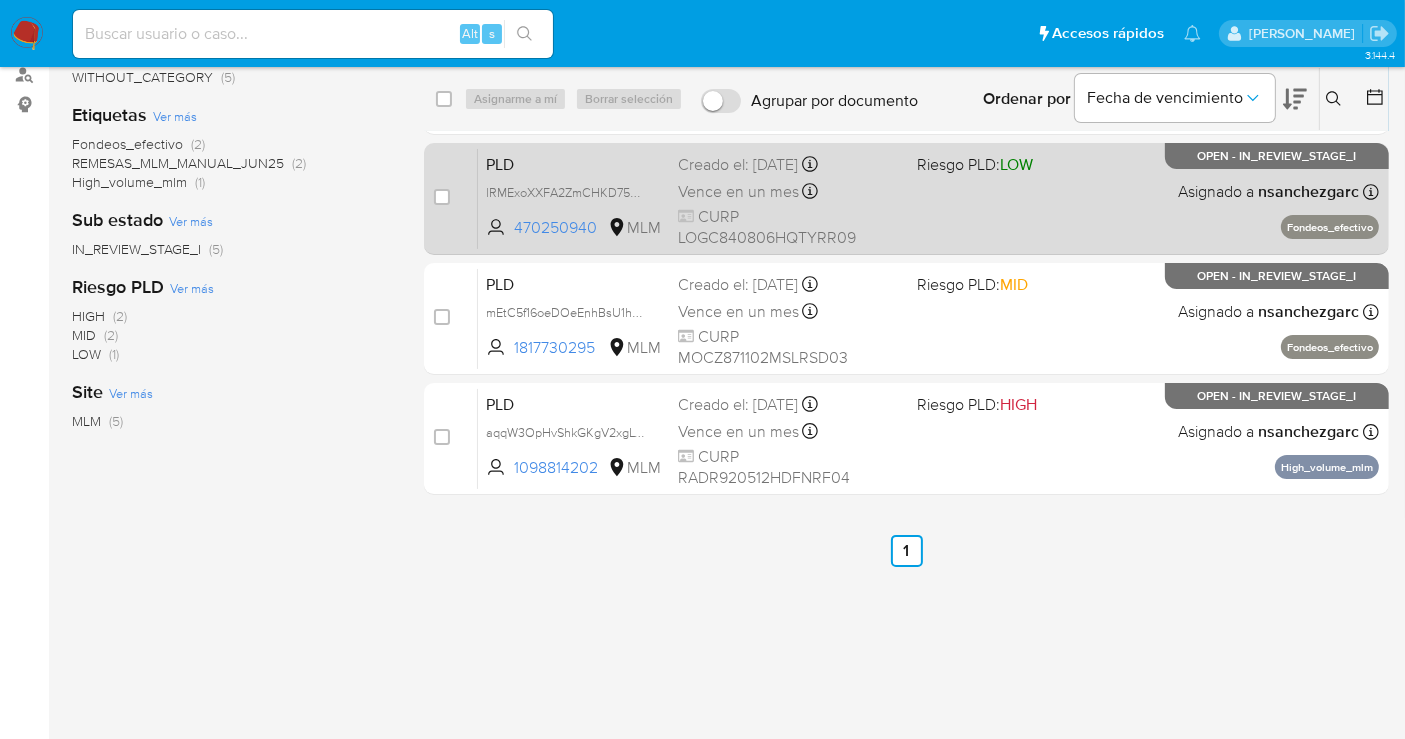 scroll, scrollTop: 247, scrollLeft: 0, axis: vertical 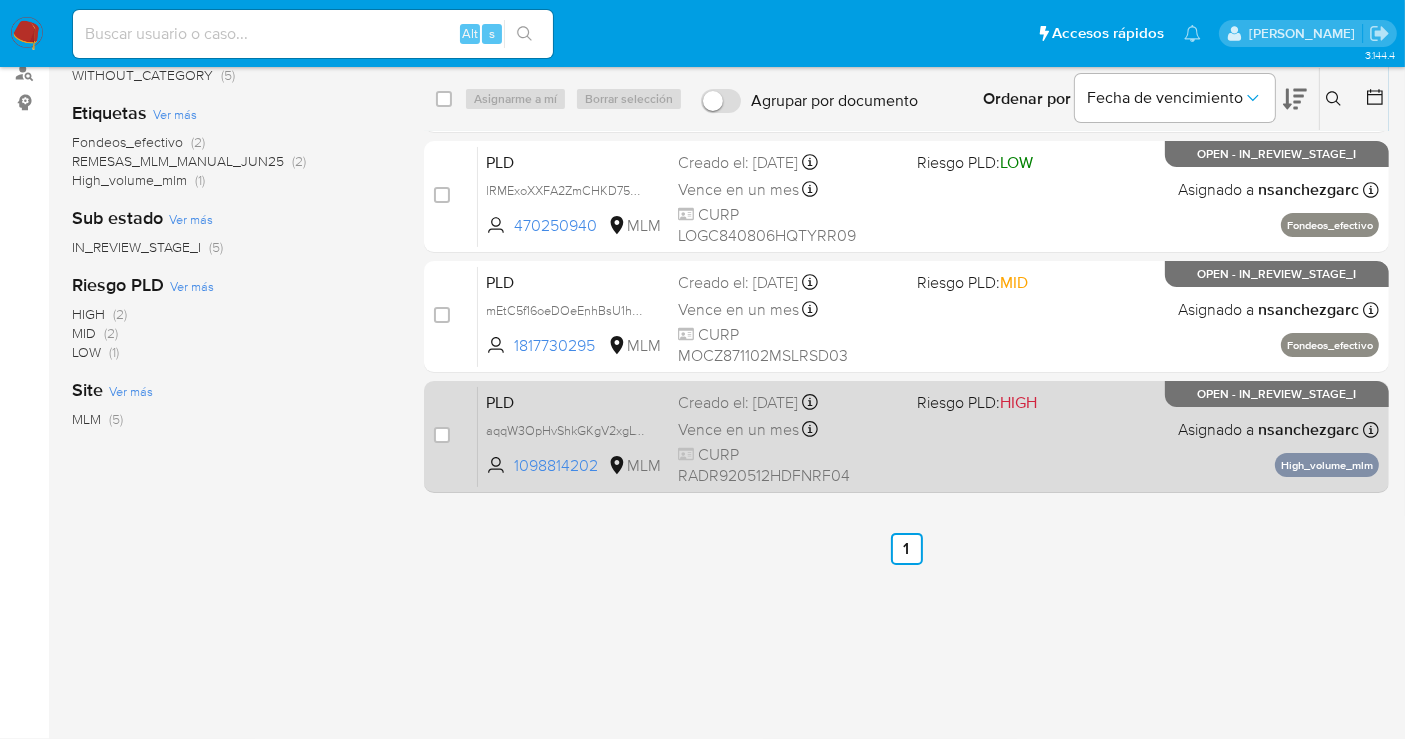 click on "Vence en un mes" at bounding box center (738, 430) 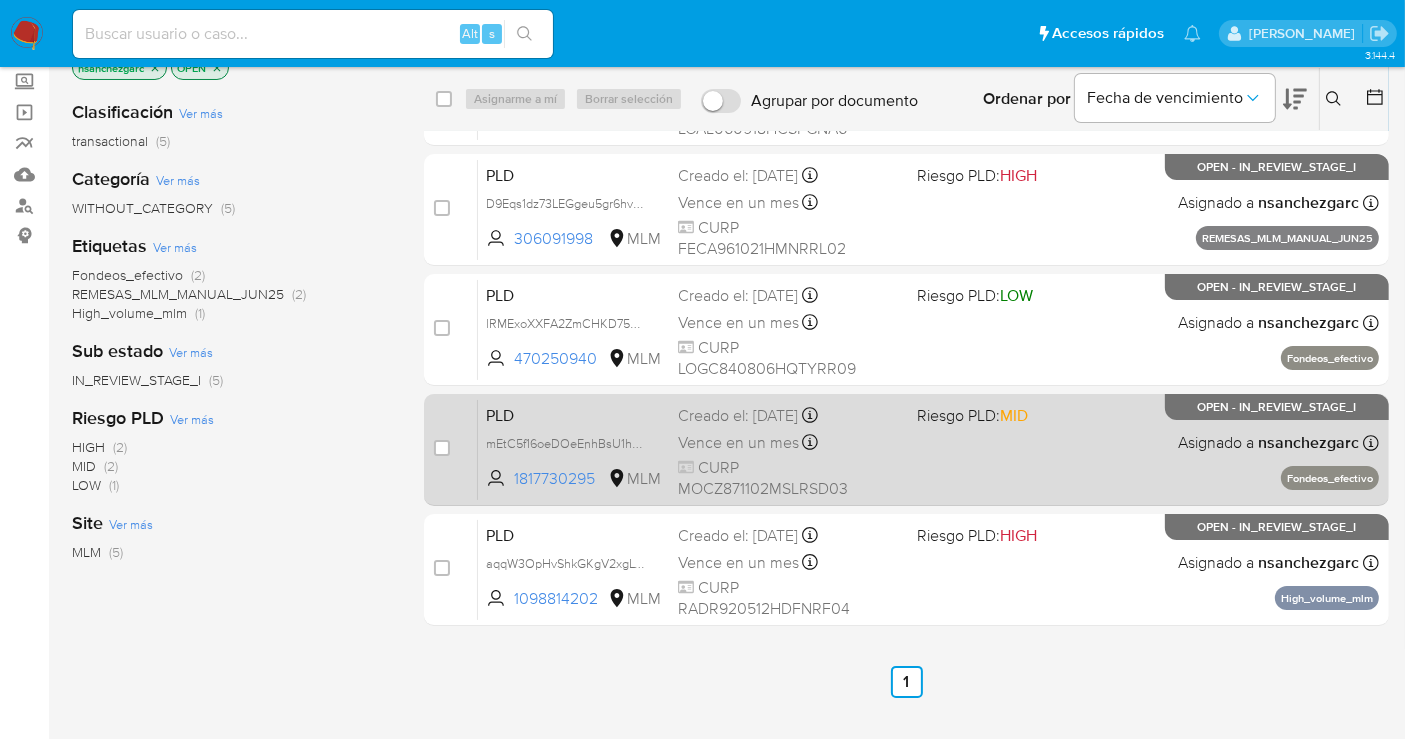 scroll, scrollTop: 0, scrollLeft: 0, axis: both 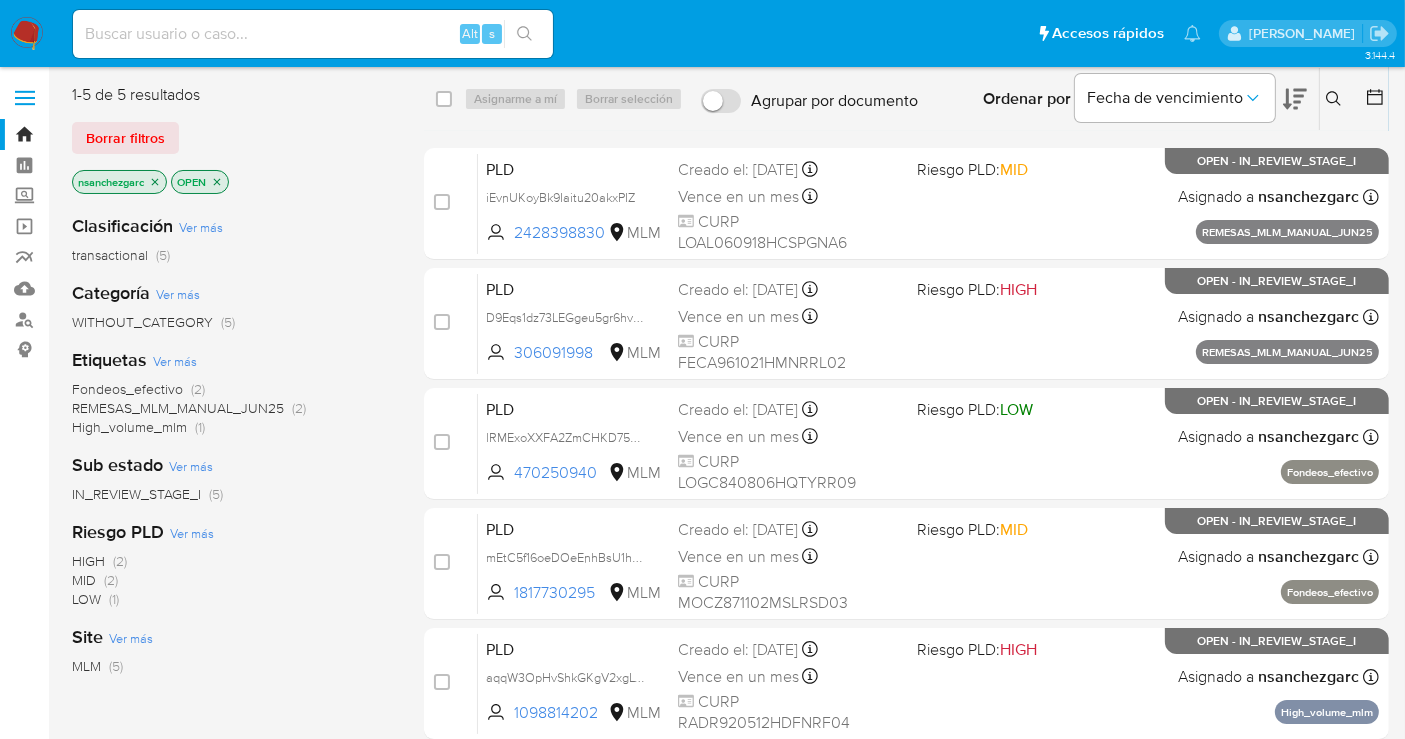 click at bounding box center [27, 34] 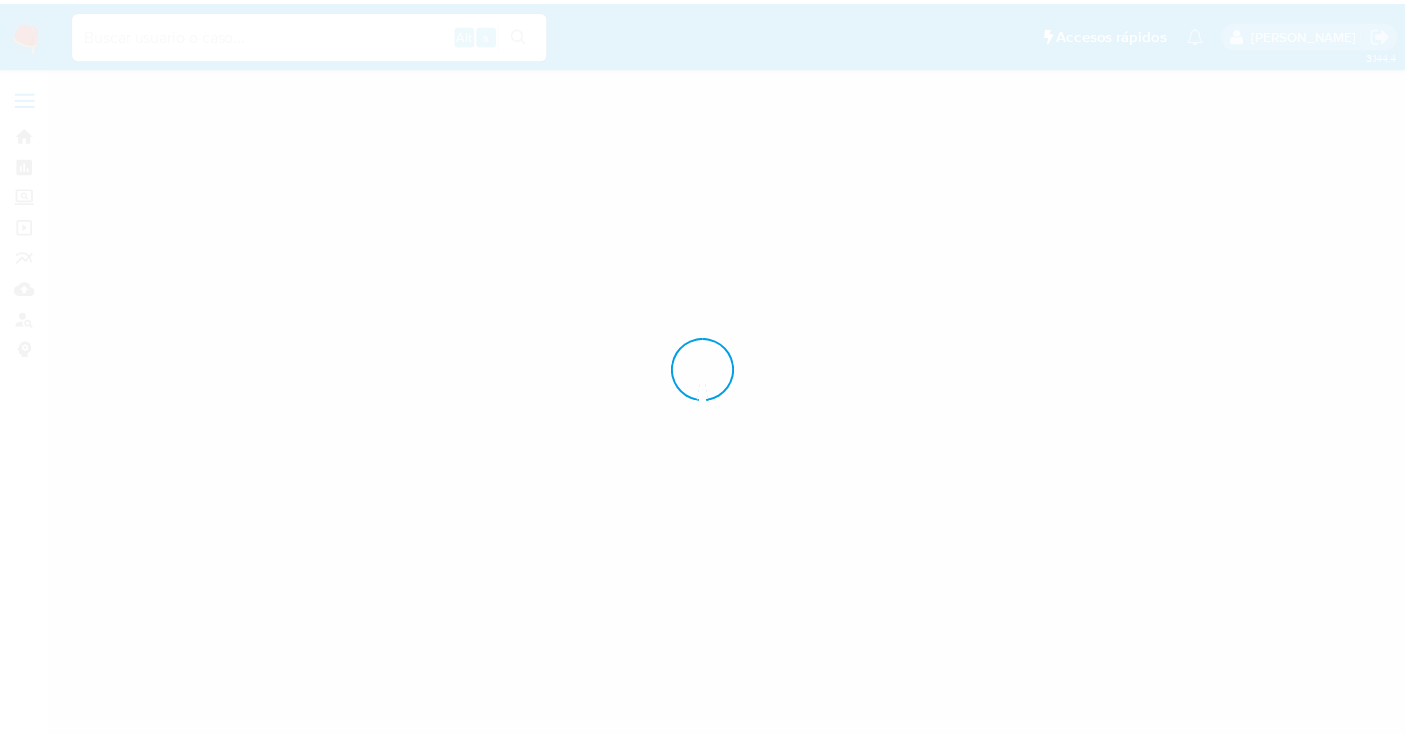 scroll, scrollTop: 0, scrollLeft: 0, axis: both 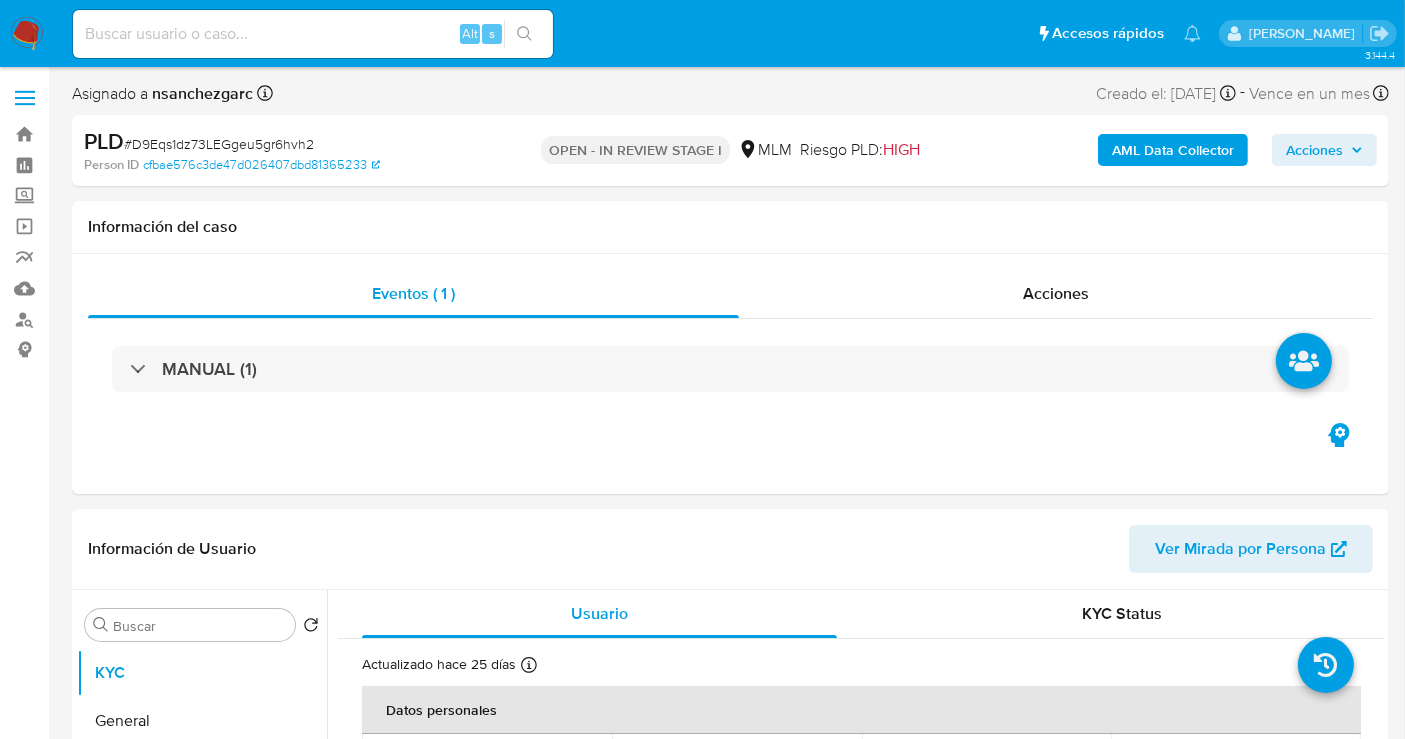 select on "10" 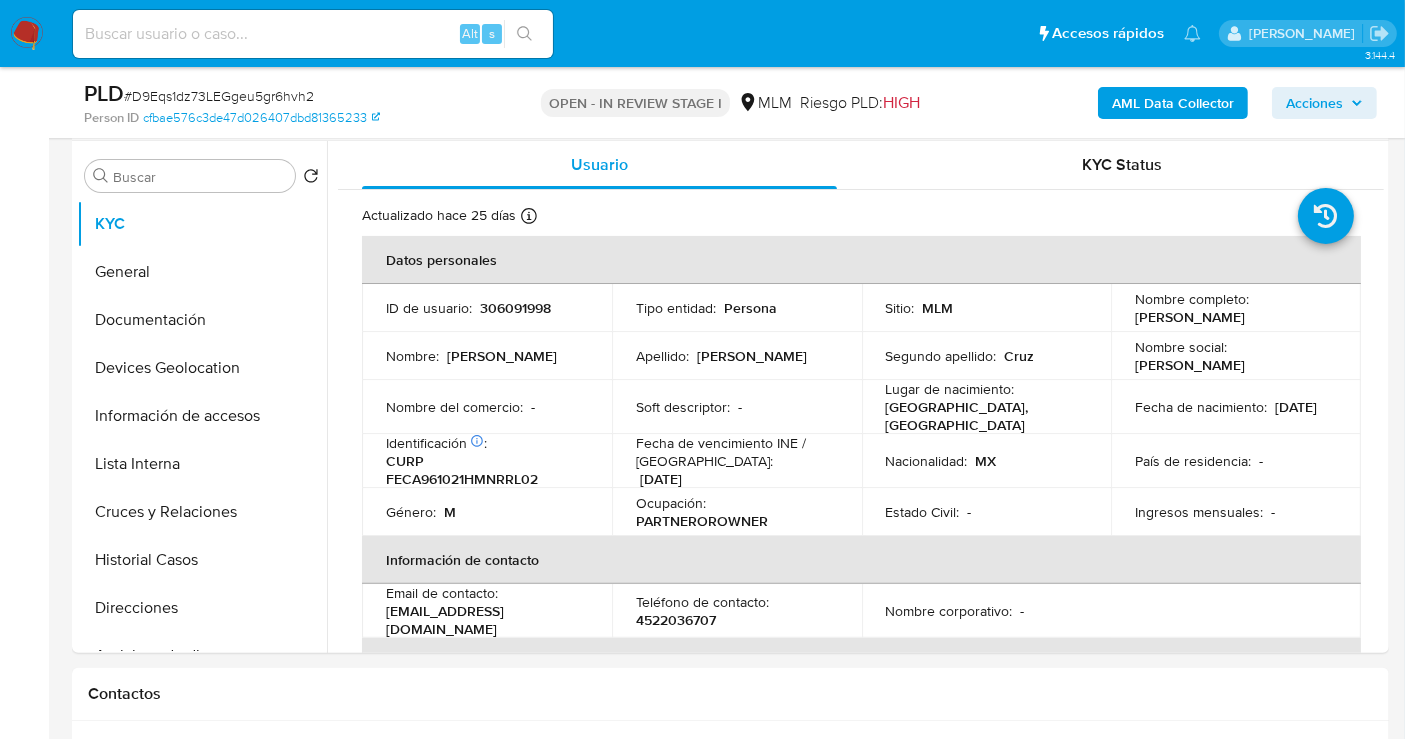 scroll, scrollTop: 555, scrollLeft: 0, axis: vertical 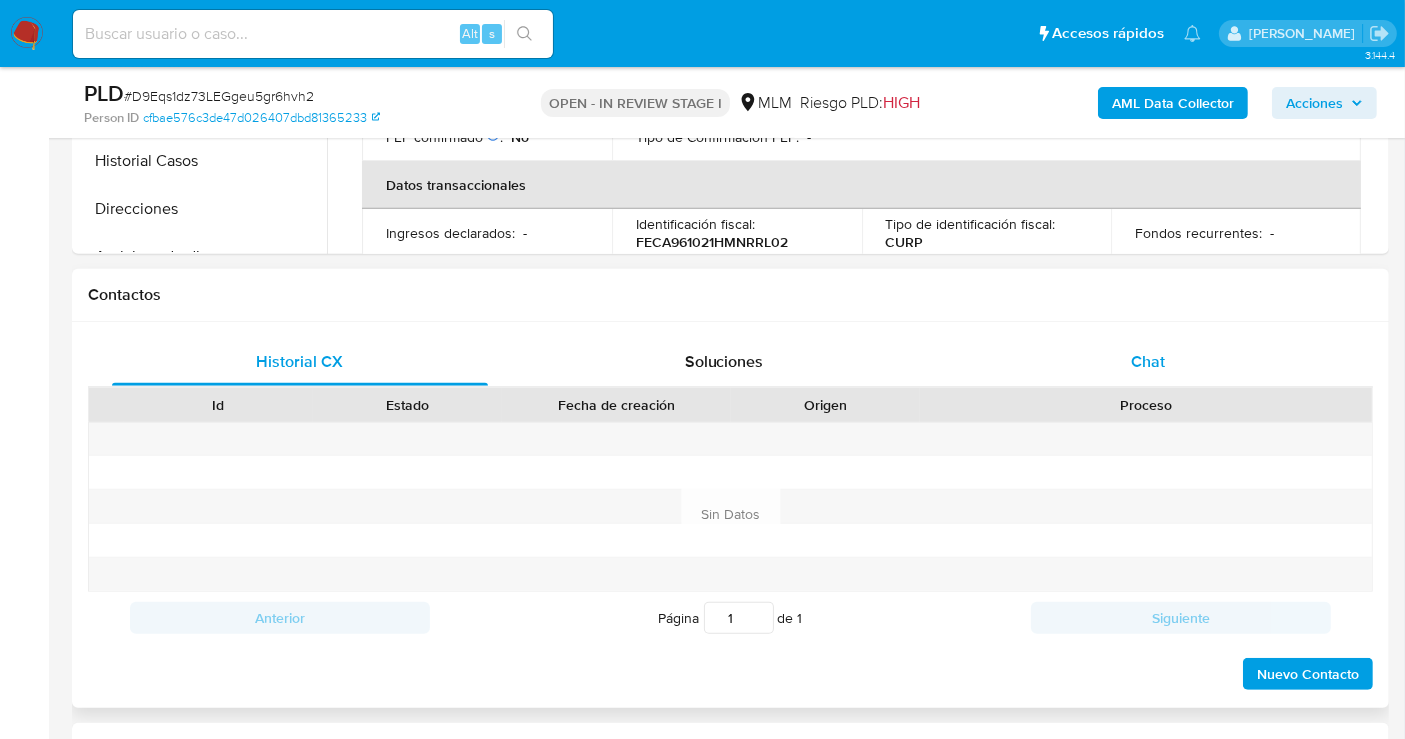 click on "Chat" at bounding box center [1148, 361] 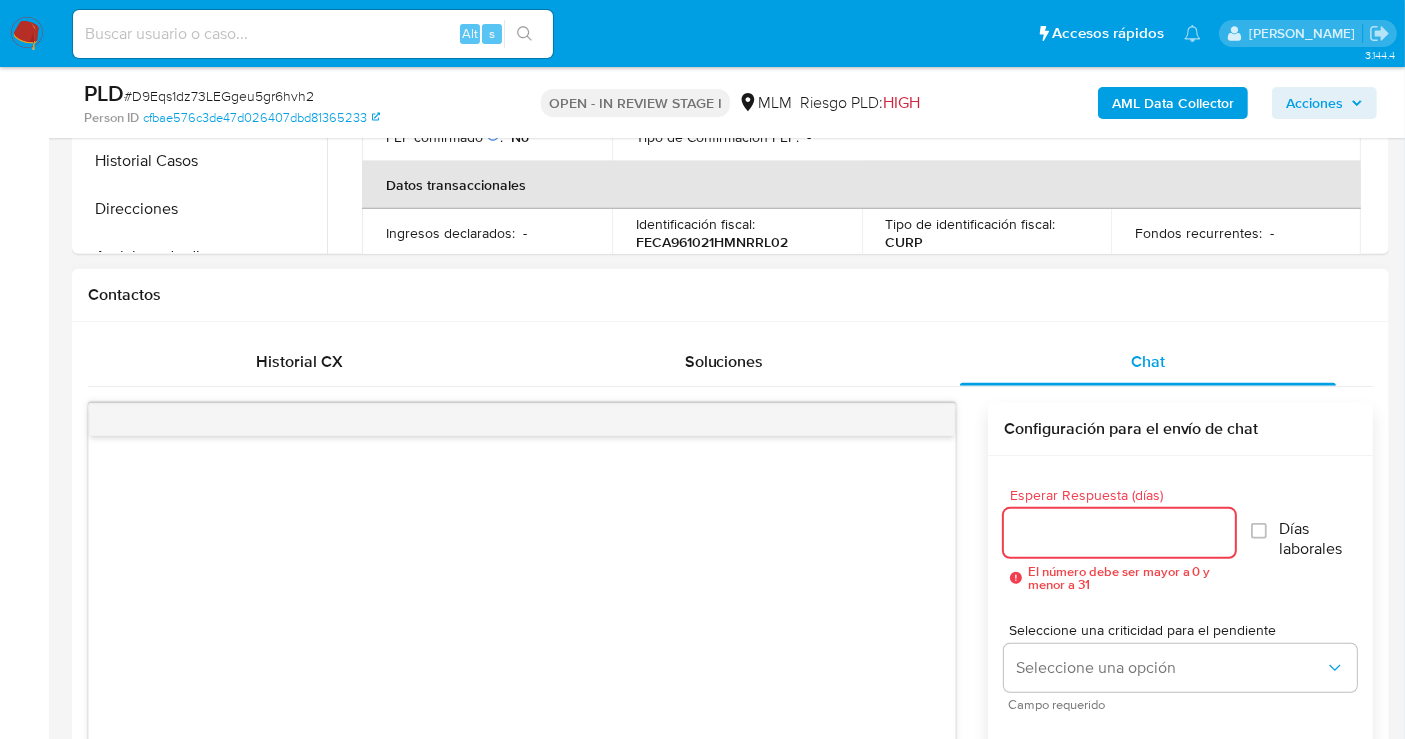 click on "Esperar Respuesta (días)" at bounding box center [1119, 533] 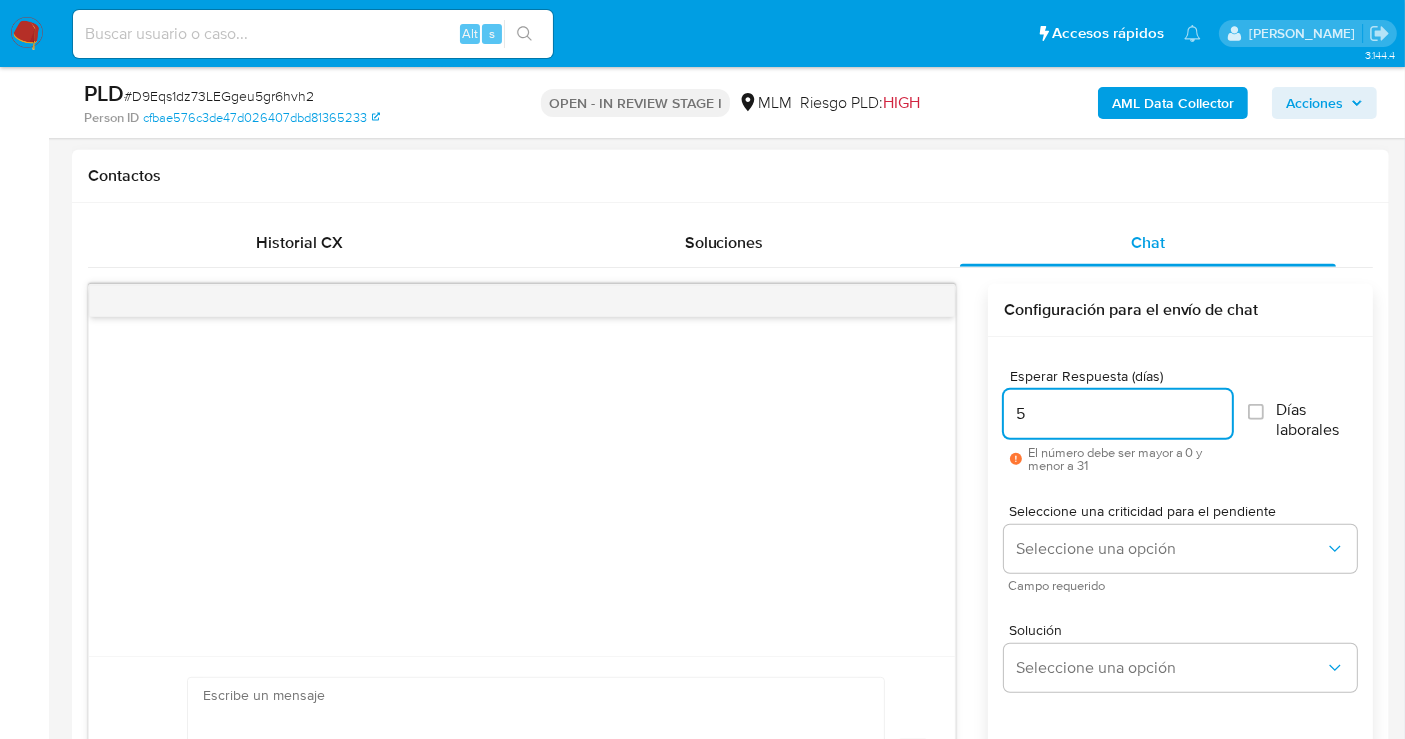scroll, scrollTop: 1000, scrollLeft: 0, axis: vertical 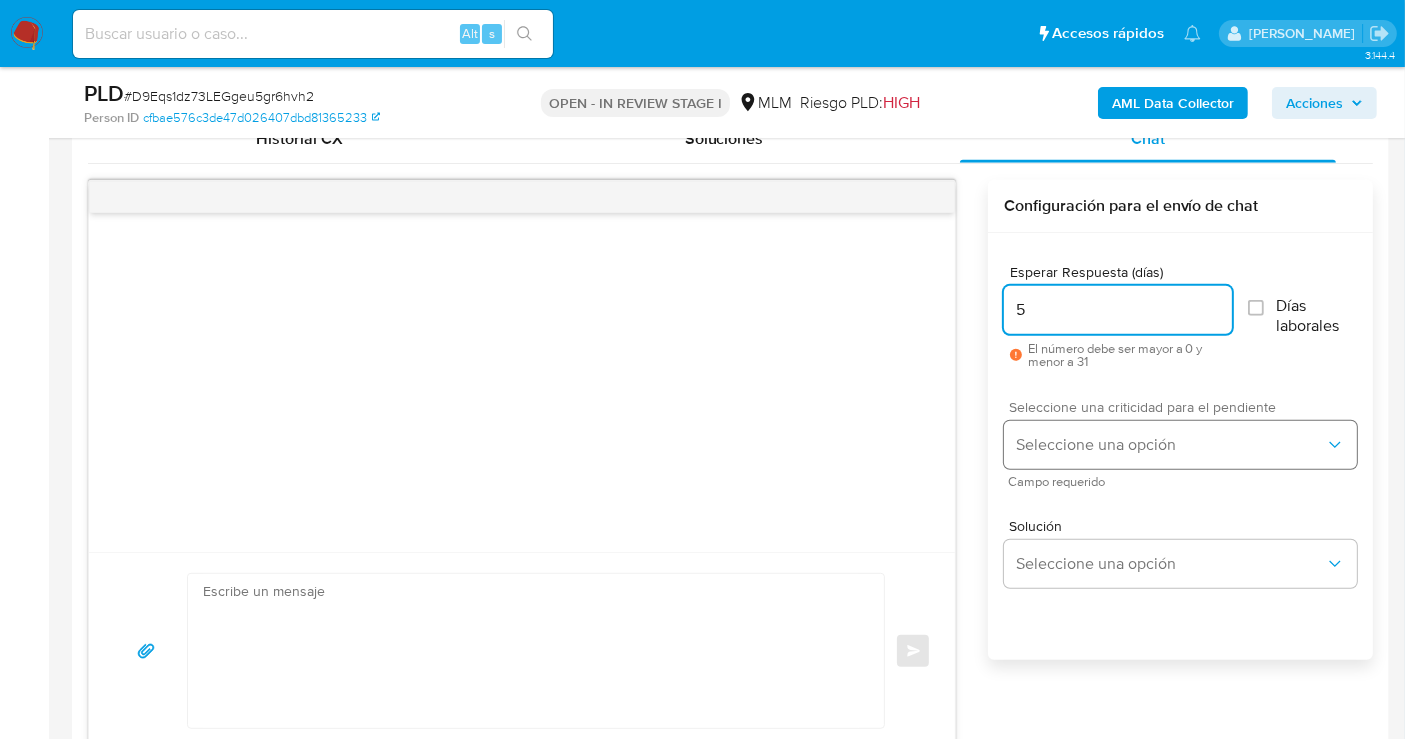 type on "5" 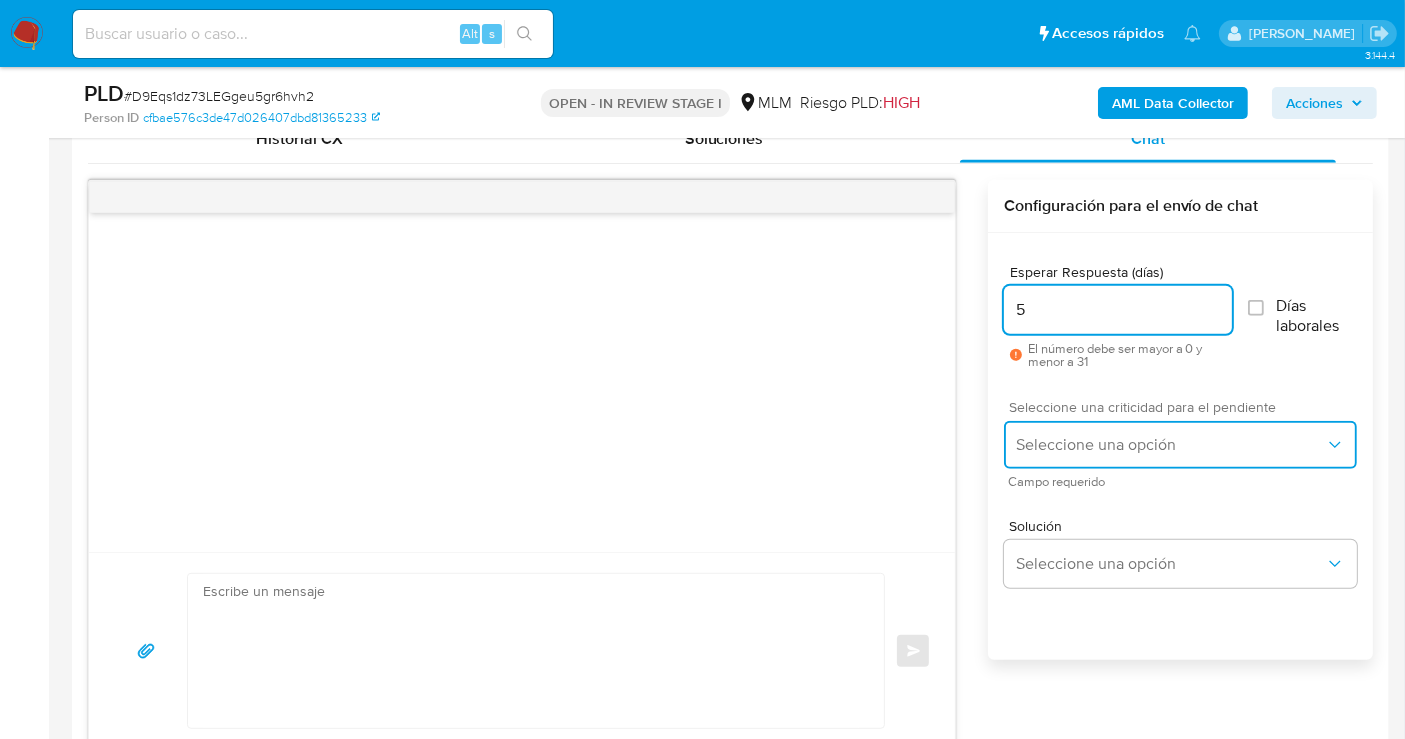 click on "Seleccione una opción" at bounding box center (1180, 445) 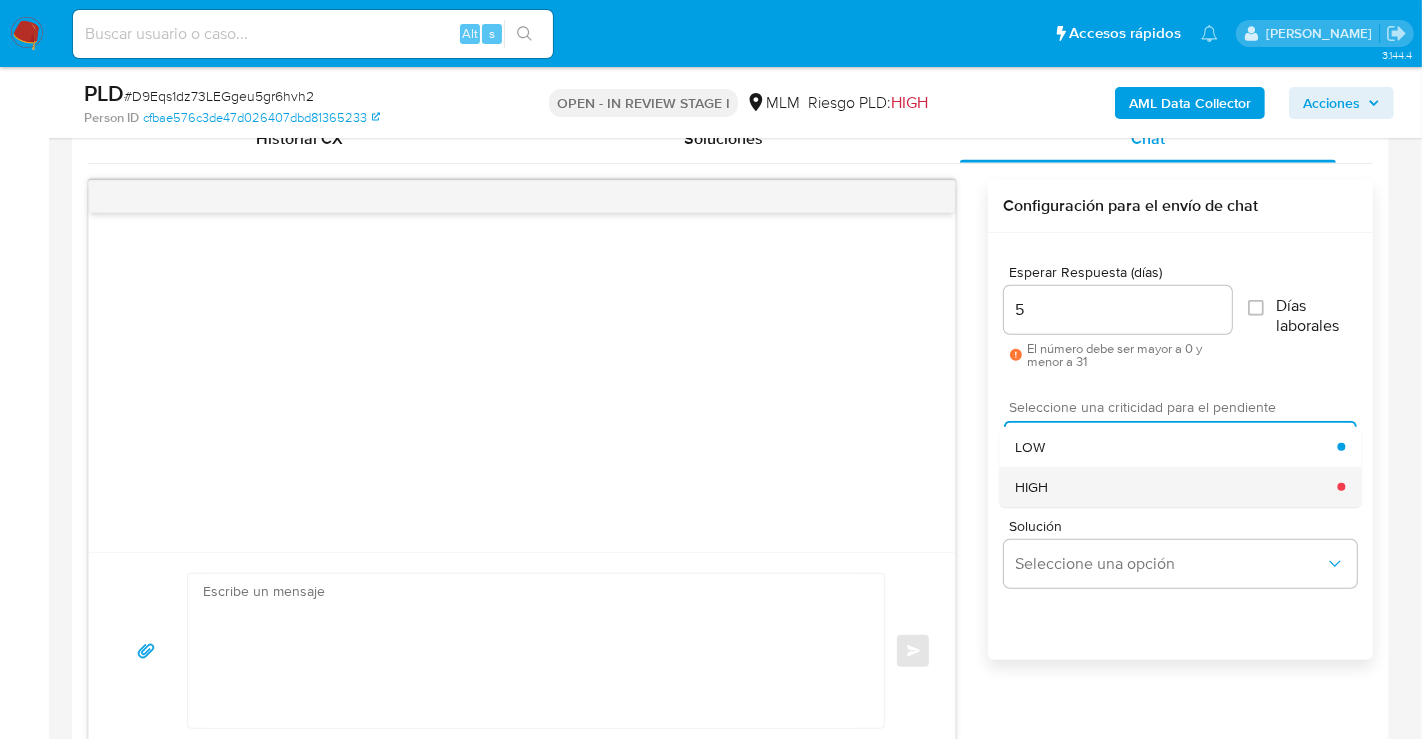 click on "HIGH" at bounding box center [1176, 487] 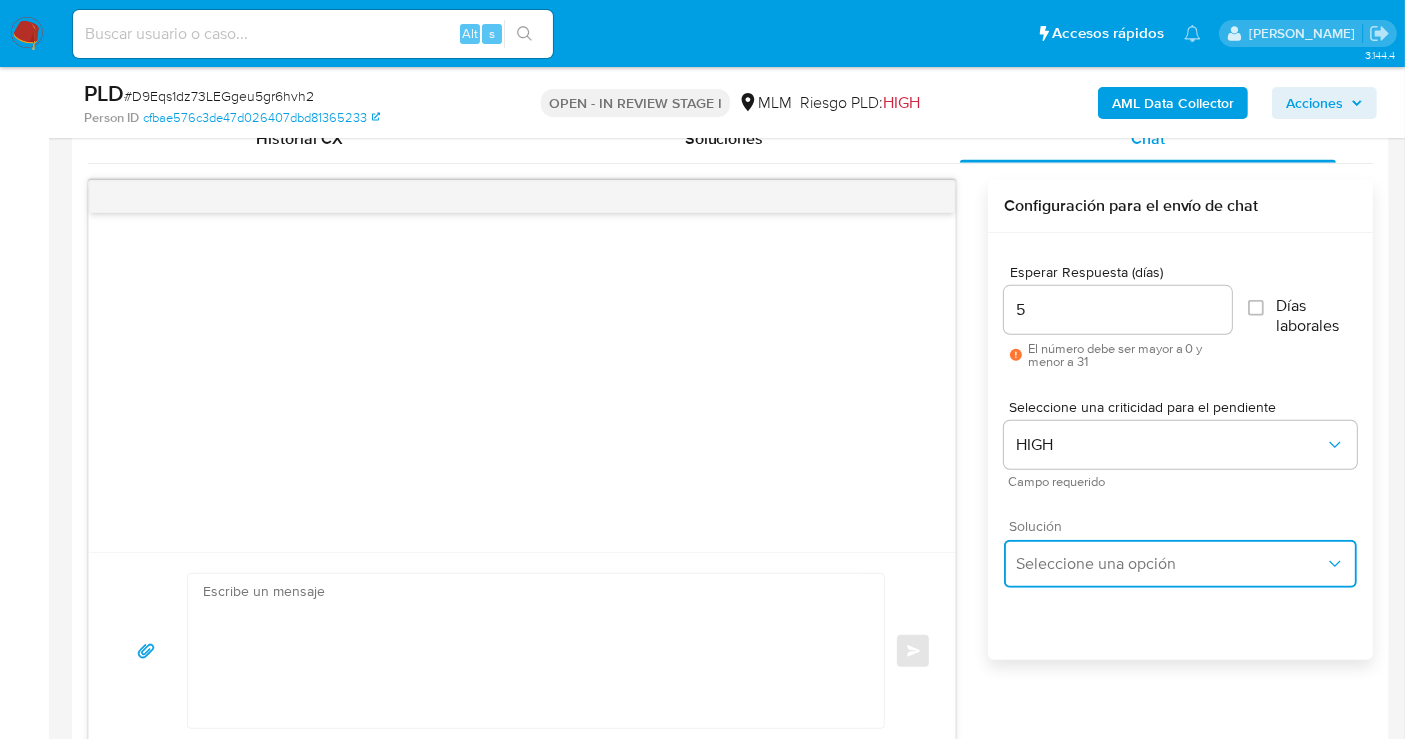 click on "Seleccione una opción" at bounding box center [1170, 564] 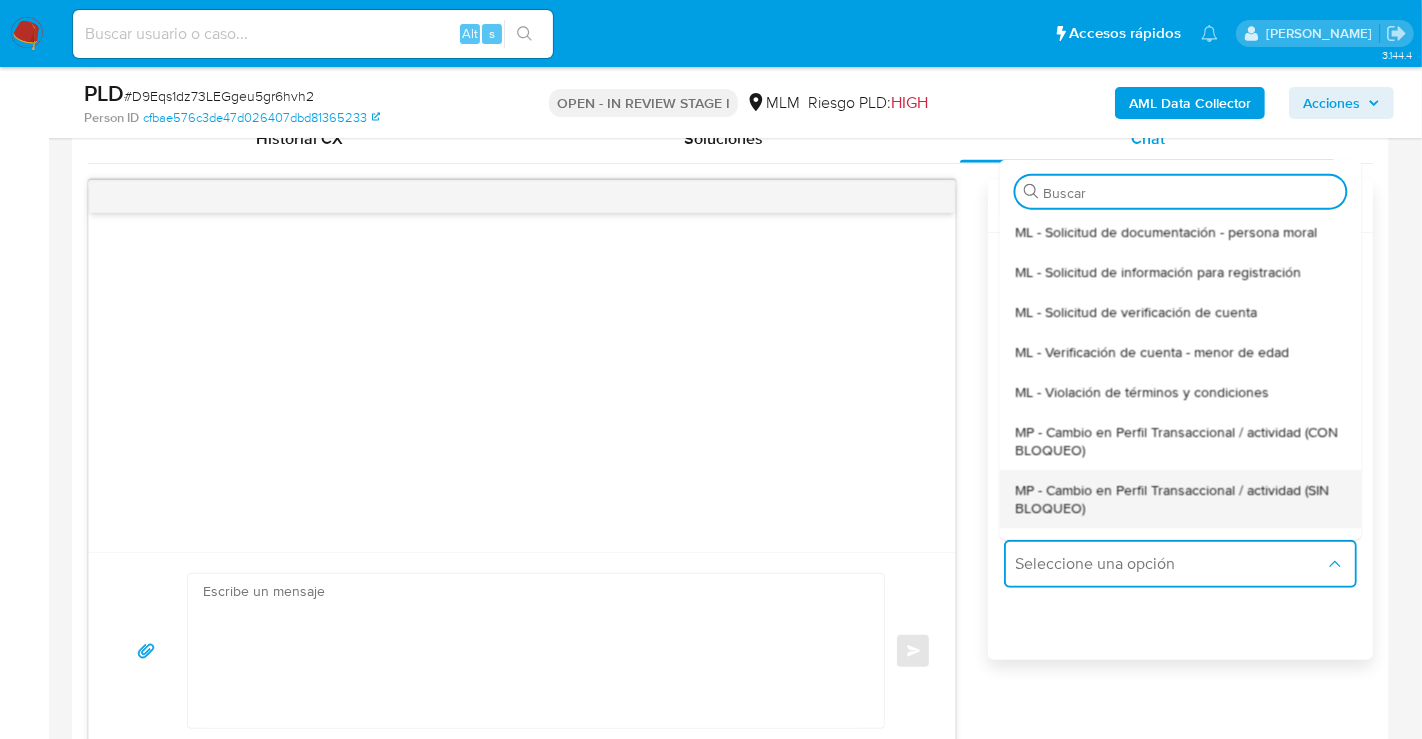 click on "MP - Cambio en Perfil Transaccional / actividad (SIN BLOQUEO)" at bounding box center [1180, 498] 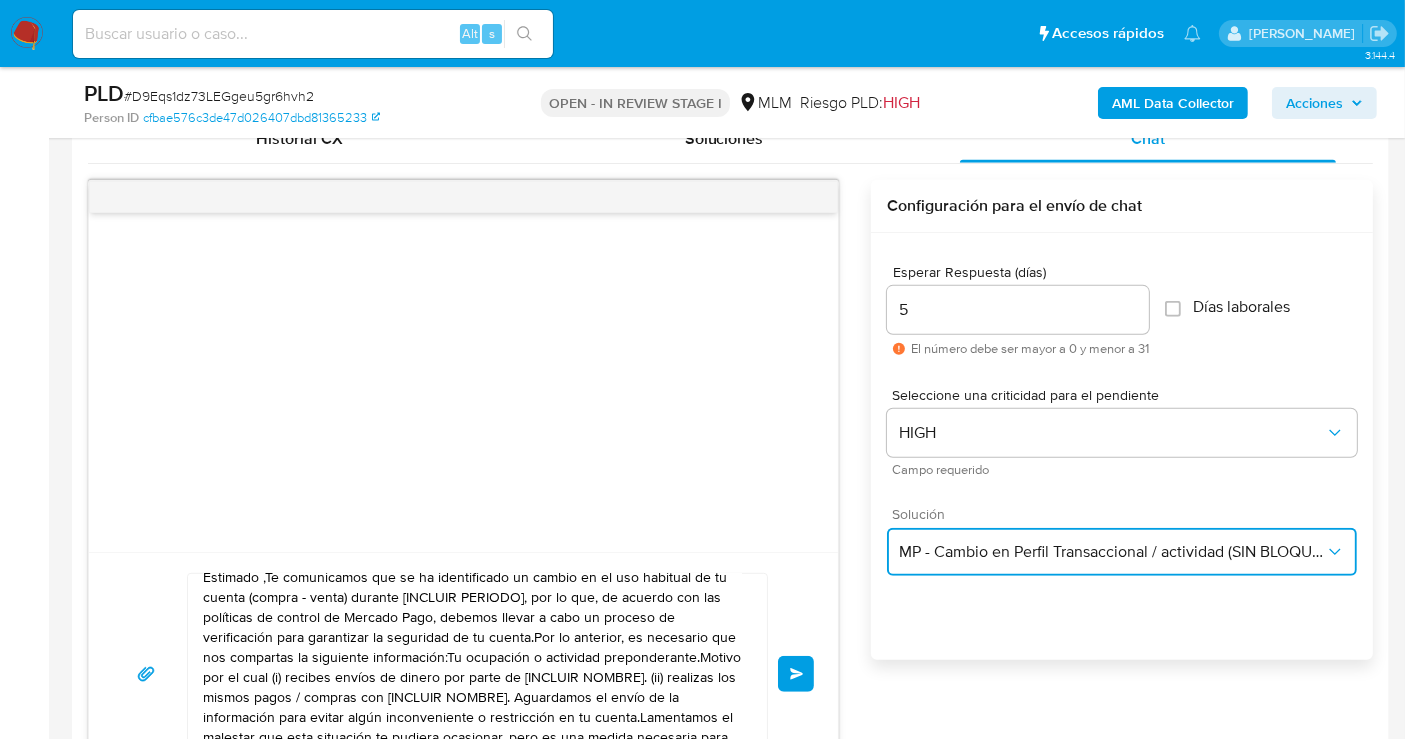 scroll, scrollTop: 34, scrollLeft: 0, axis: vertical 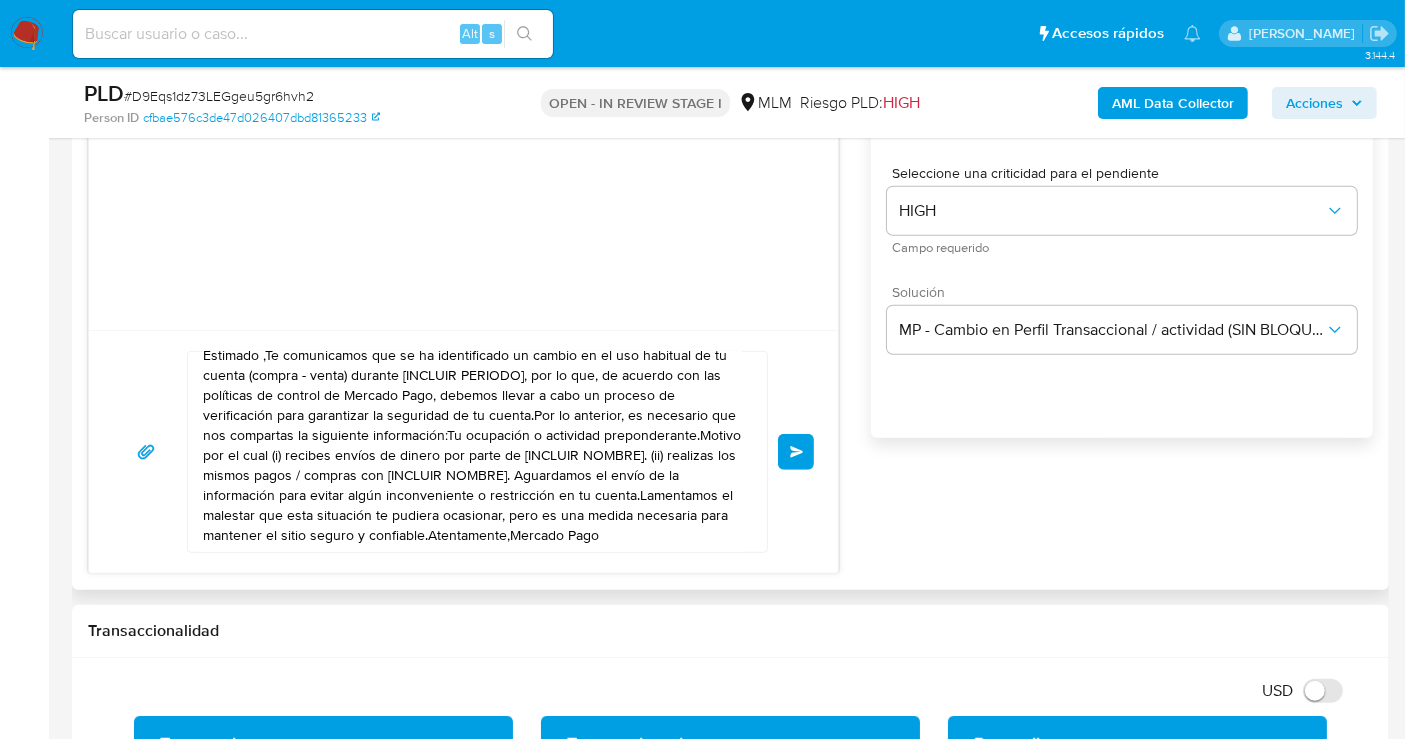 click on "Estimado ,Te comunicamos que se ha identificado un cambio en el uso habitual de tu cuenta (compra - venta) durante [INCLUIR PERIODO], por lo que, de acuerdo con las políticas de control de Mercado Pago, debemos llevar a cabo un proceso de verificación para garantizar la seguridad de tu cuenta.Por lo anterior, es necesario que nos compartas la siguiente información:Tu ocupación o actividad preponderante.Motivo por el cual (i) recibes envíos de dinero por parte de [INCLUIR NOMBRE]. (ii) realizas los mismos pagos / compras con [INCLUIR NOMBRE]. Aguardamos el envío de la información para evitar algún inconveniente o restricción en tu cuenta.Lamentamos el malestar que esta situación te pudiera ocasionar, pero es una medida necesaria para mantener el sitio seguro y confiable.Atentamente,Mercado Pago" at bounding box center (472, 452) 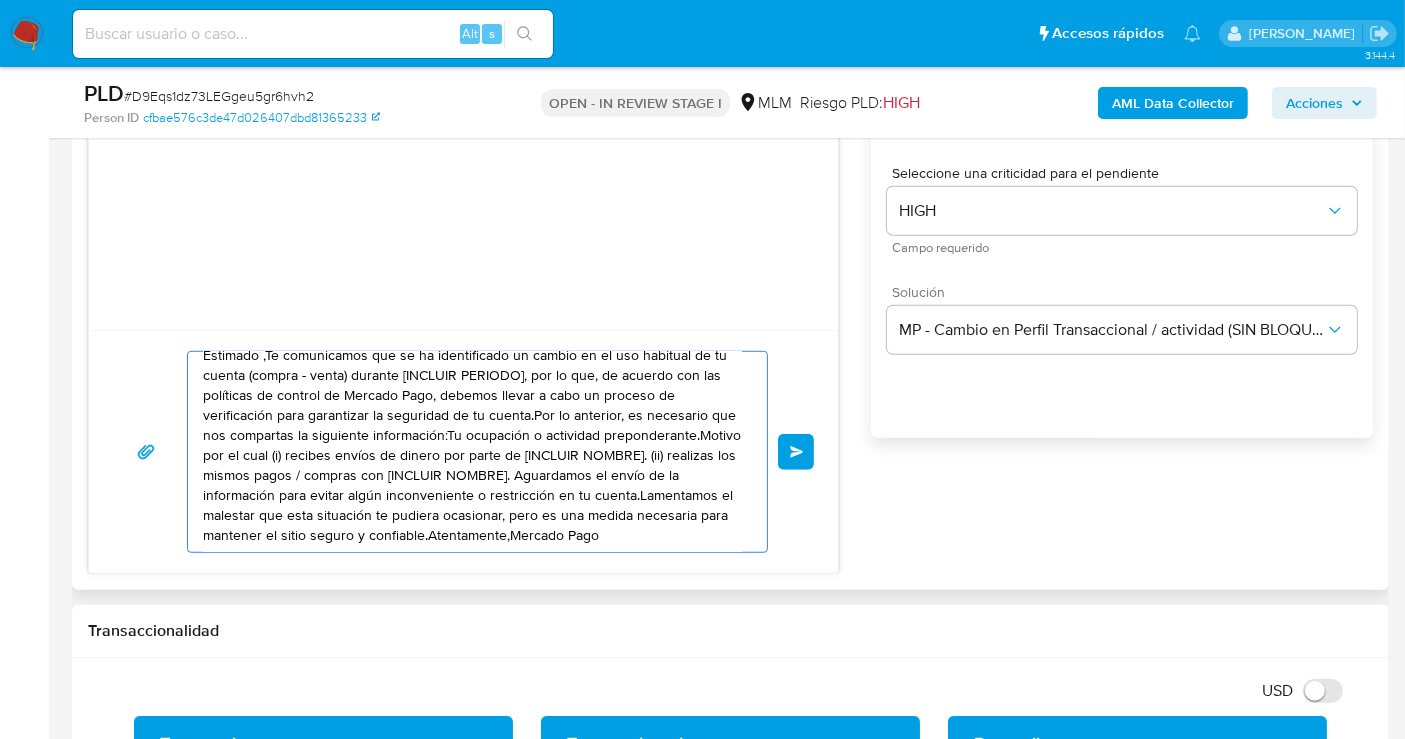 click on "Estimado ,Te comunicamos que se ha identificado un cambio en el uso habitual de tu cuenta (compra - venta) durante [INCLUIR PERIODO], por lo que, de acuerdo con las políticas de control de Mercado Pago, debemos llevar a cabo un proceso de verificación para garantizar la seguridad de tu cuenta.Por lo anterior, es necesario que nos compartas la siguiente información:Tu ocupación o actividad preponderante.Motivo por el cual (i) recibes envíos de dinero por parte de [INCLUIR NOMBRE]. (ii) realizas los mismos pagos / compras con [INCLUIR NOMBRE]. Aguardamos el envío de la información para evitar algún inconveniente o restricción en tu cuenta.Lamentamos el malestar que esta situación te pudiera ocasionar, pero es una medida necesaria para mantener el sitio seguro y confiable.Atentamente,Mercado Pago" at bounding box center (472, 452) 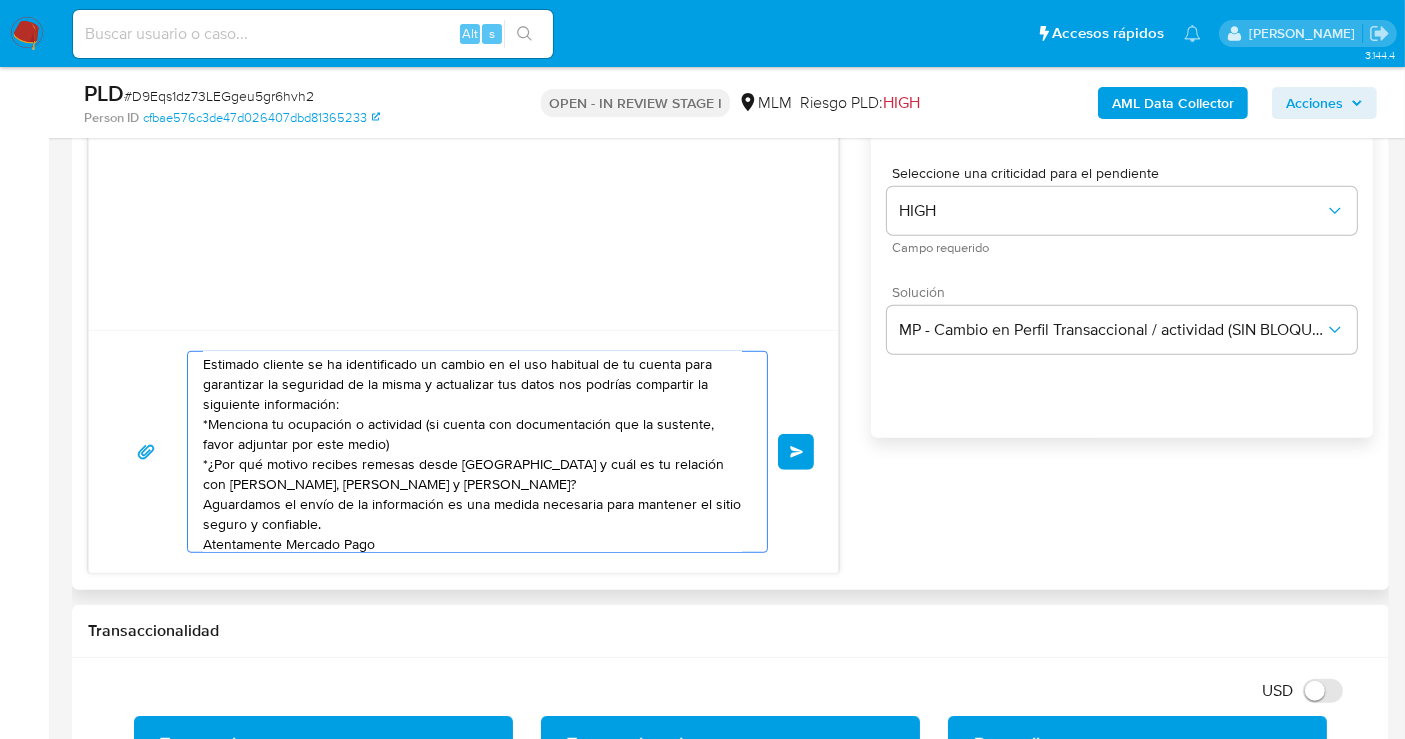 scroll, scrollTop: 0, scrollLeft: 0, axis: both 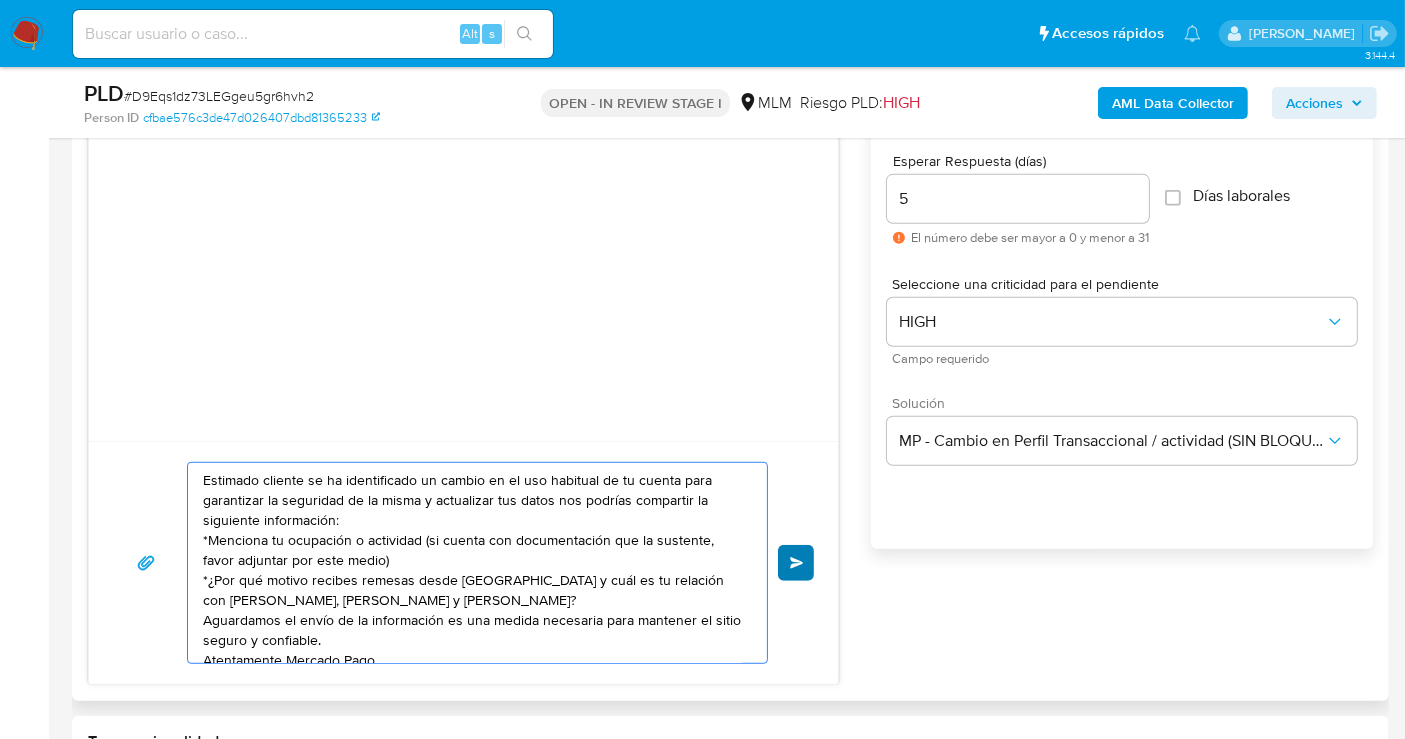 type on "Estimado cliente se ha identificado un cambio en el uso habitual de tu cuenta para garantizar la seguridad de la misma y actualizar tus datos nos podrías compartir la siguiente información:
*Menciona tu ocupación o actividad (si cuenta con documentación que la sustente, favor adjuntar por este medio)
*¿Por qué motivo recibes remesas desde Estados Unidos y cuál es tu relación con OSCAR PATINO, JAVIER GUILLEN y ALEXIS FERNANDEZ?
Aguardamos el envío de la información es una medida necesaria para mantener el sitio seguro y confiable.
Atentamente Mercado Pago" 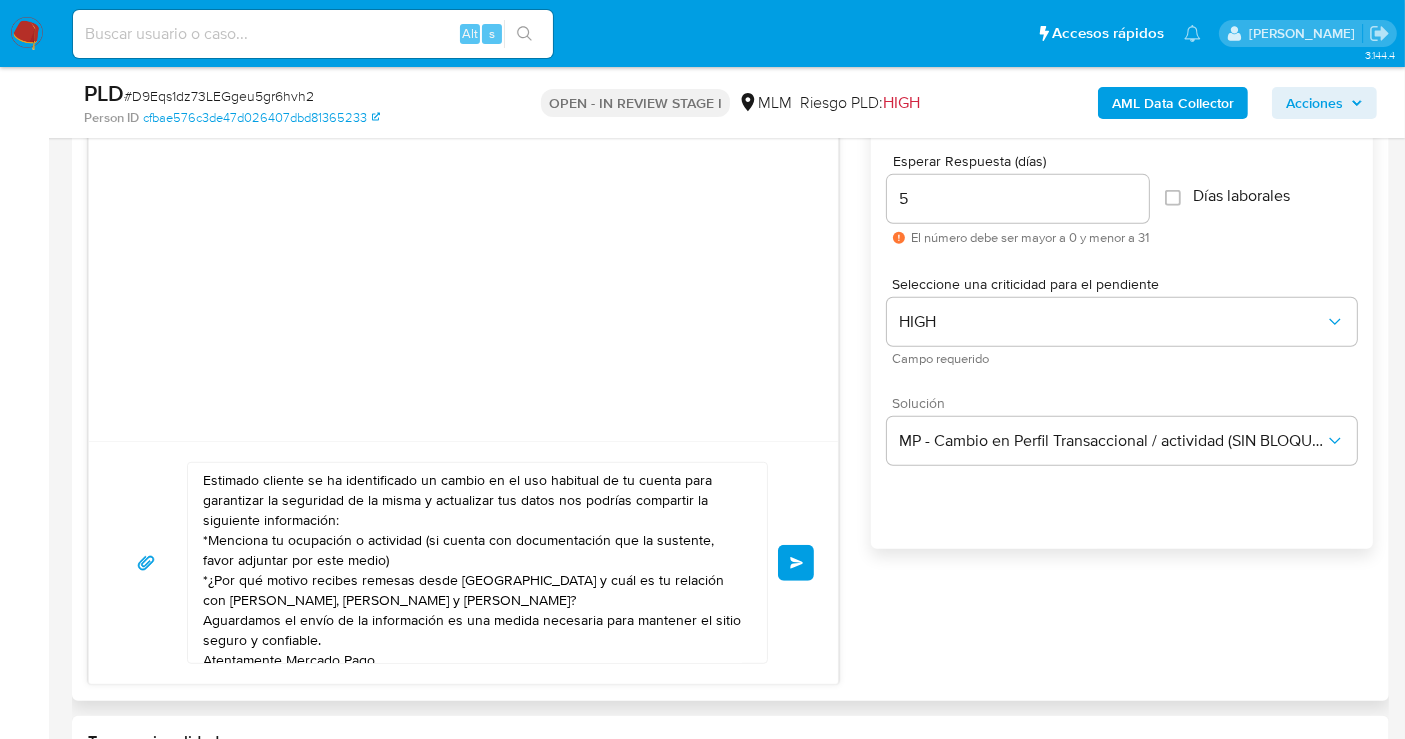 click on "Enviar" at bounding box center [796, 563] 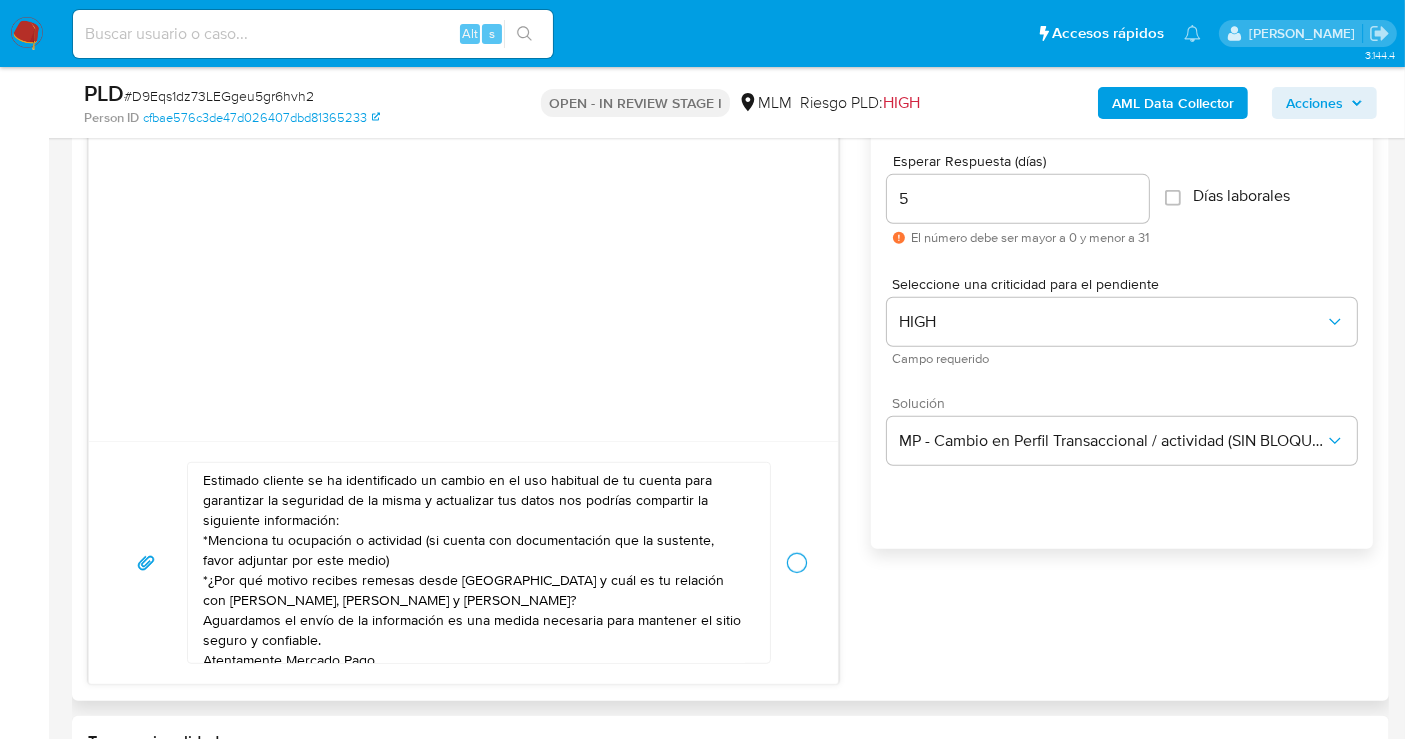 type 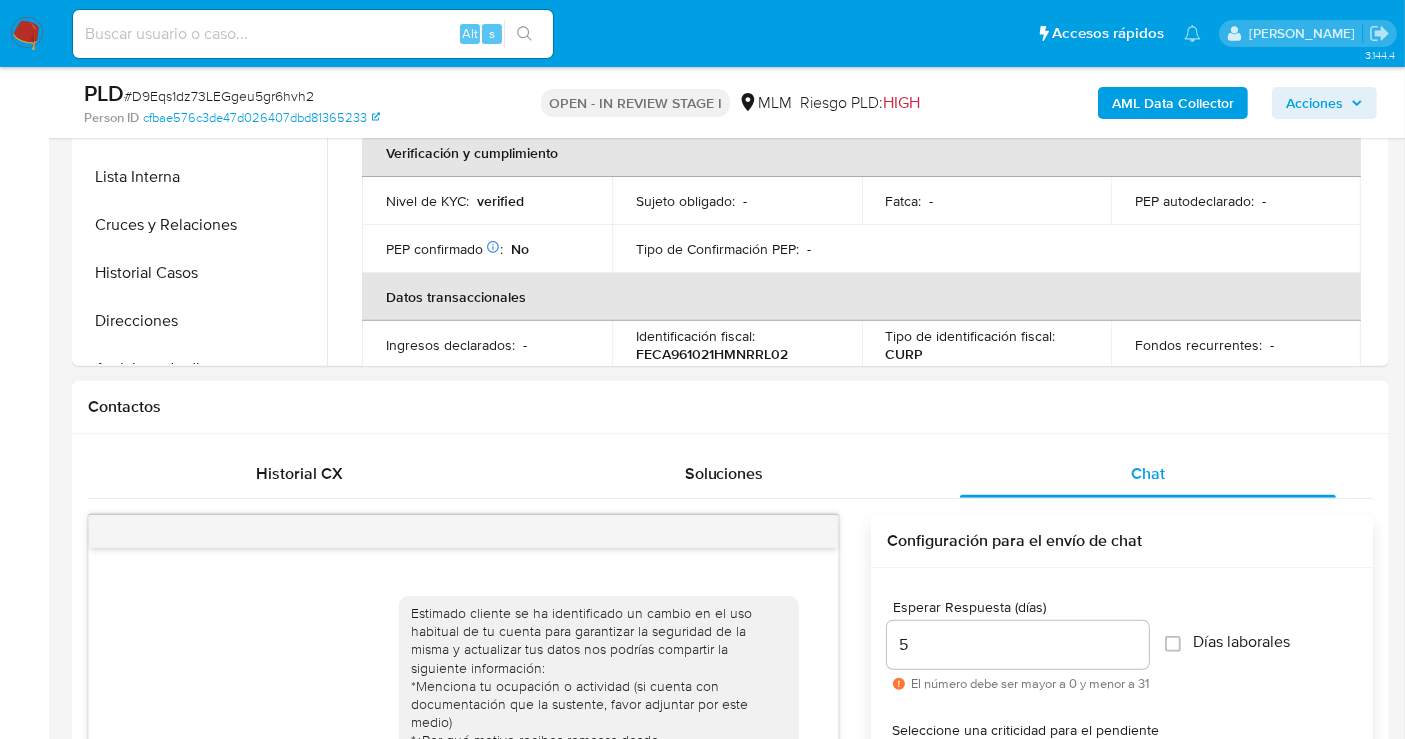 scroll, scrollTop: 555, scrollLeft: 0, axis: vertical 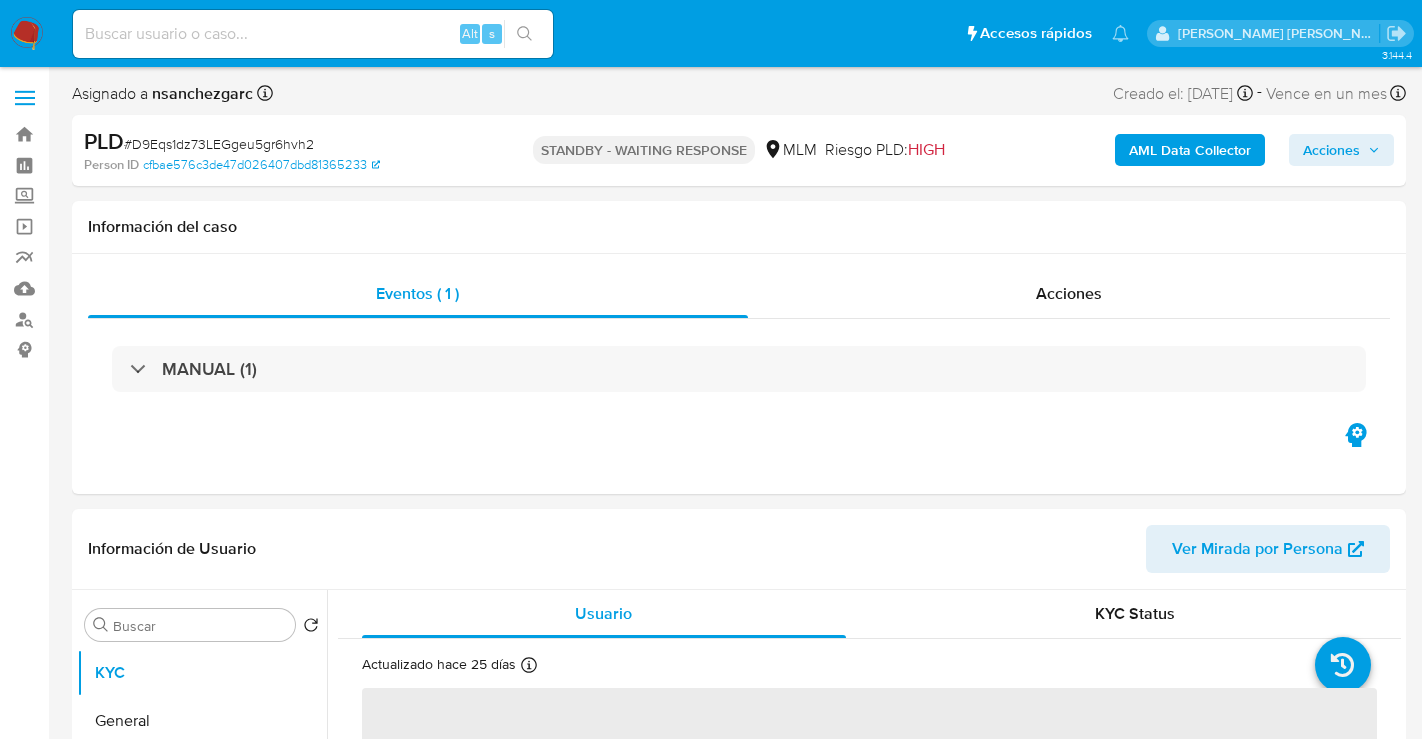 select on "10" 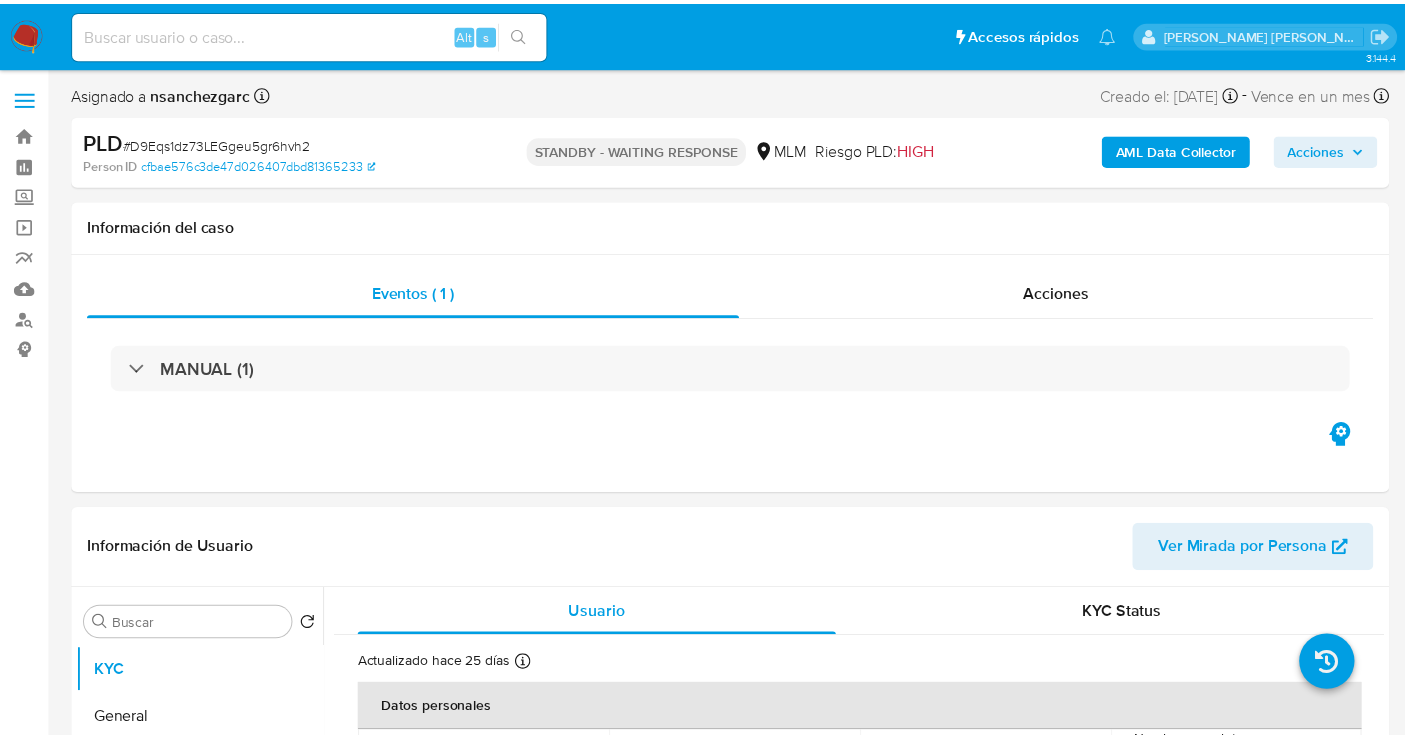 scroll, scrollTop: 0, scrollLeft: 0, axis: both 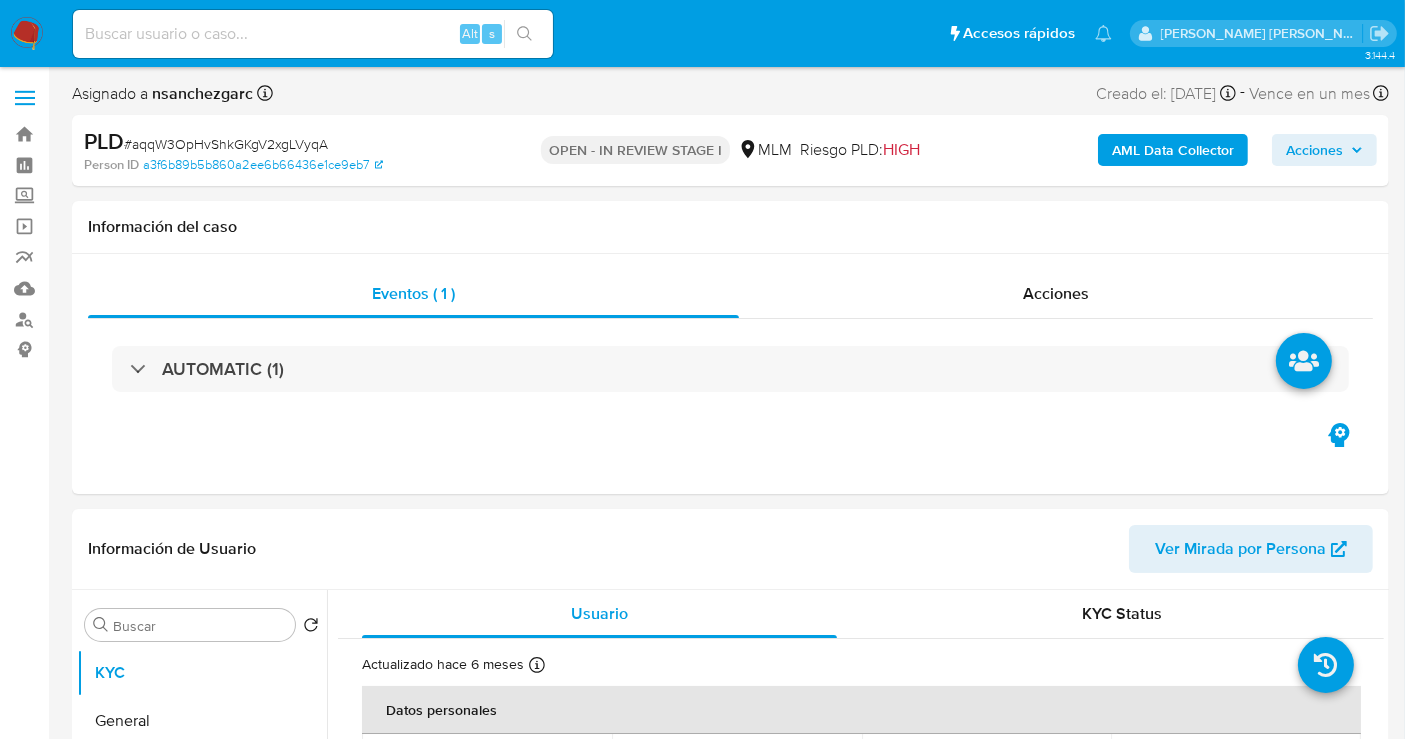select on "10" 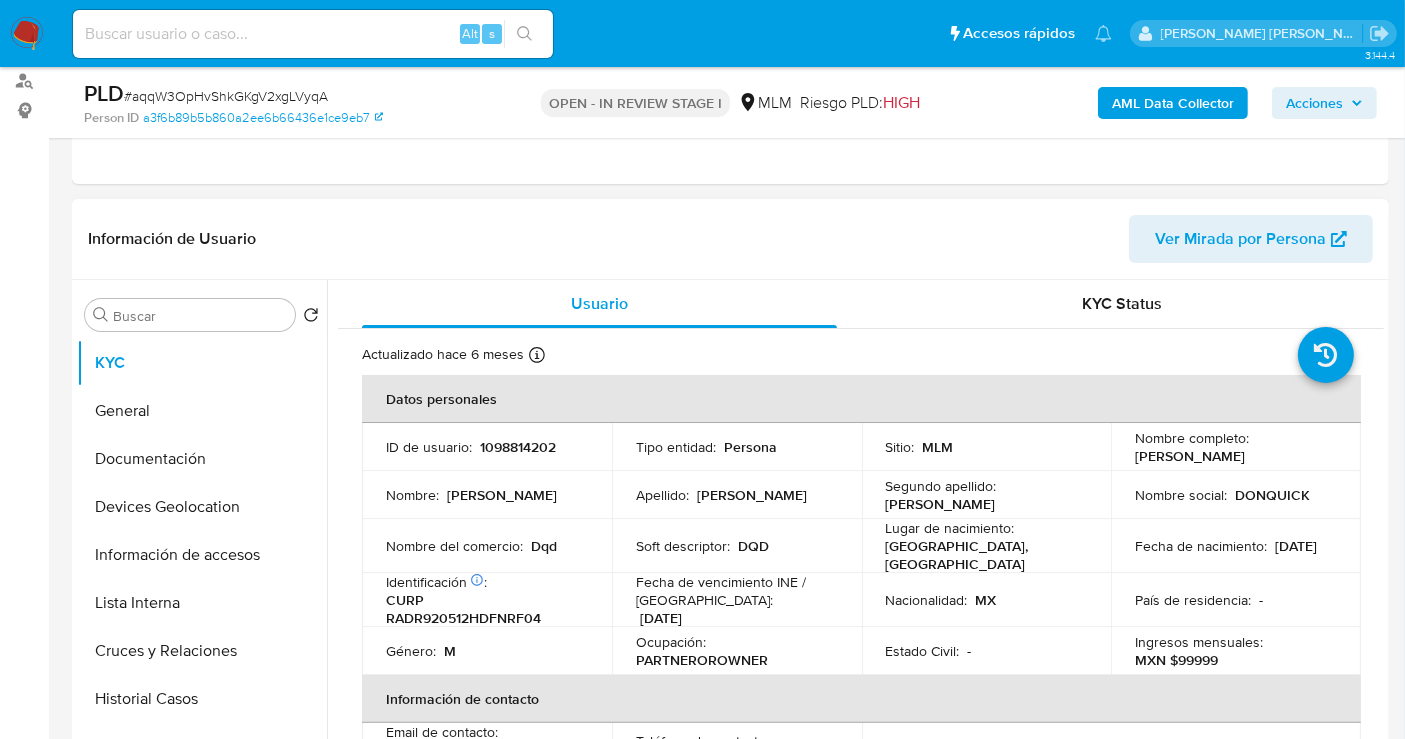 scroll, scrollTop: 333, scrollLeft: 0, axis: vertical 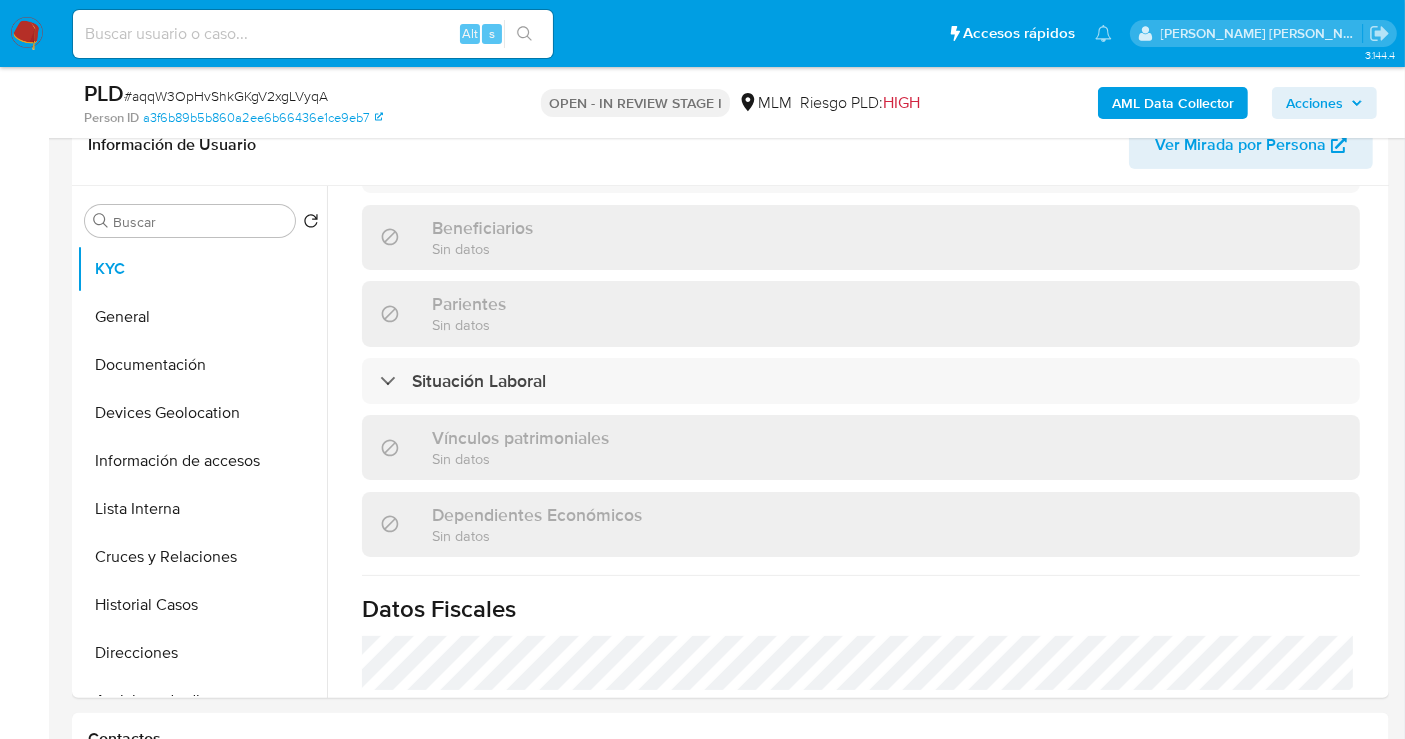 click on "Acciones" at bounding box center (1314, 103) 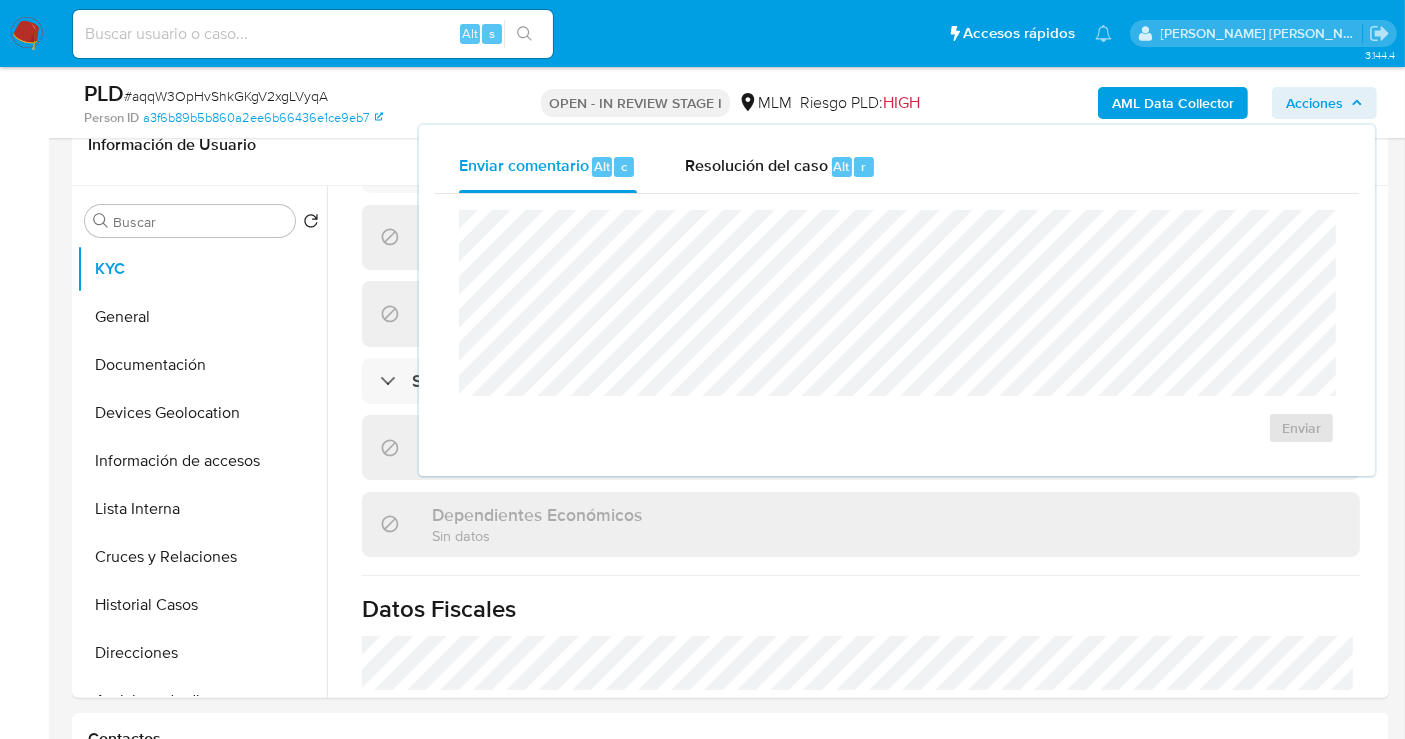 click on "Acciones" at bounding box center [1314, 103] 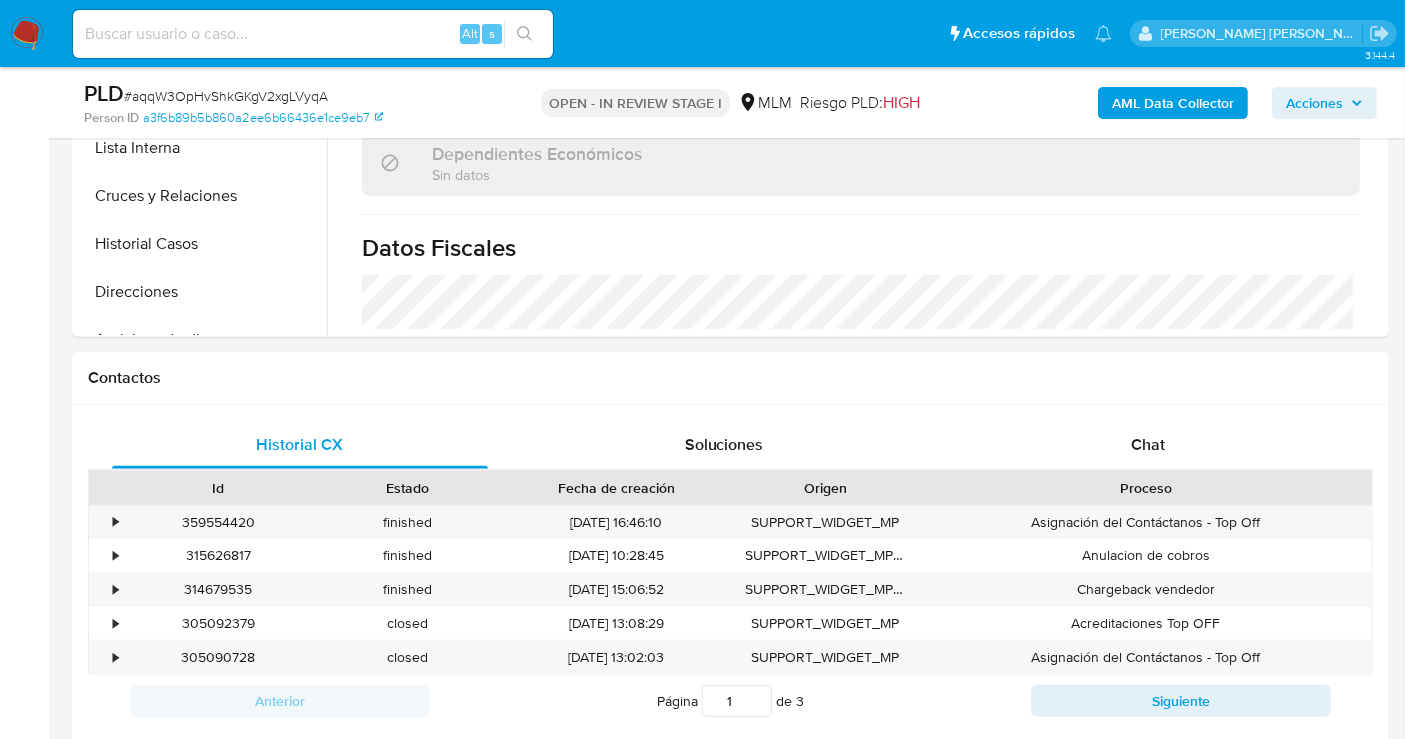 scroll, scrollTop: 888, scrollLeft: 0, axis: vertical 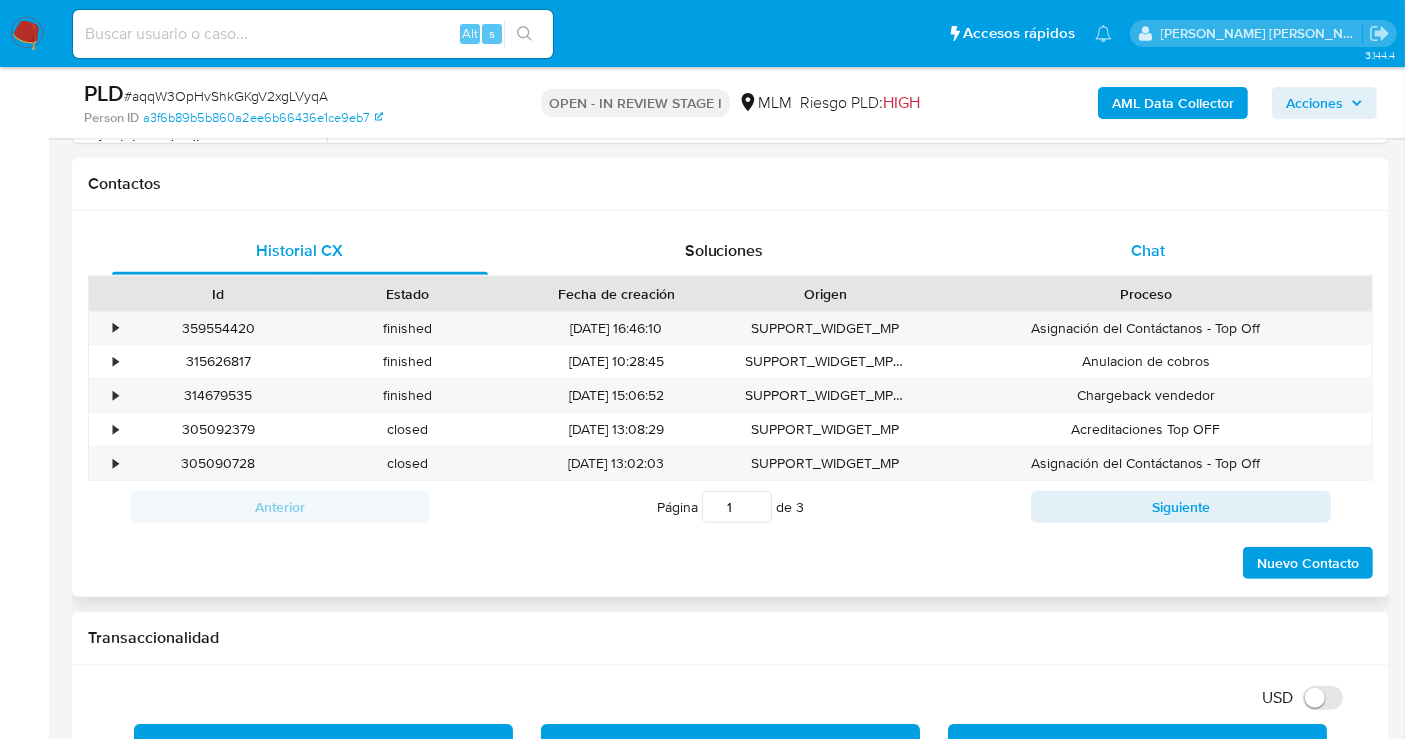 click on "Chat" at bounding box center (1148, 250) 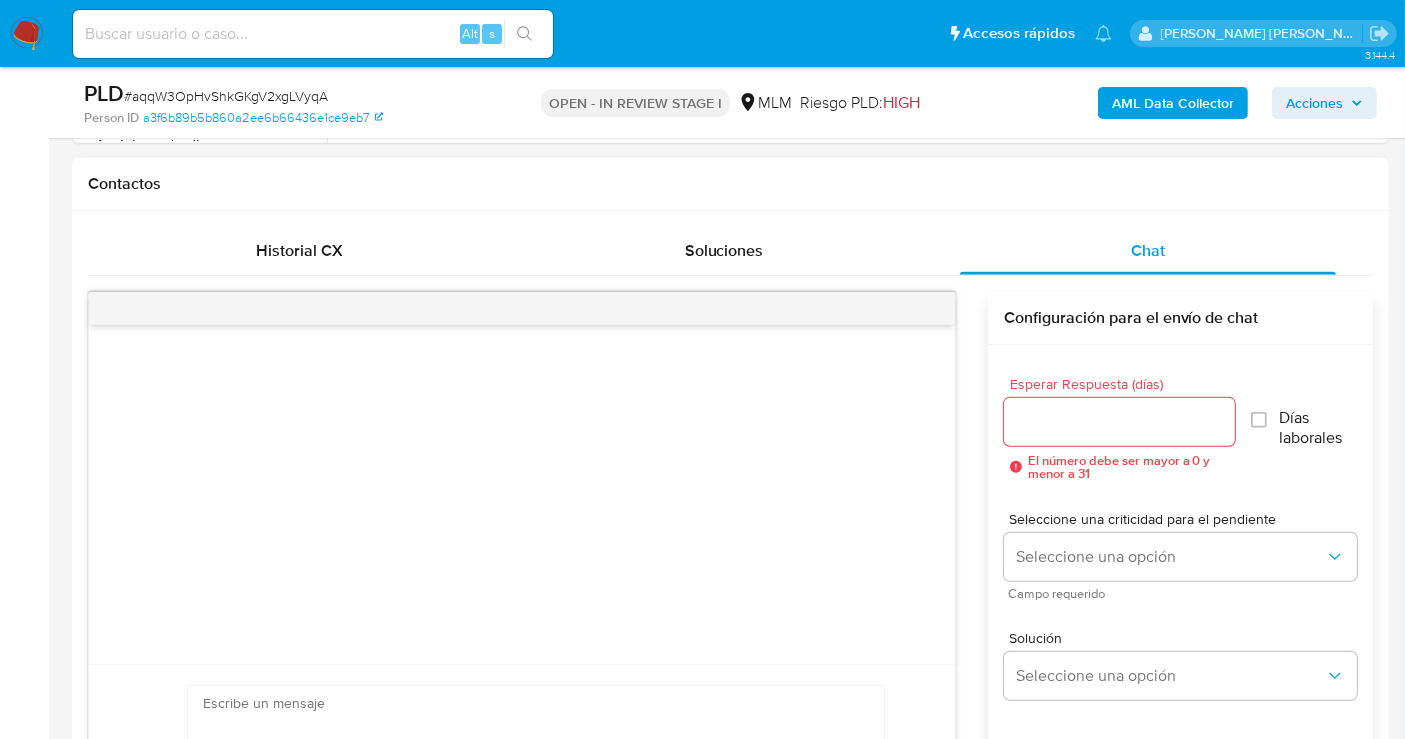 click on "Esperar Respuesta (días)" at bounding box center (1119, 422) 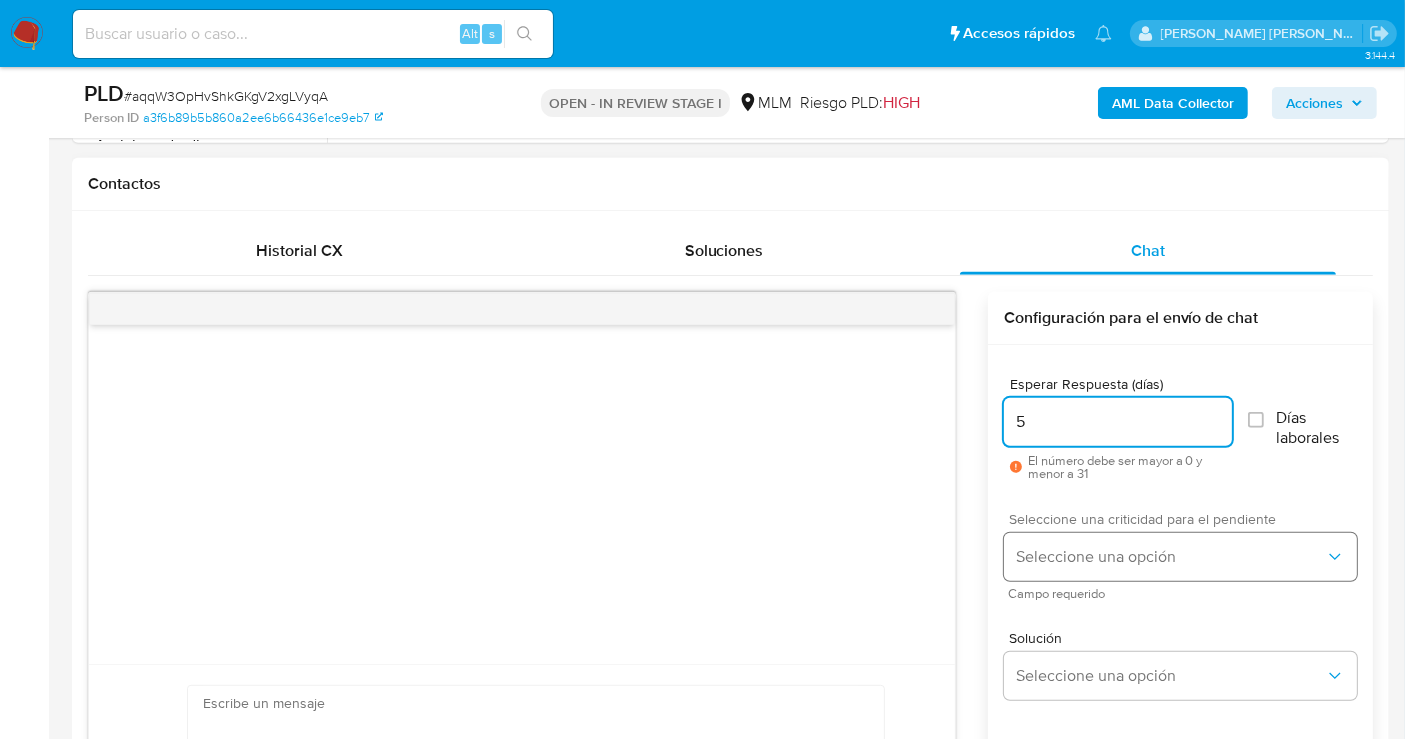 type on "5" 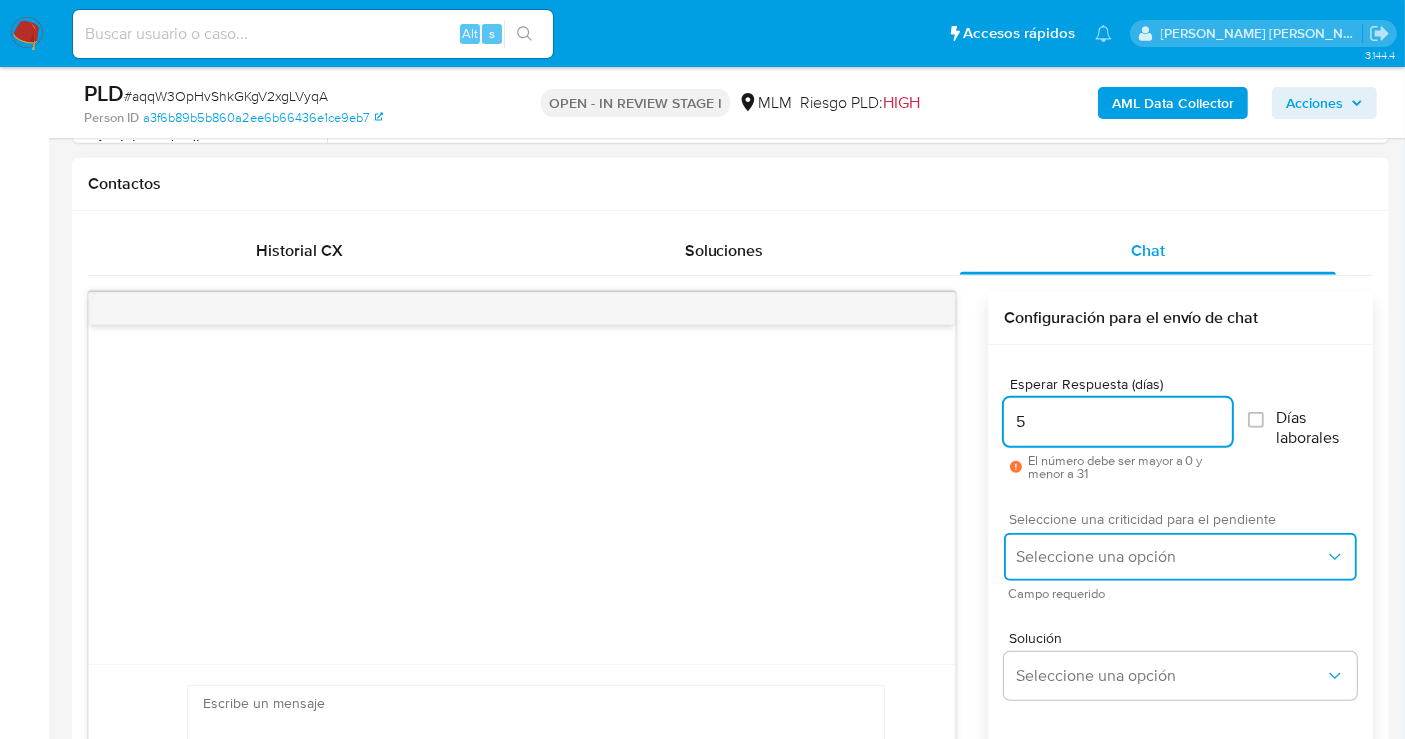 click on "Seleccione una opción" at bounding box center (1170, 557) 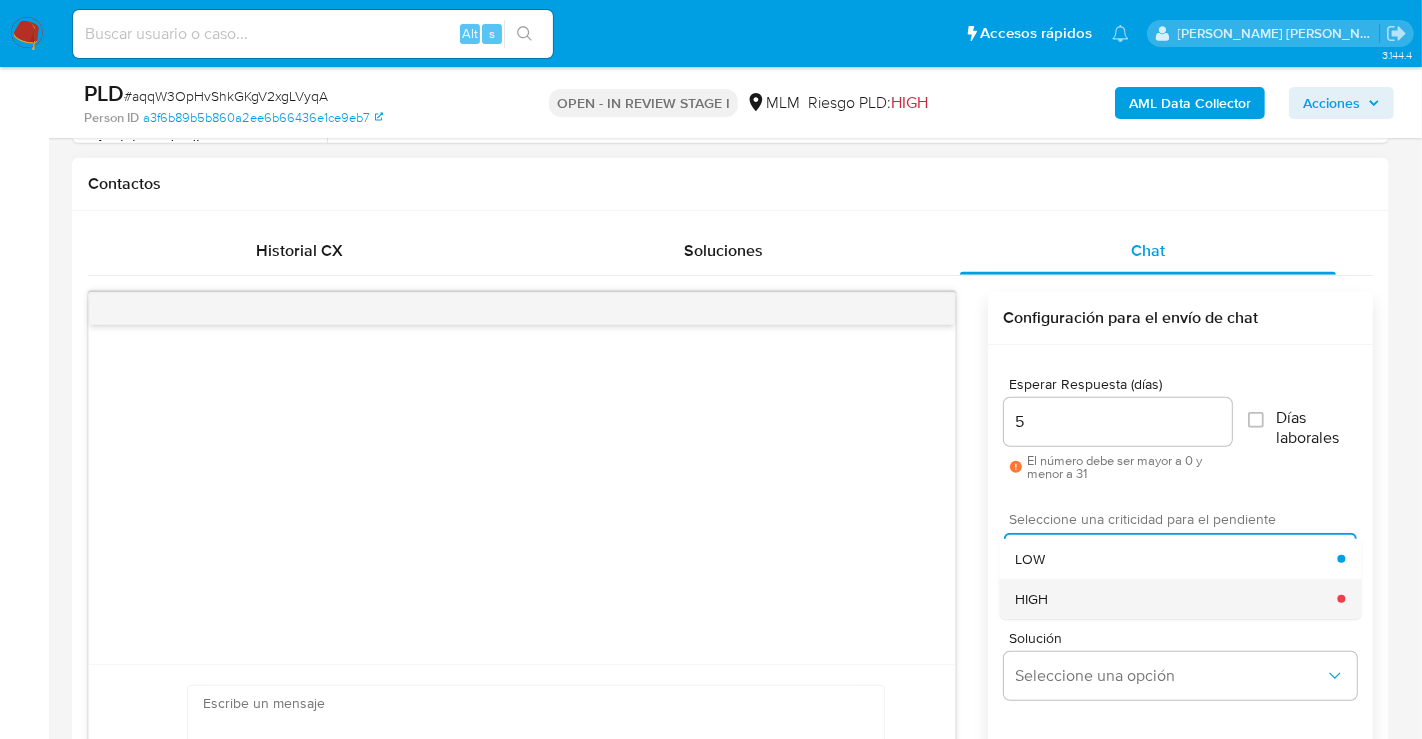 click on "HIGH" at bounding box center [1176, 599] 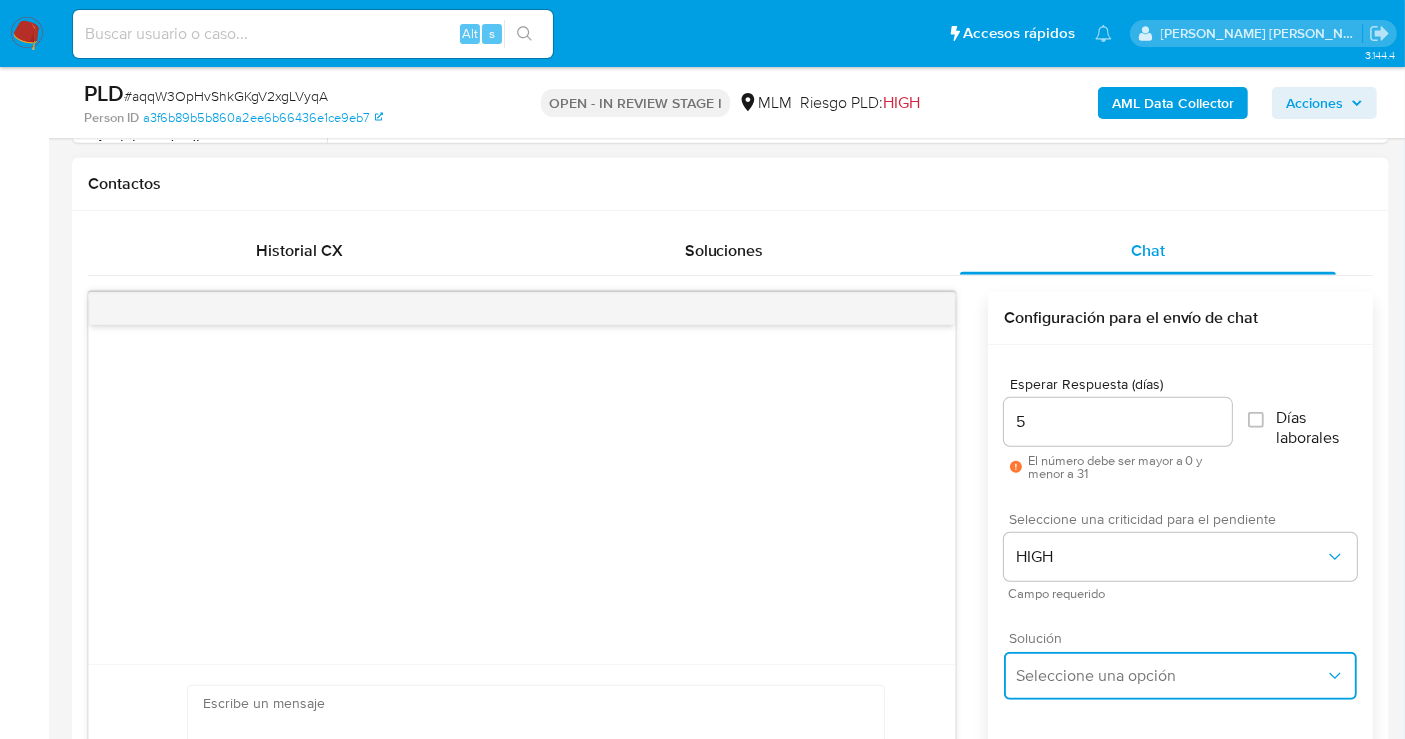 click on "Seleccione una opción" at bounding box center [1180, 676] 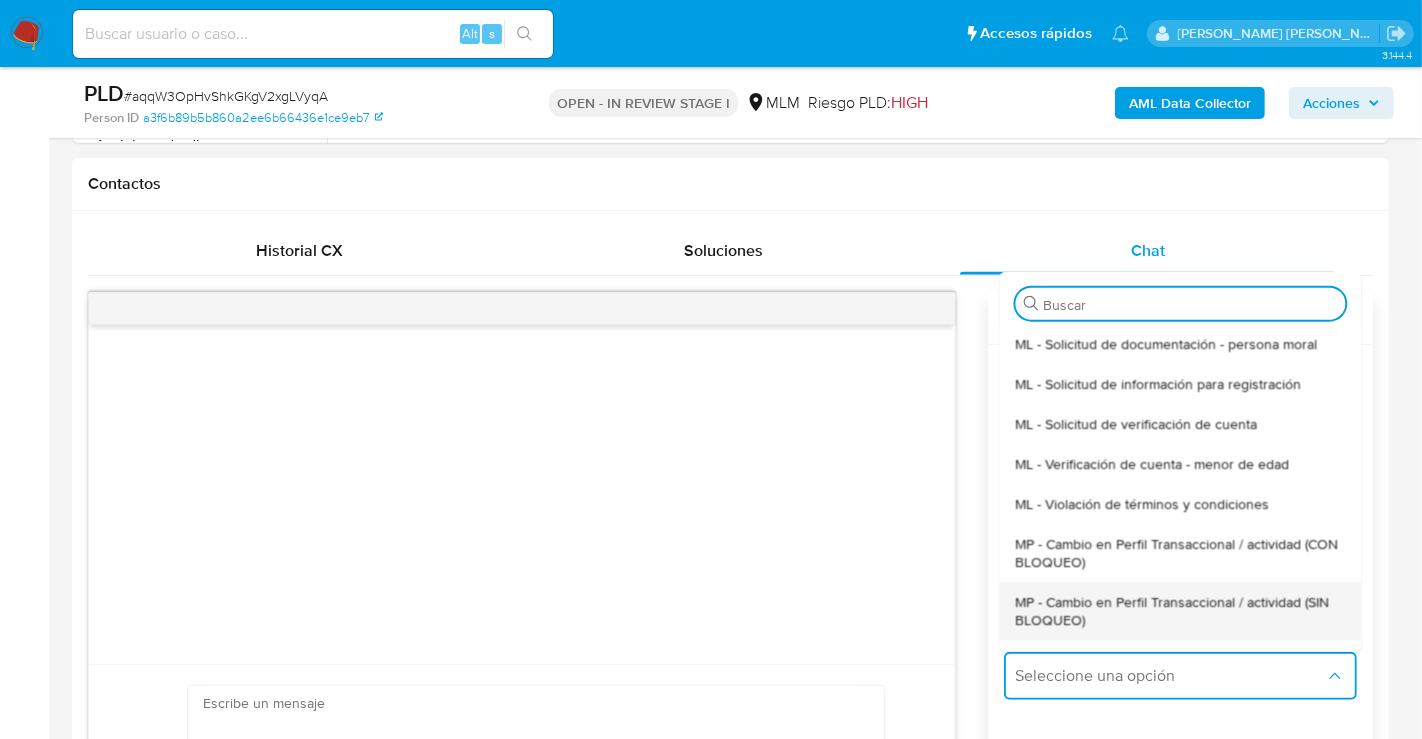 click on "MP - Cambio en Perfil Transaccional / actividad (SIN BLOQUEO)" at bounding box center [1180, 610] 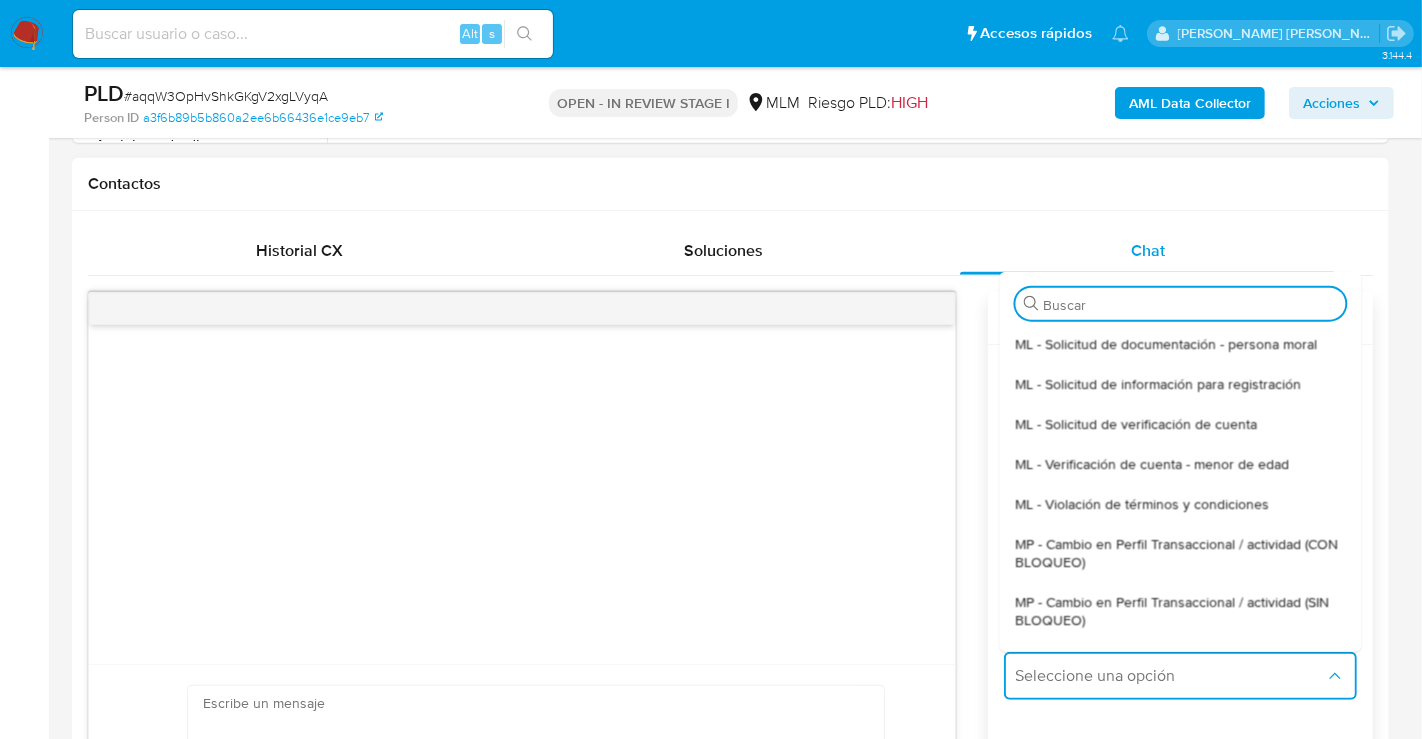 type on "Estimado ,Te comunicamos que se ha identificado un cambio en el uso habitual de tu cuenta (compra - venta) durante [INCLUIR PERIODO], por lo que, de acuerdo con las políticas de control de Mercado Pago, debemos llevar a cabo un proceso de verificación para garantizar la seguridad de tu cuenta.Por lo anterior, es necesario que nos compartas la siguiente información:Tu ocupación o actividad preponderante.Motivo por el cual (i) recibes envíos de dinero por parte de [INCLUIR NOMBRE]. (ii) realizas los mismos pagos / compras con [INCLUIR NOMBRE]. Aguardamos el envío de la información para evitar algún inconveniente o restricción en tu cuenta.Lamentamos el malestar que esta situación te pudiera ocasionar, pero es una medida necesaria para mantener el sitio seguro y confiable.Atentamente,Mercado Pago" 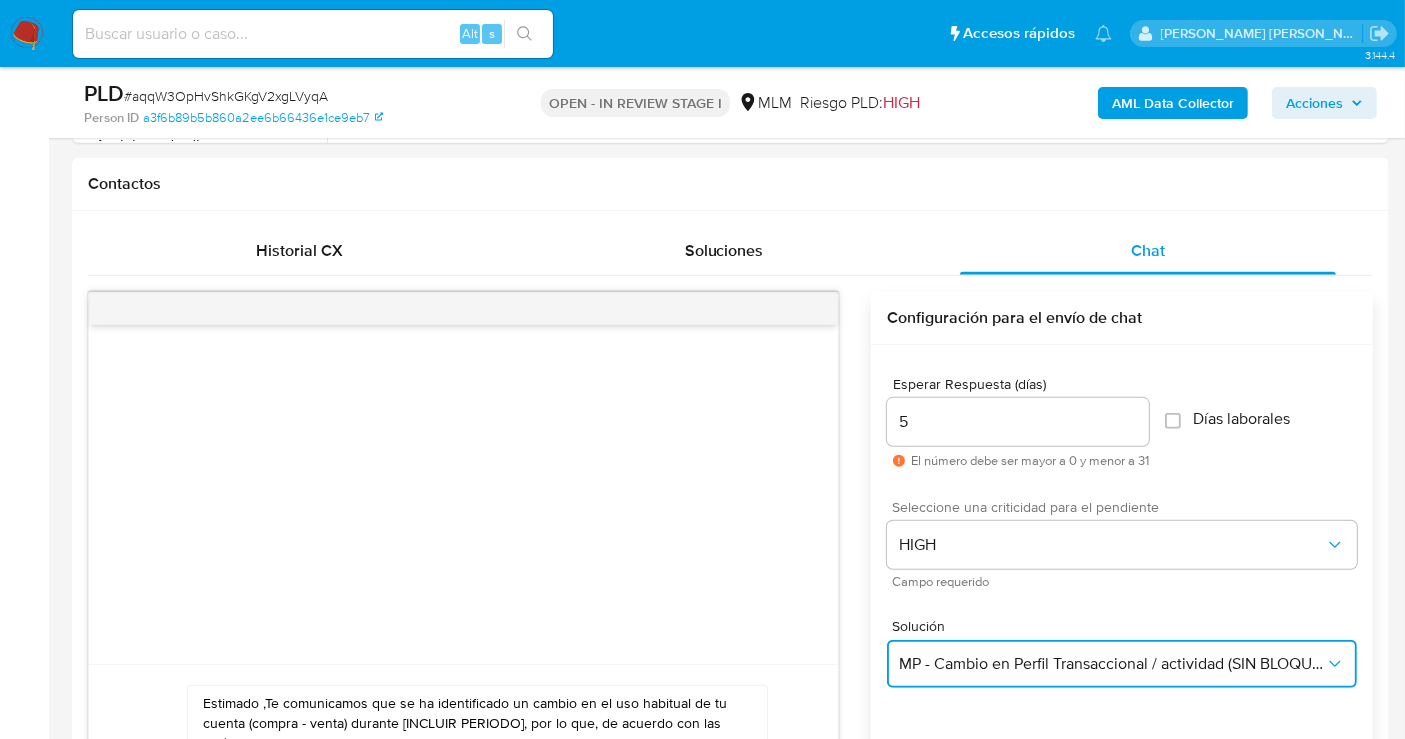 type 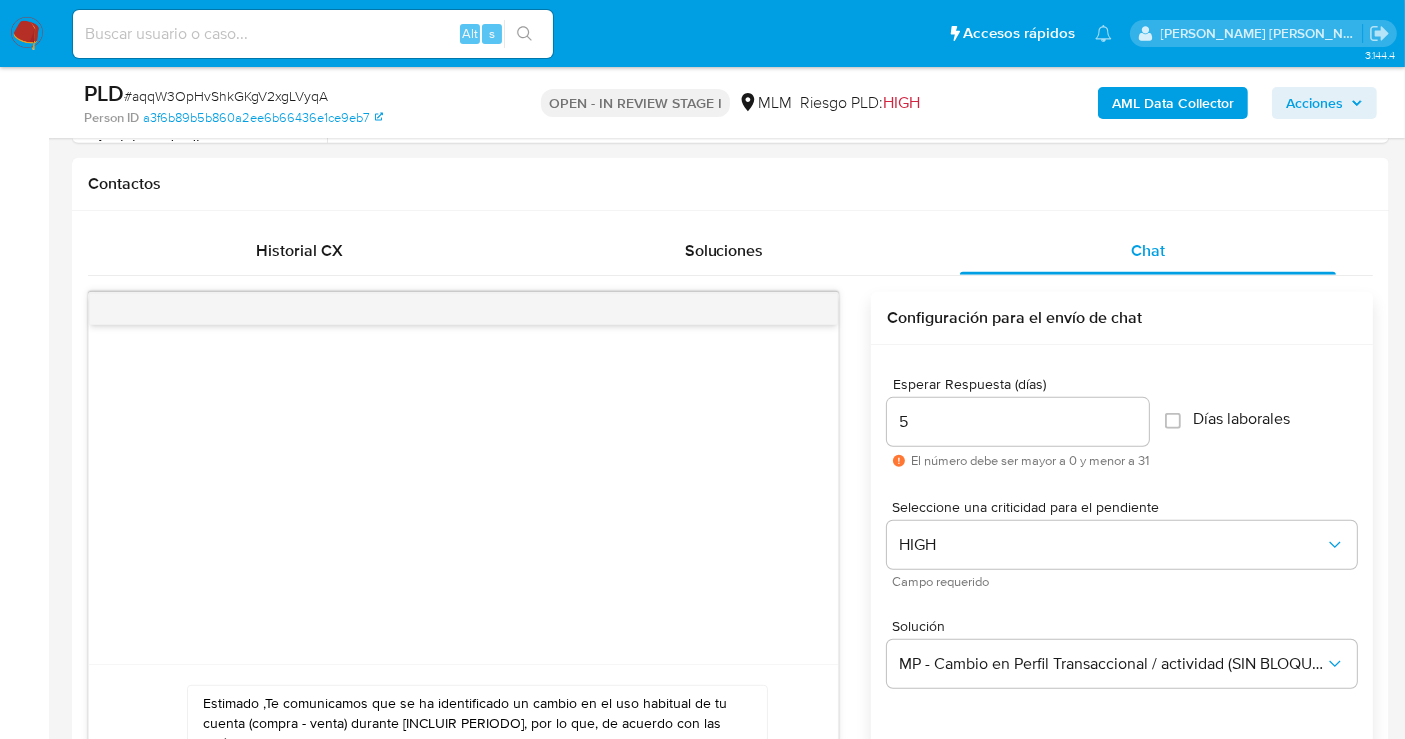 scroll, scrollTop: 1333, scrollLeft: 0, axis: vertical 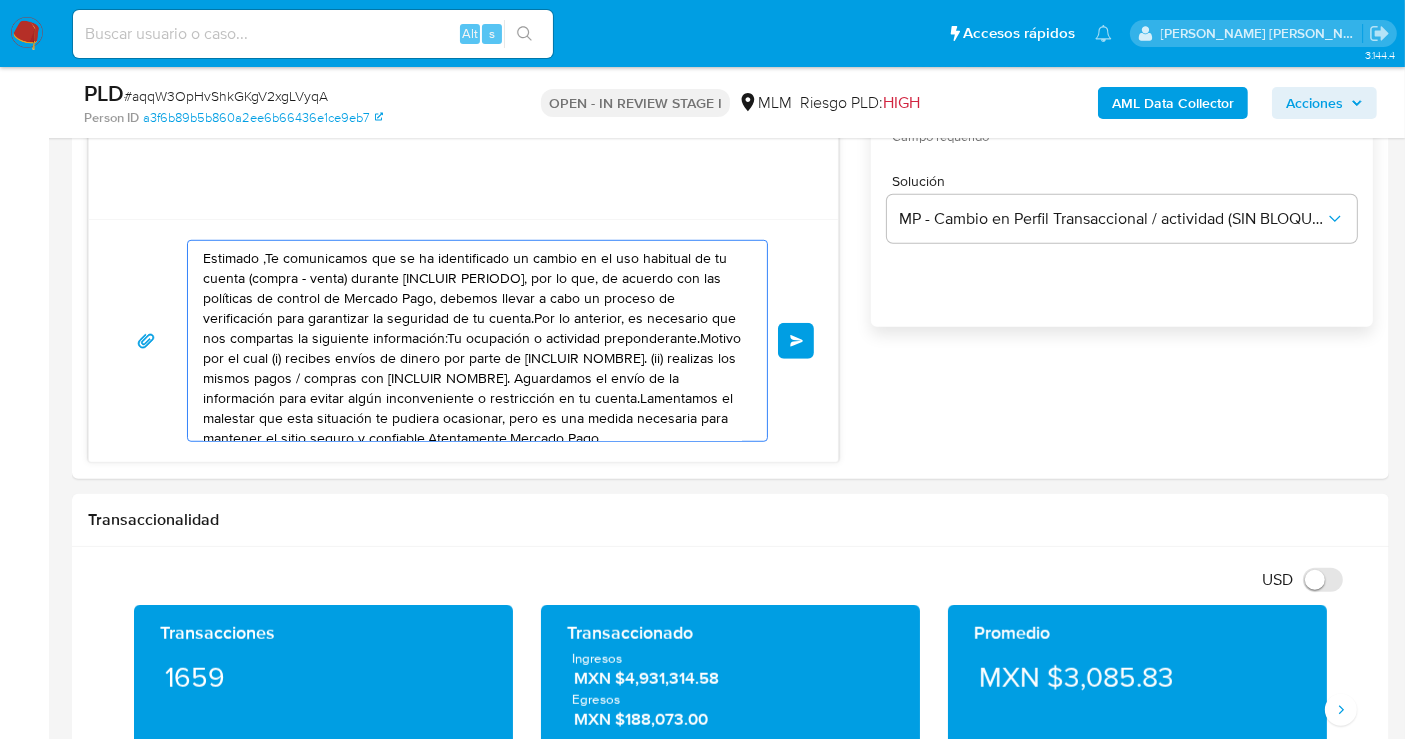 click on "Estimado ,Te comunicamos que se ha identificado un cambio en el uso habitual de tu cuenta (compra - venta) durante [INCLUIR PERIODO], por lo que, de acuerdo con las políticas de control de Mercado Pago, debemos llevar a cabo un proceso de verificación para garantizar la seguridad de tu cuenta.Por lo anterior, es necesario que nos compartas la siguiente información:Tu ocupación o actividad preponderante.Motivo por el cual (i) recibes envíos de dinero por parte de [INCLUIR NOMBRE]. (ii) realizas los mismos pagos / compras con [INCLUIR NOMBRE]. Aguardamos el envío de la información para evitar algún inconveniente o restricción en tu cuenta.Lamentamos el malestar que esta situación te pudiera ocasionar, pero es una medida necesaria para mantener el sitio seguro y confiable.Atentamente,Mercado Pago" at bounding box center [472, 341] 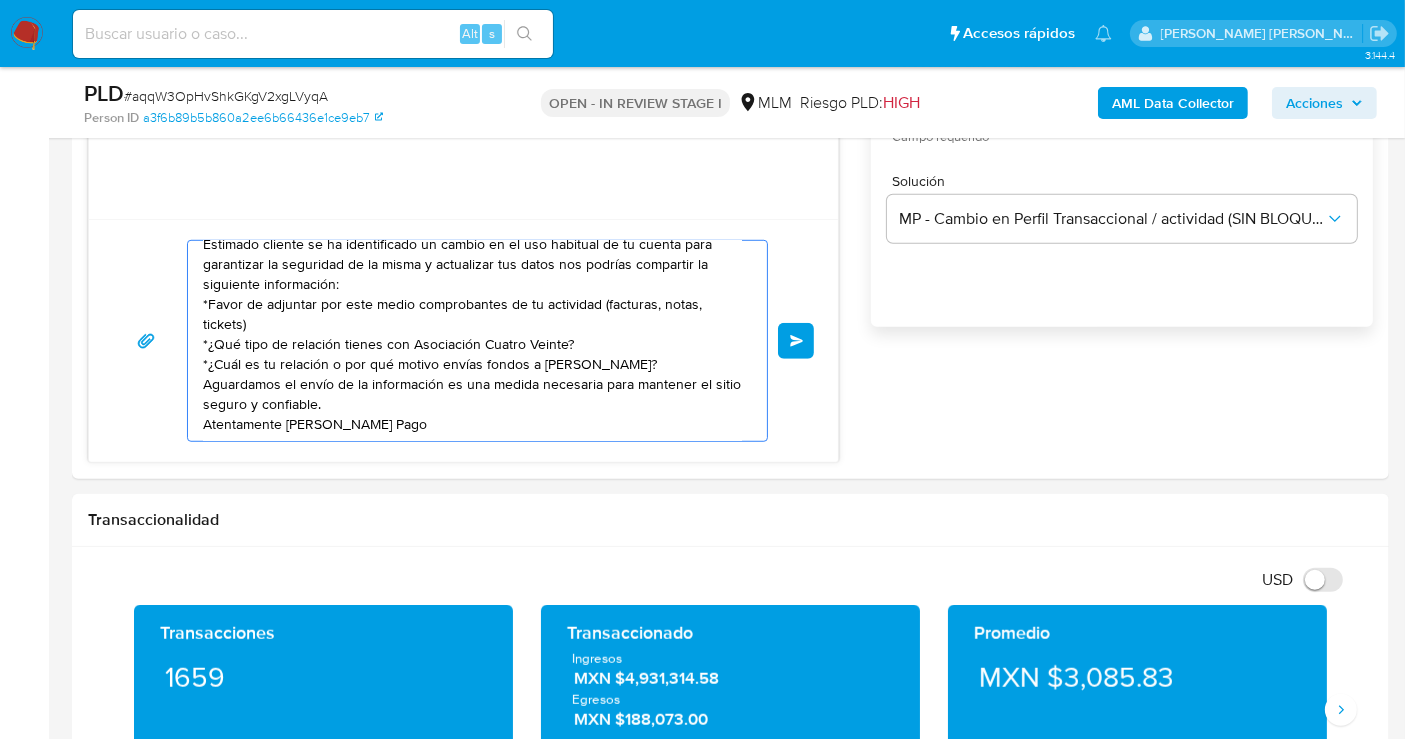 scroll, scrollTop: 14, scrollLeft: 0, axis: vertical 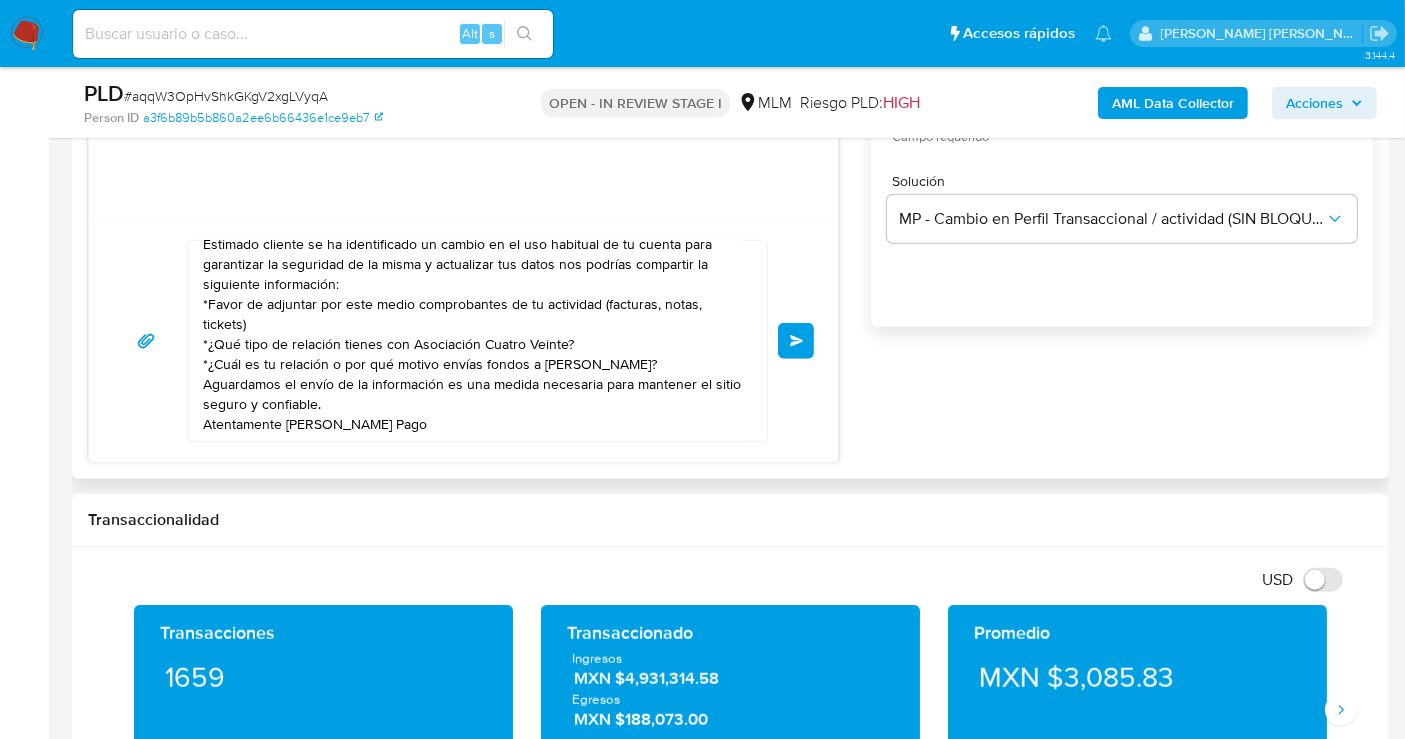 click on "Enviar" at bounding box center [796, 341] 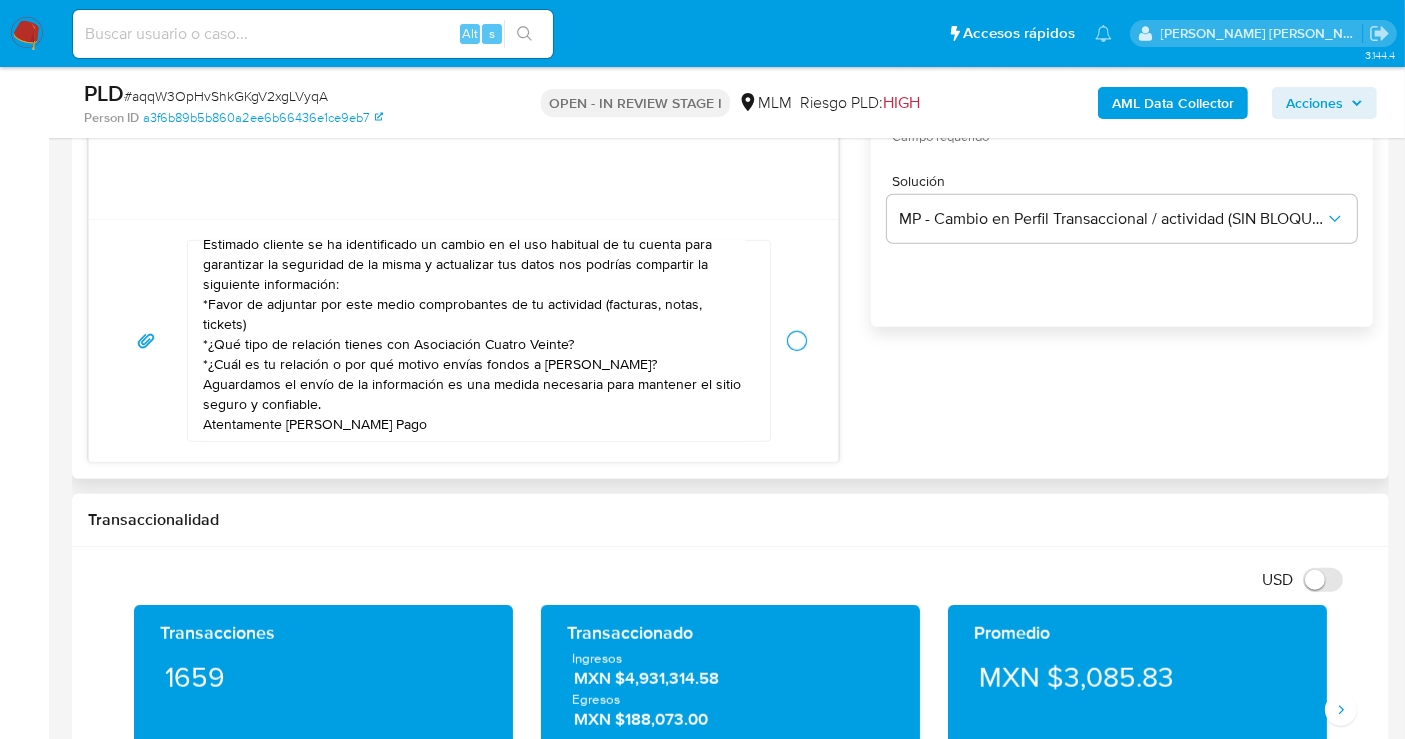 type 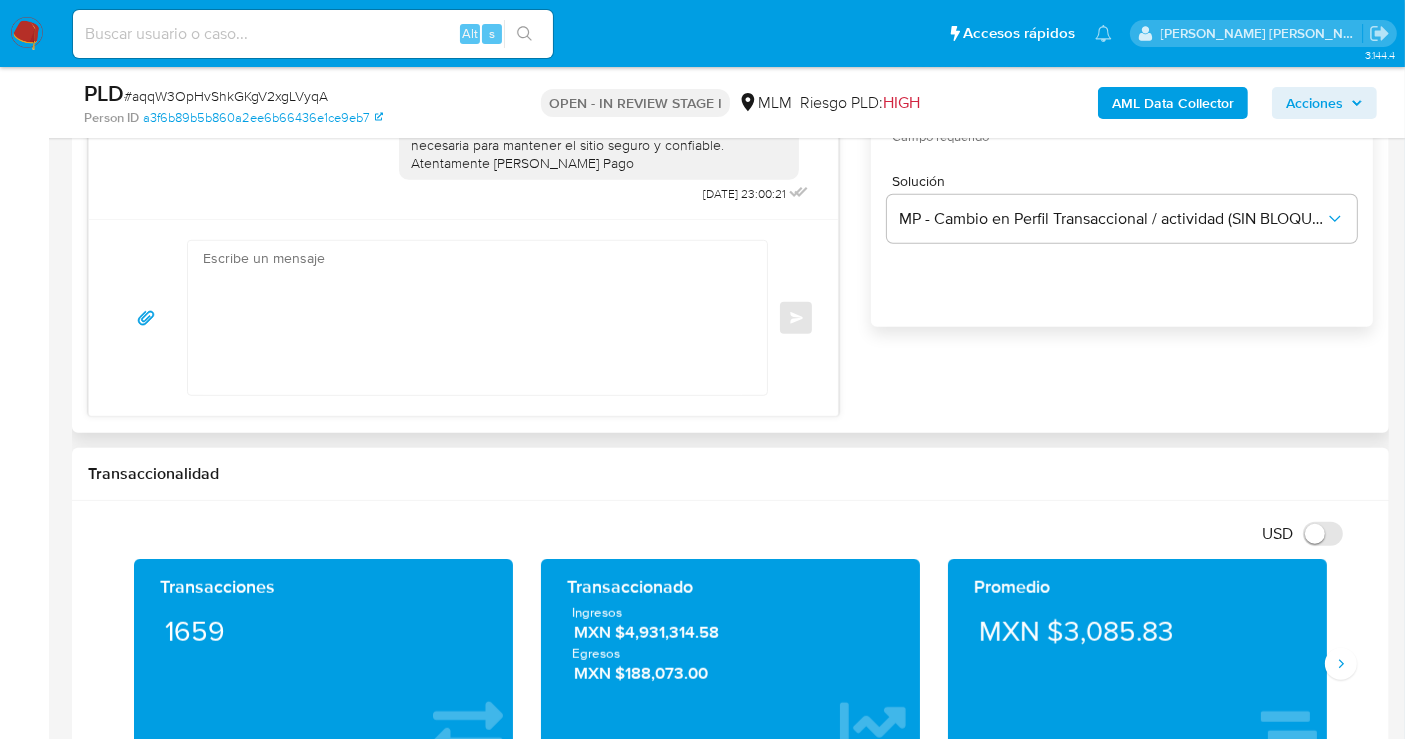 scroll, scrollTop: 0, scrollLeft: 0, axis: both 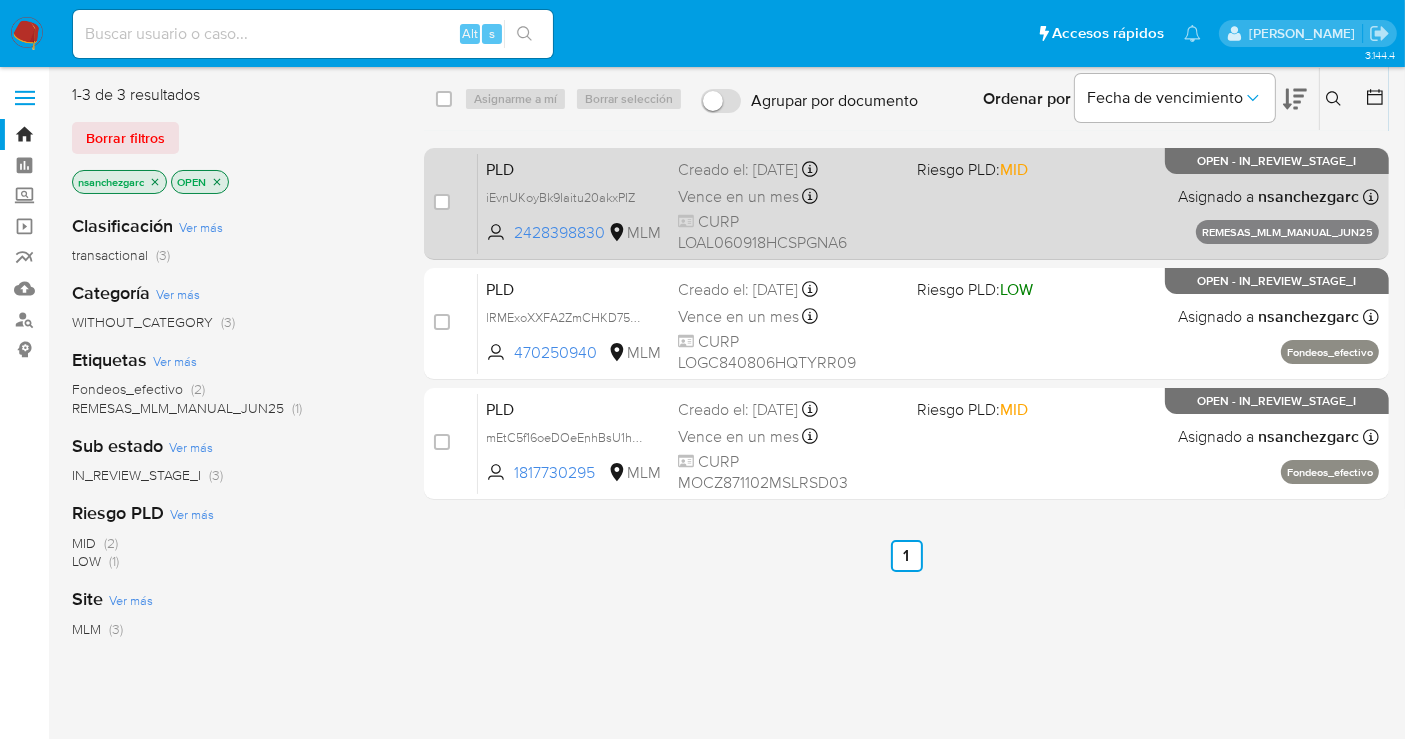 click on "Vence en un mes   Vence el [DATE] 13:16:21" at bounding box center (789, 196) 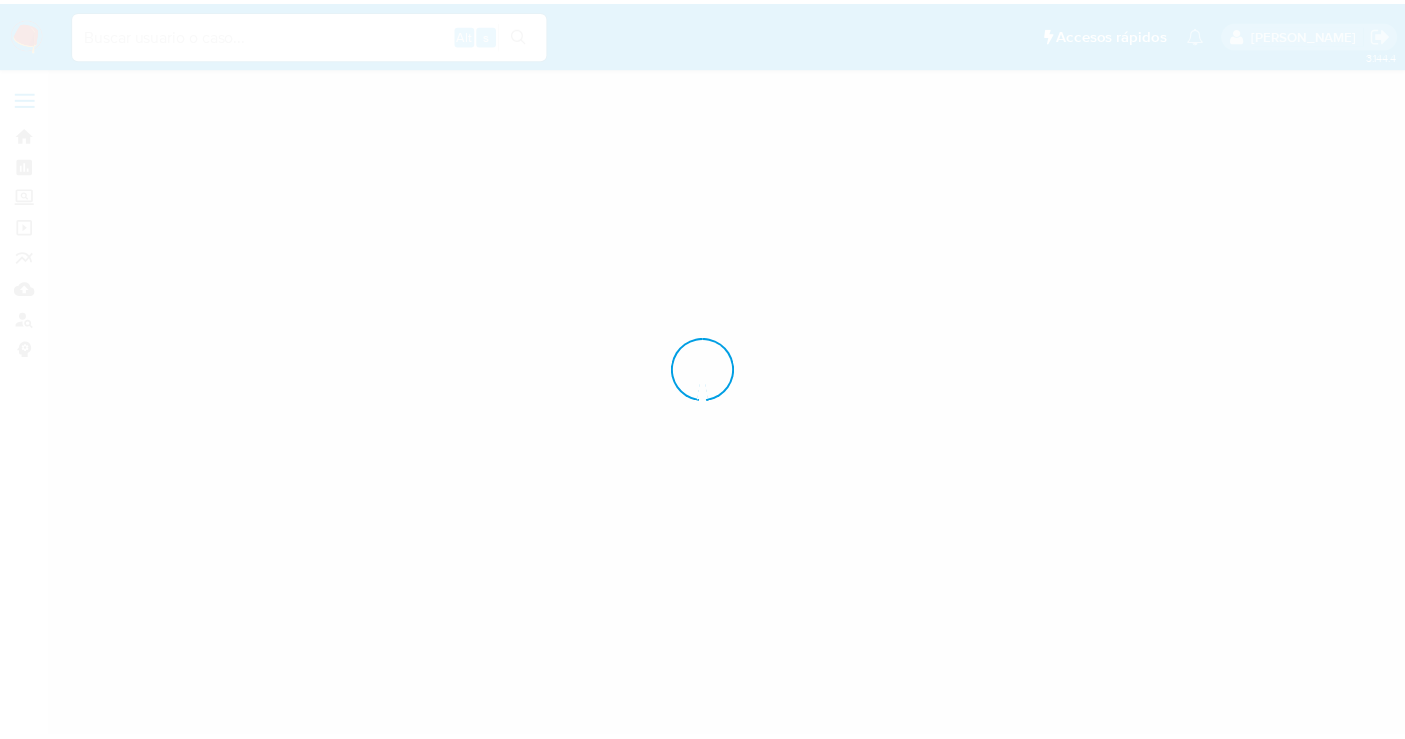 scroll, scrollTop: 0, scrollLeft: 0, axis: both 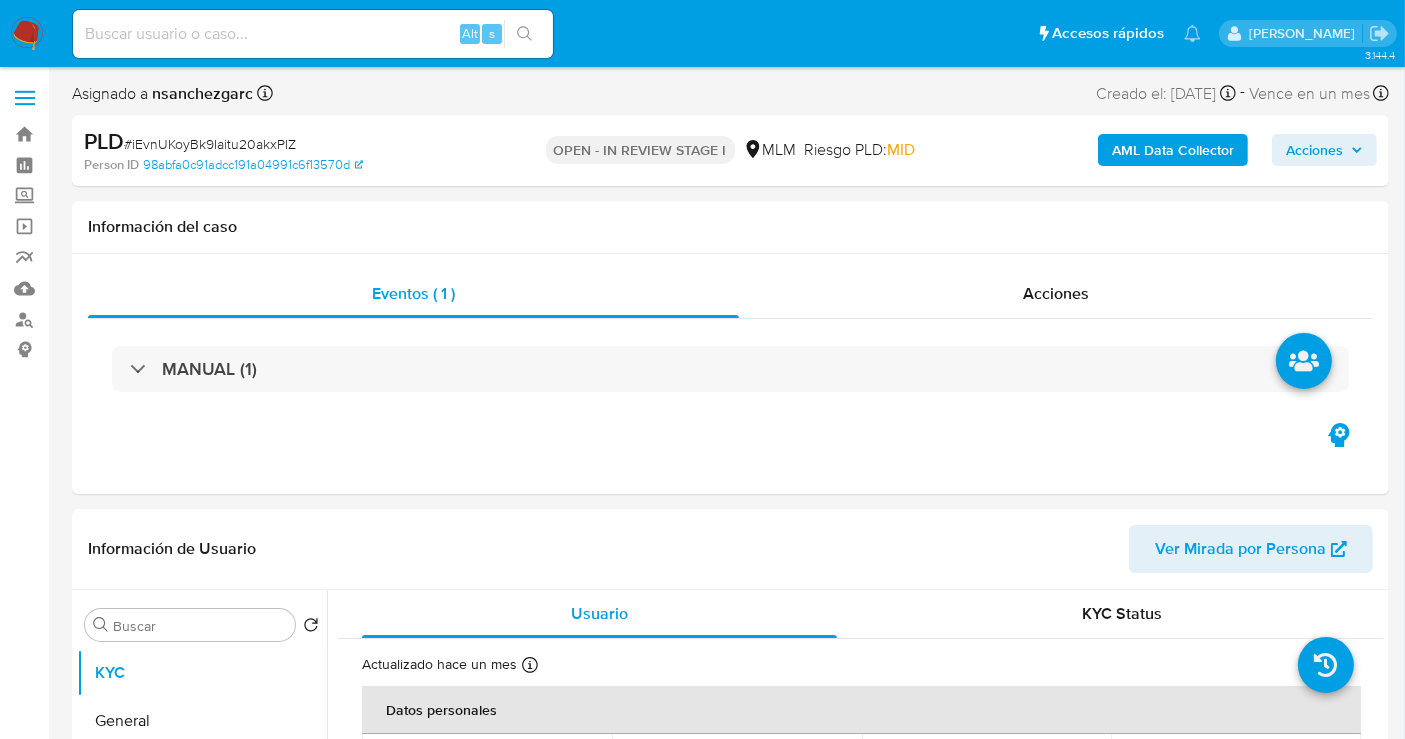 select on "10" 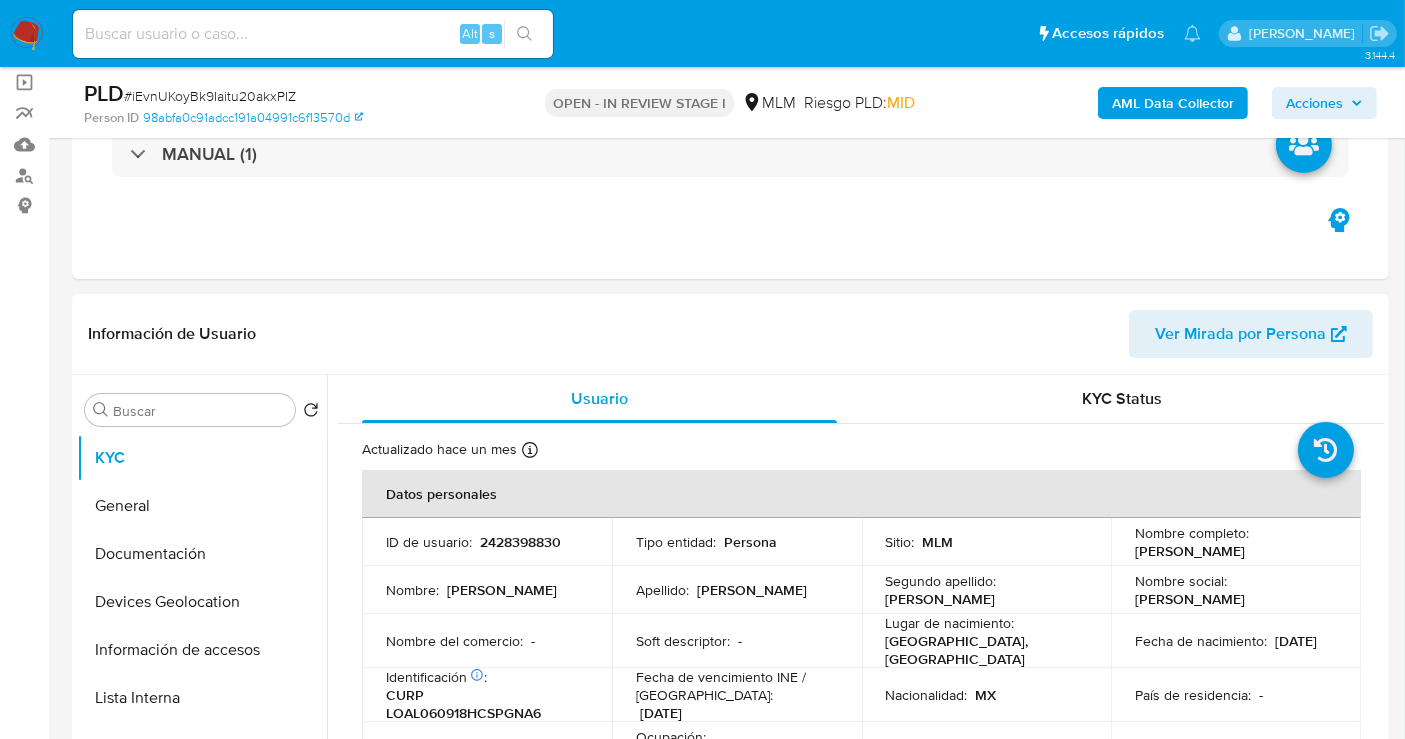 scroll, scrollTop: 222, scrollLeft: 0, axis: vertical 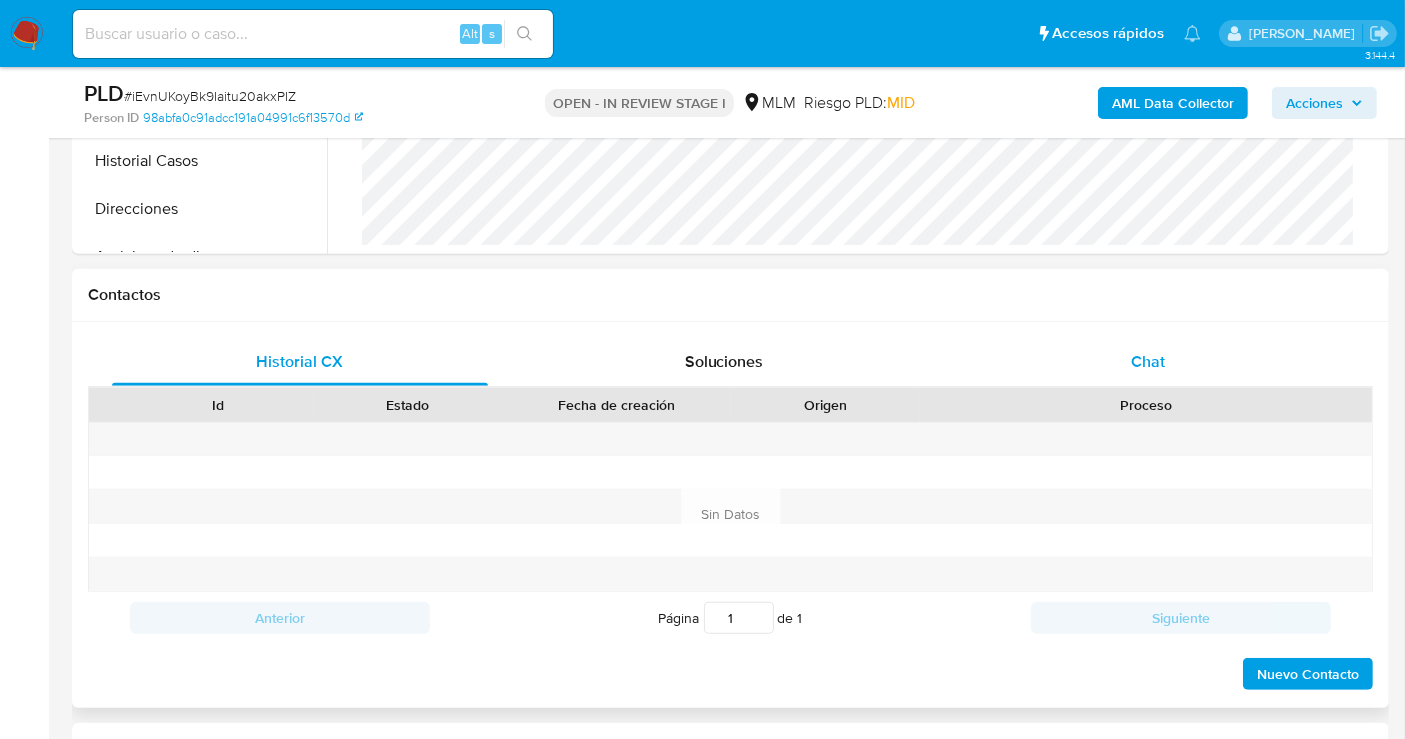 click on "Chat" at bounding box center [1148, 362] 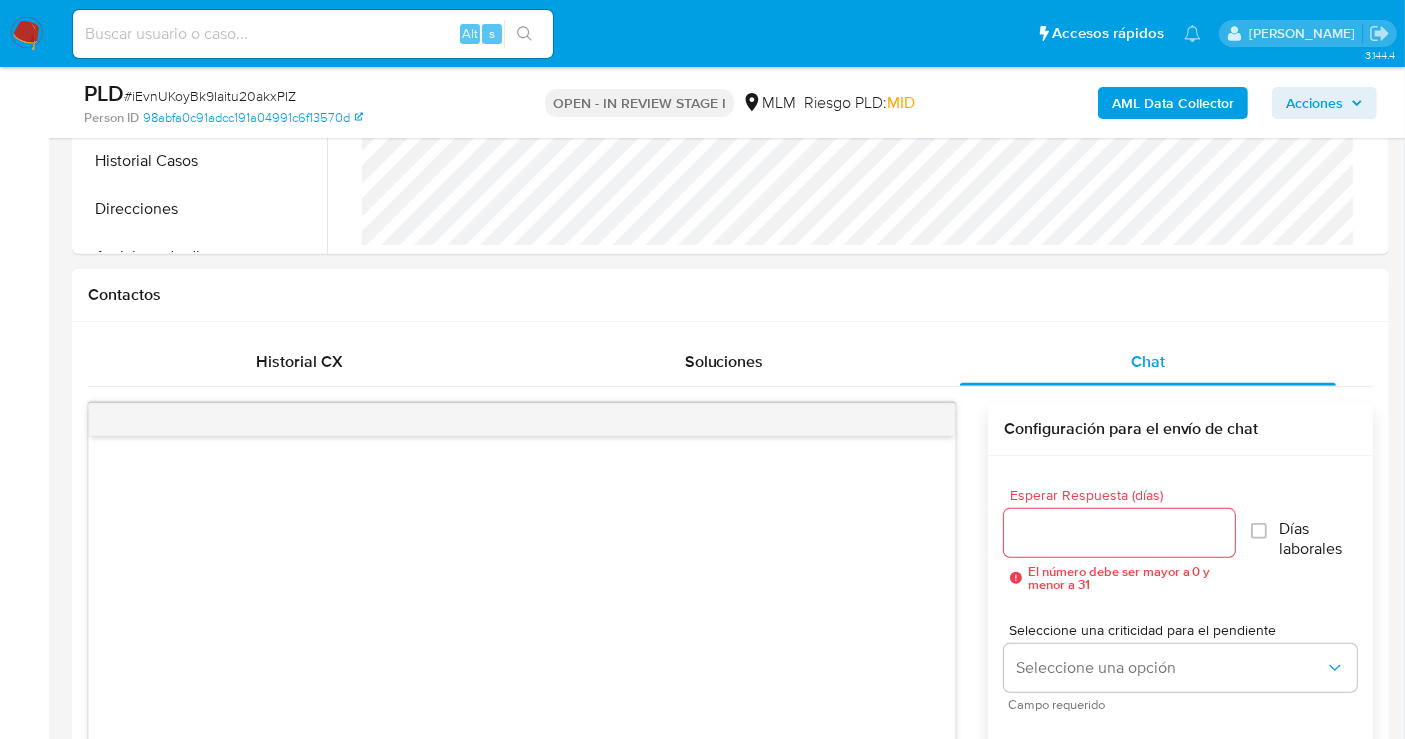type 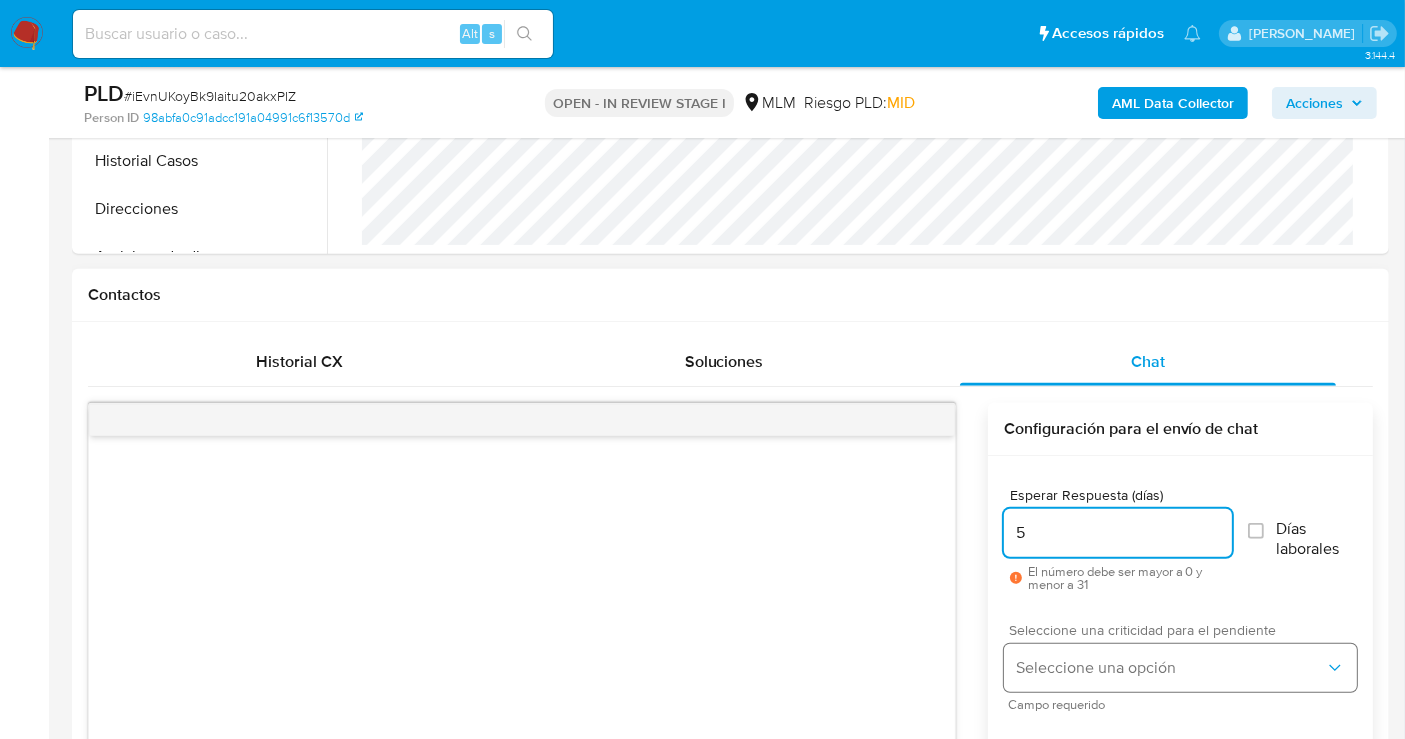 type on "5" 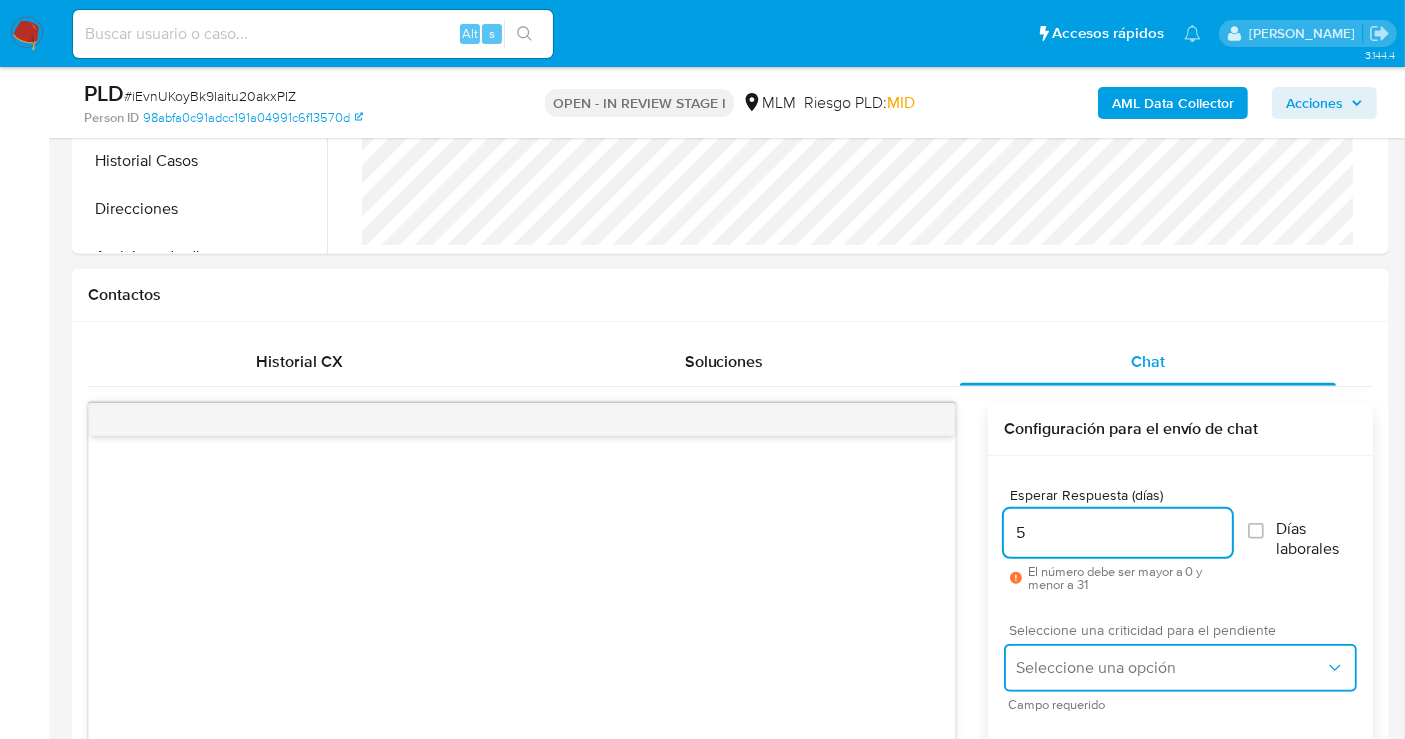 click on "Seleccione una opción" at bounding box center (1180, 668) 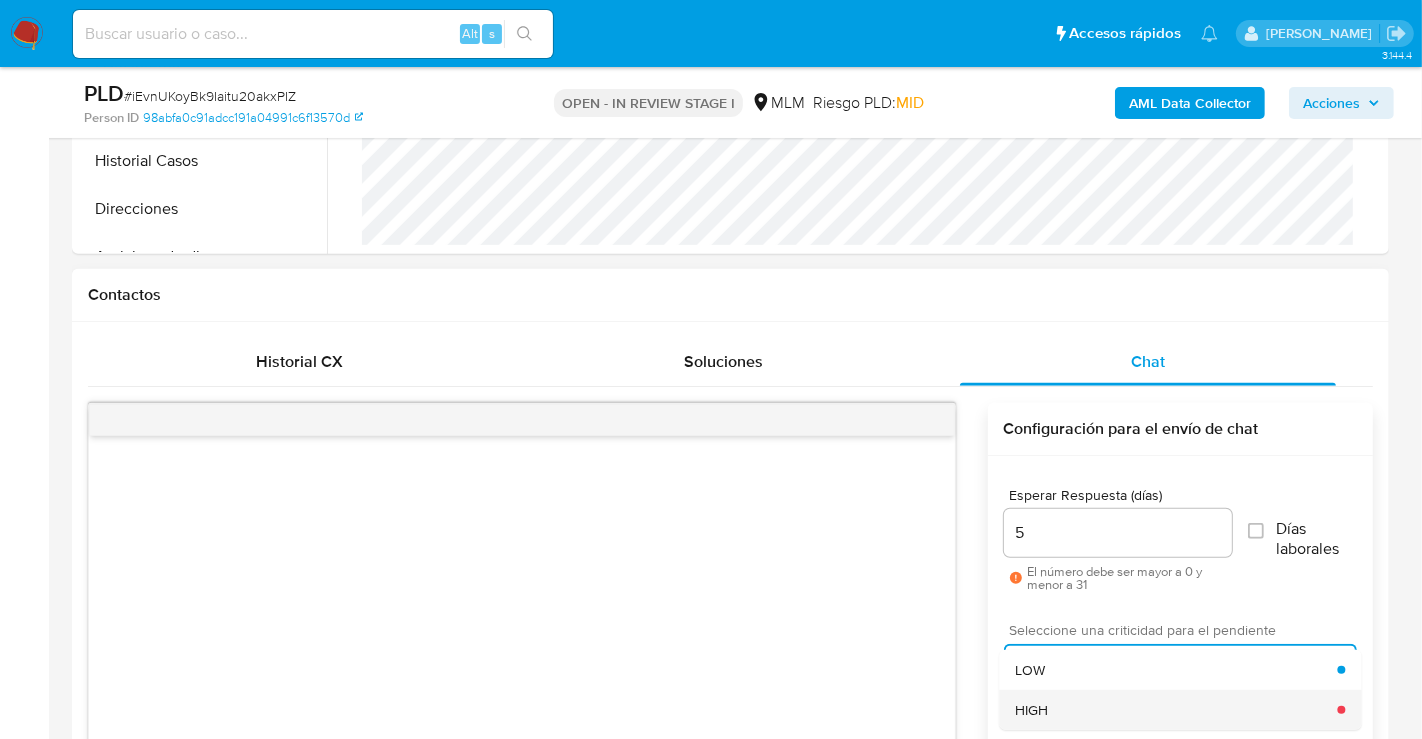 click on "HIGH" at bounding box center [1176, 710] 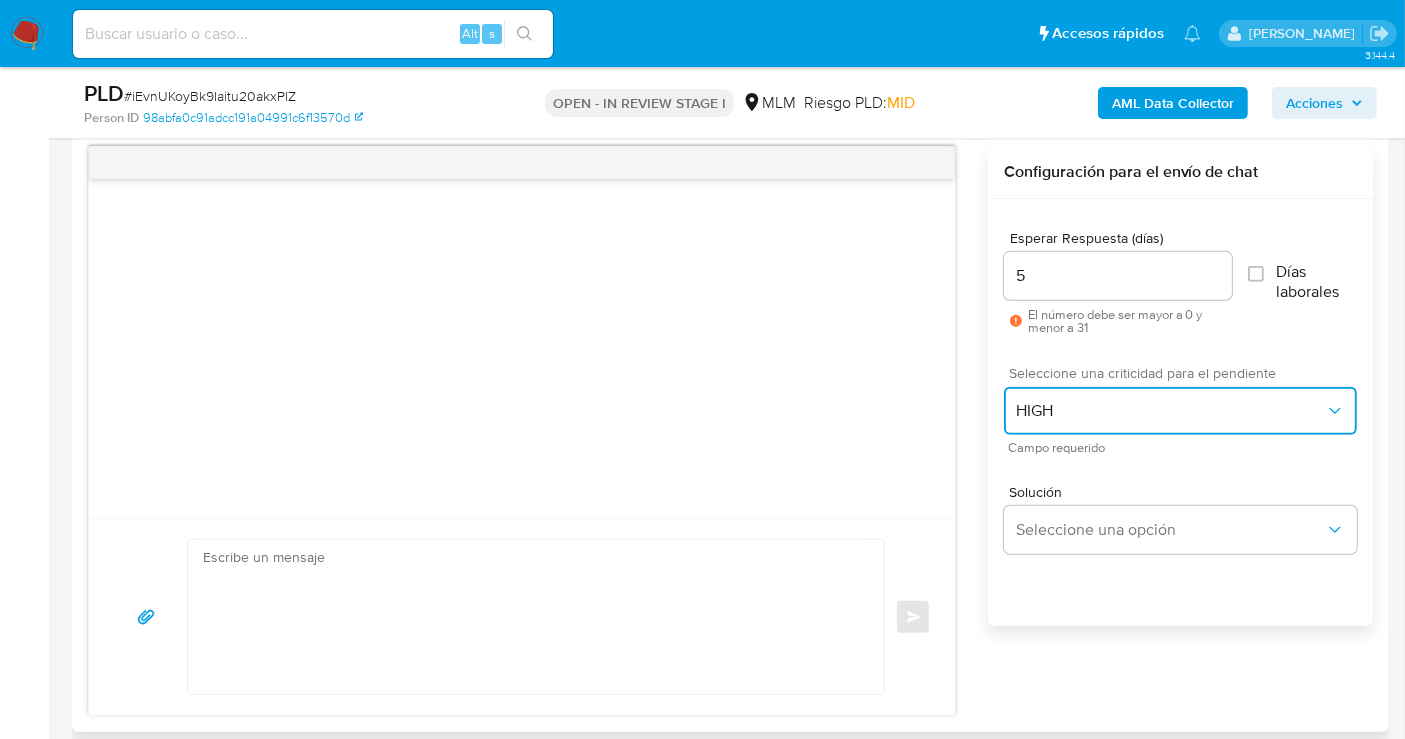 scroll, scrollTop: 1111, scrollLeft: 0, axis: vertical 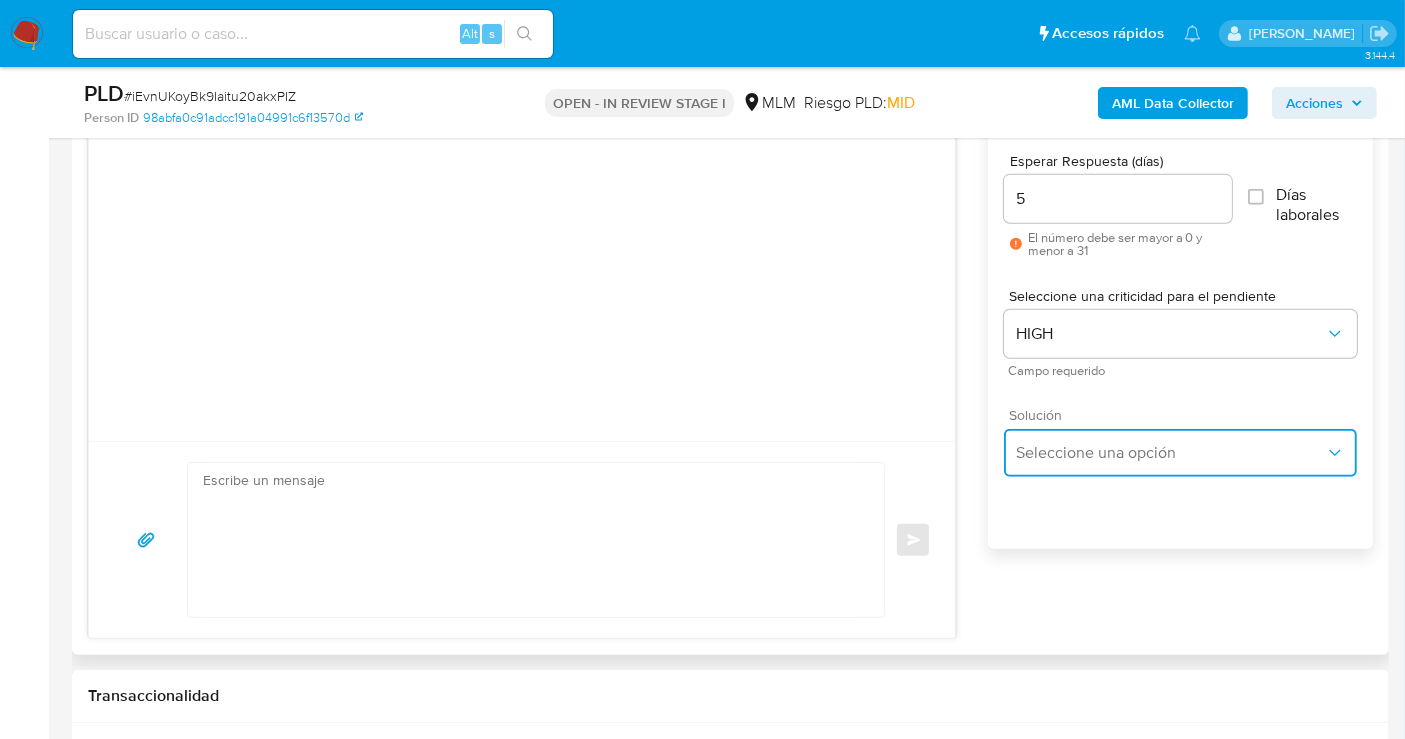 click on "Seleccione una opción" at bounding box center (1180, 453) 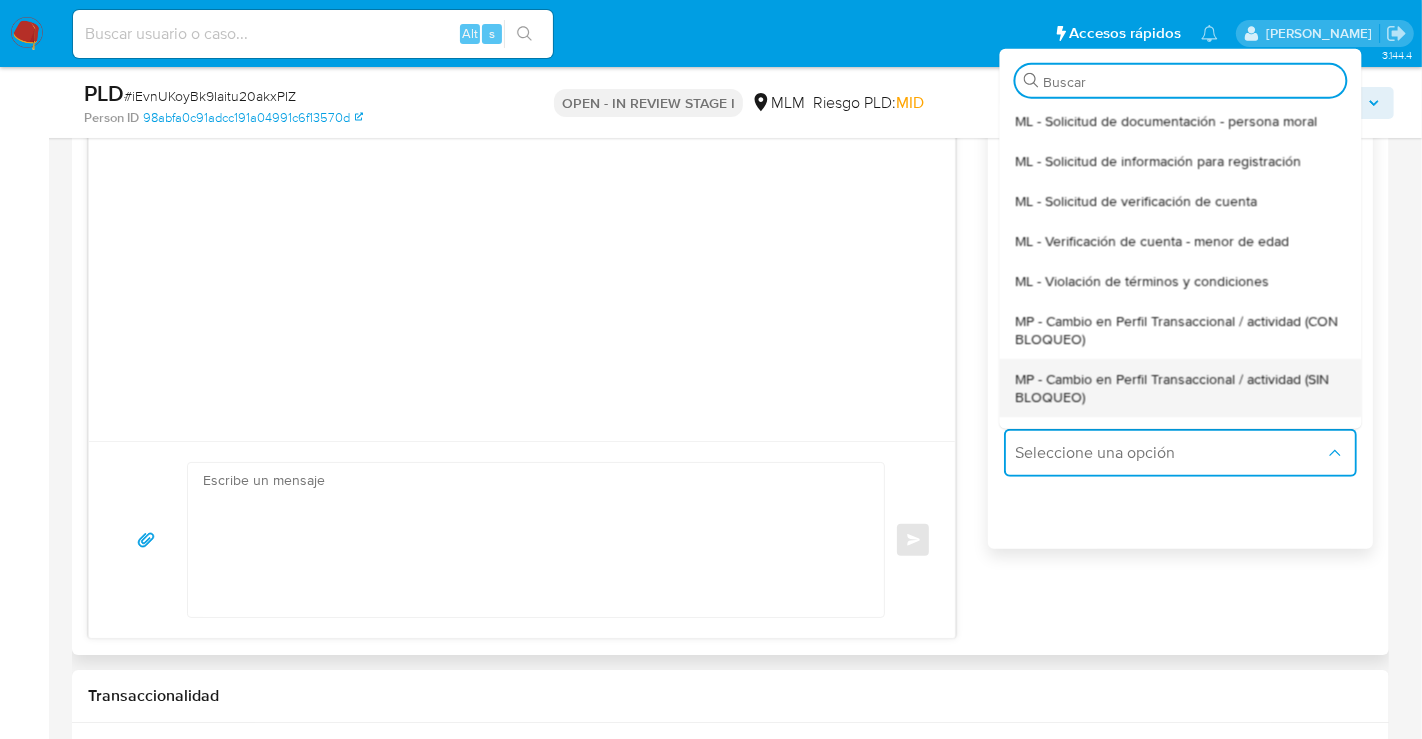 click on "MP - Cambio en Perfil Transaccional / actividad (SIN BLOQUEO)" at bounding box center [1180, 387] 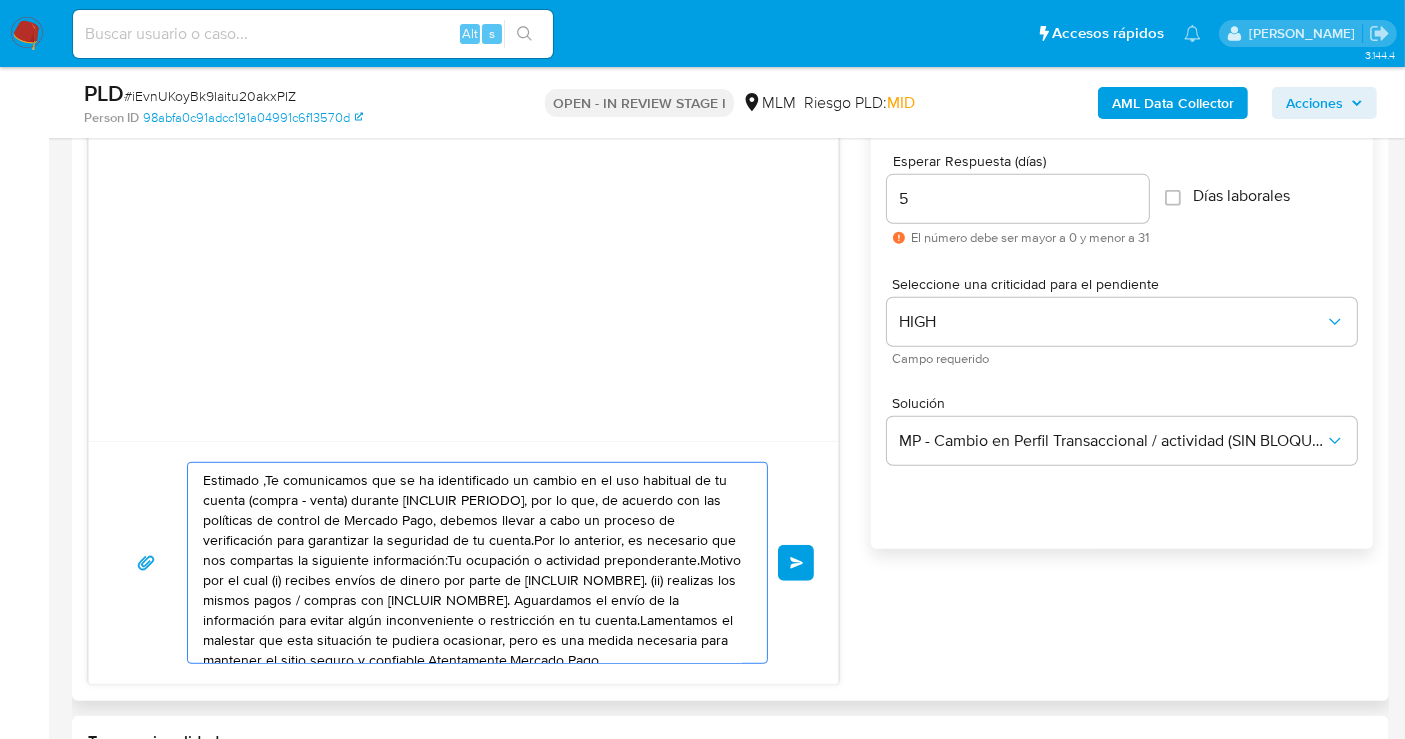 click on "Estimado ,Te comunicamos que se ha identificado un cambio en el uso habitual de tu cuenta (compra - venta) durante [INCLUIR PERIODO], por lo que, de acuerdo con las políticas de control de Mercado Pago, debemos llevar a cabo un proceso de verificación para garantizar la seguridad de tu cuenta.Por lo anterior, es necesario que nos compartas la siguiente información:Tu ocupación o actividad preponderante.Motivo por el cual (i) recibes envíos de dinero por parte de [INCLUIR NOMBRE]. (ii) realizas los mismos pagos / compras con [INCLUIR NOMBRE]. Aguardamos el envío de la información para evitar algún inconveniente o restricción en tu cuenta.Lamentamos el malestar que esta situación te pudiera ocasionar, pero es una medida necesaria para mantener el sitio seguro y confiable.Atentamente,Mercado Pago" at bounding box center (472, 563) 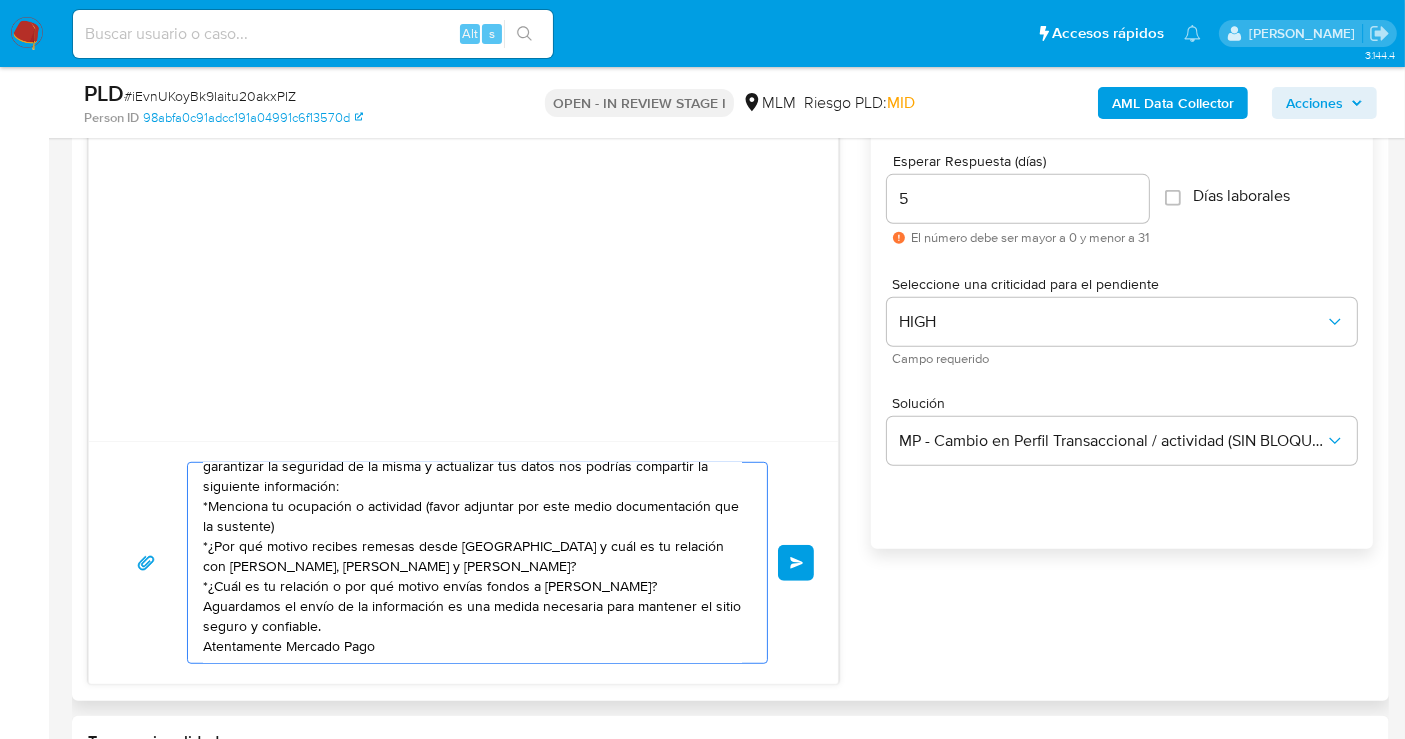 scroll, scrollTop: 34, scrollLeft: 0, axis: vertical 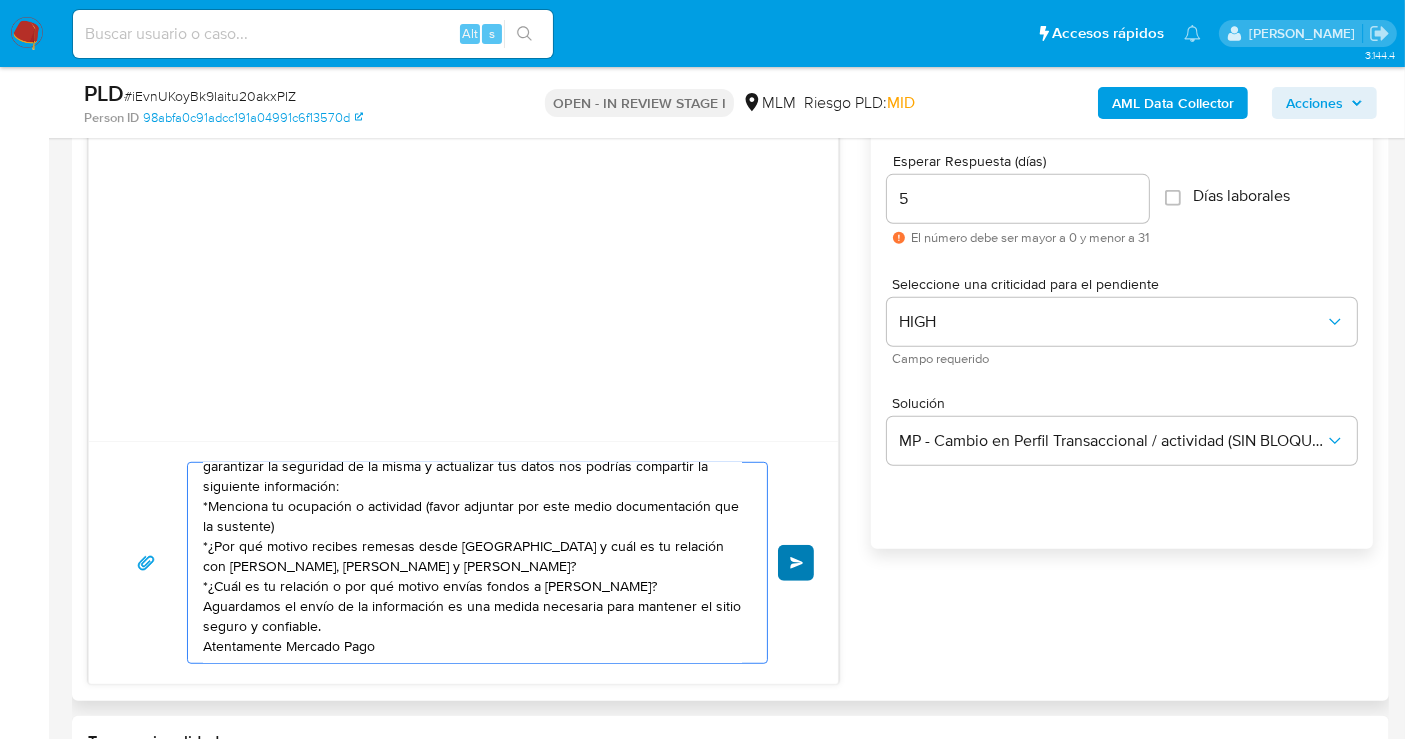 type on "Estimado cliente se ha identificado un cambio en el uso habitual de tu cuenta para garantizar la seguridad de la misma y actualizar tus datos nos podrías compartir la siguiente información:
*Menciona tu ocupación o actividad (favor adjuntar por este medio documentación que la sustente)
*¿Por qué motivo recibes remesas desde [GEOGRAPHIC_DATA] y cuál es tu relación con [PERSON_NAME], [PERSON_NAME] y [PERSON_NAME]?
*¿Cuál es tu relación o por qué motivo envías fondos a [PERSON_NAME]?
Aguardamos el envío de la información es una medida necesaria para mantener el sitio seguro y confiable.
Atentamente Mercado Pago" 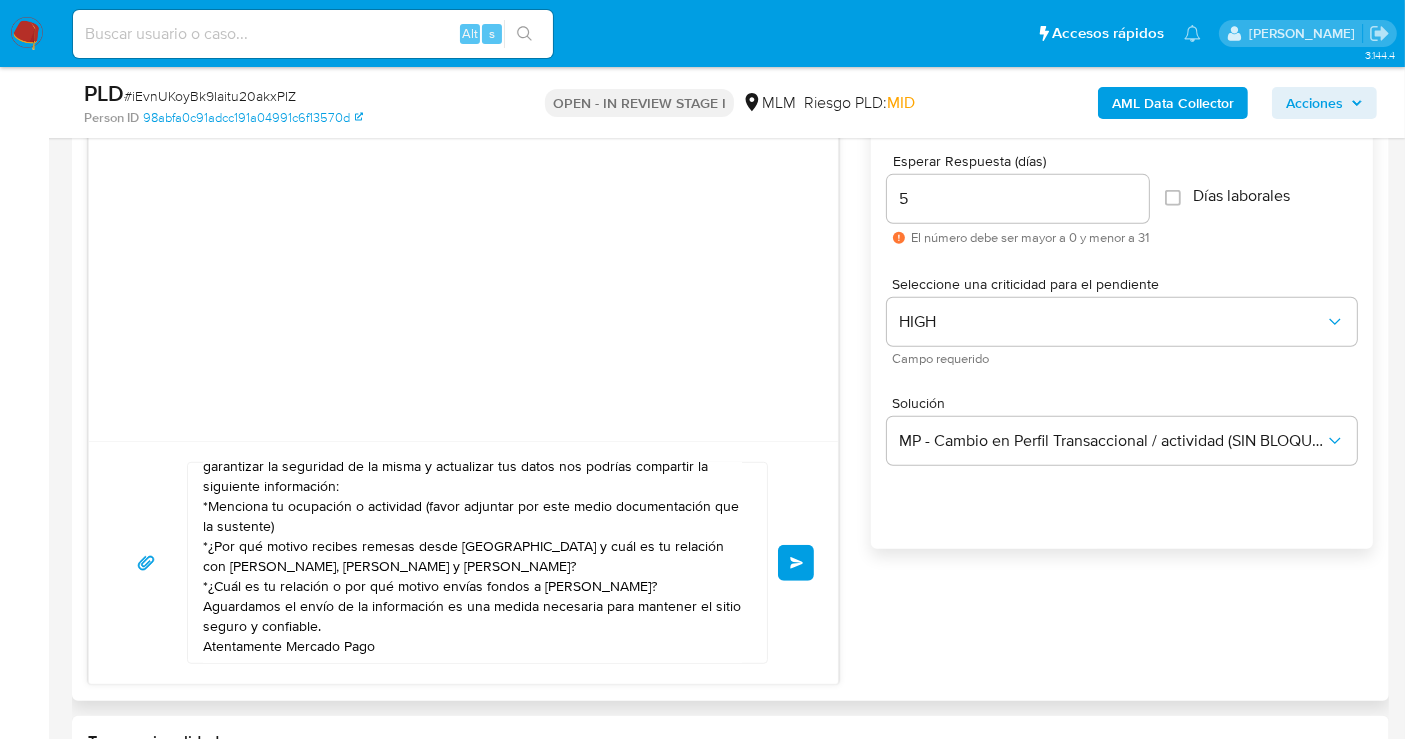click on "Enviar" at bounding box center (797, 563) 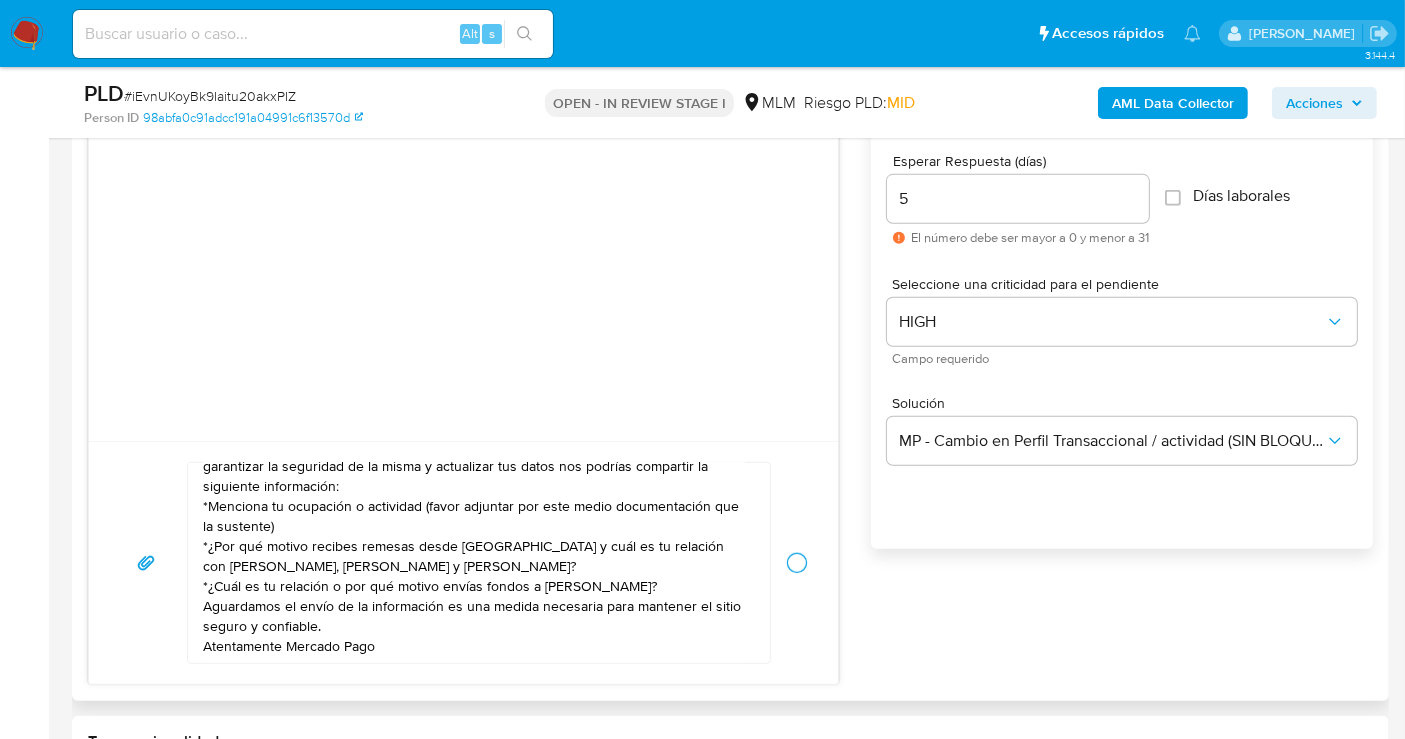 type 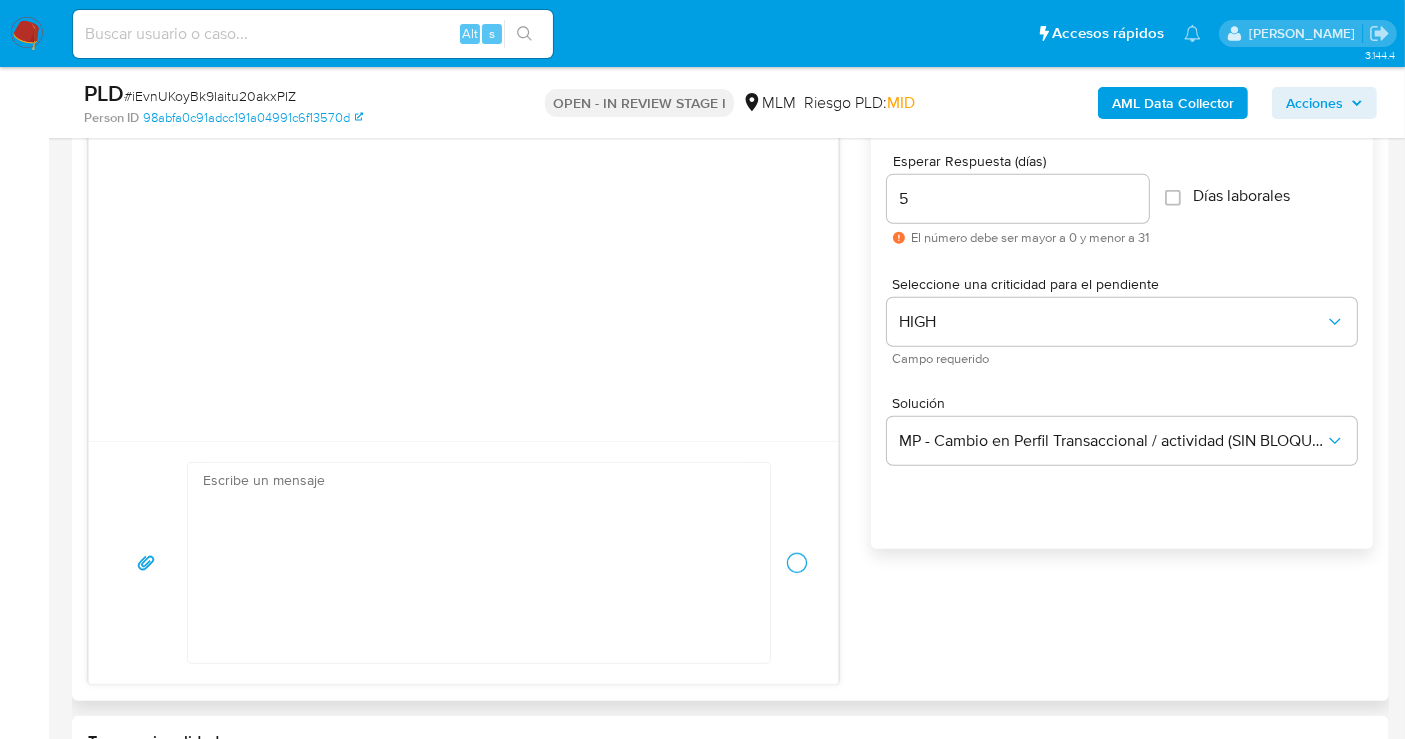 scroll, scrollTop: 0, scrollLeft: 0, axis: both 